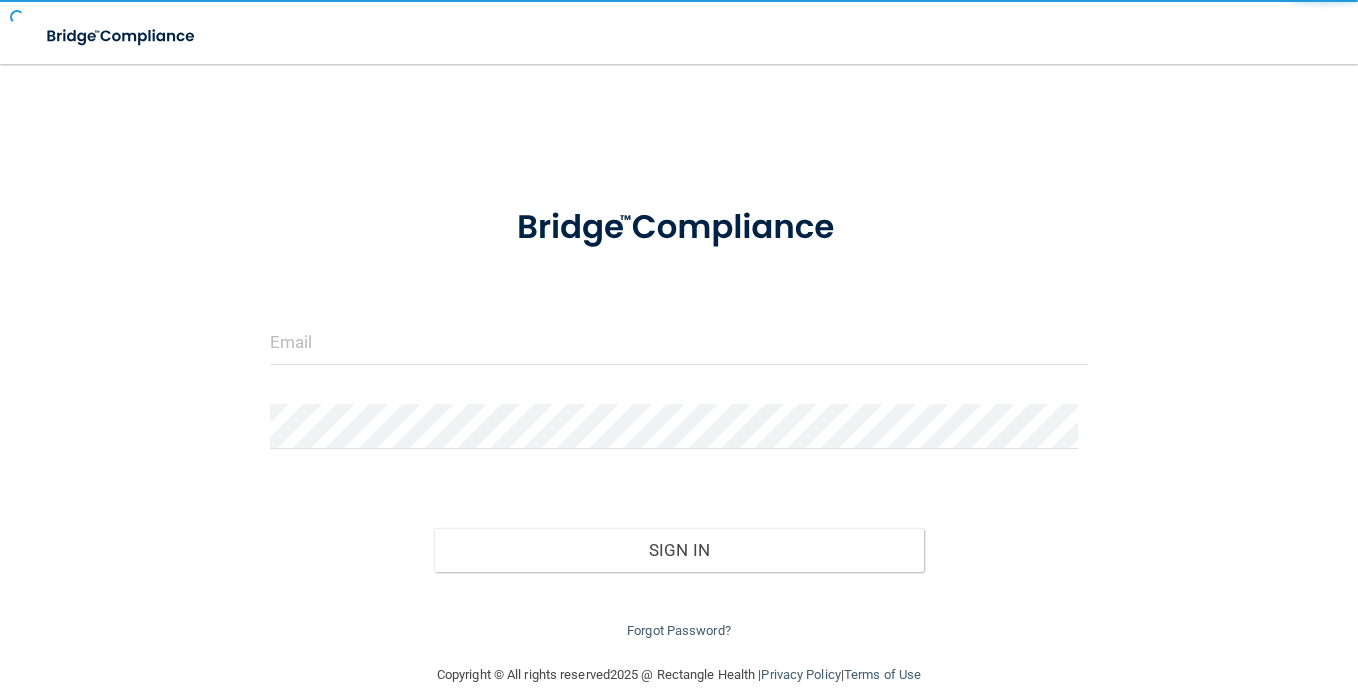 scroll, scrollTop: 0, scrollLeft: 0, axis: both 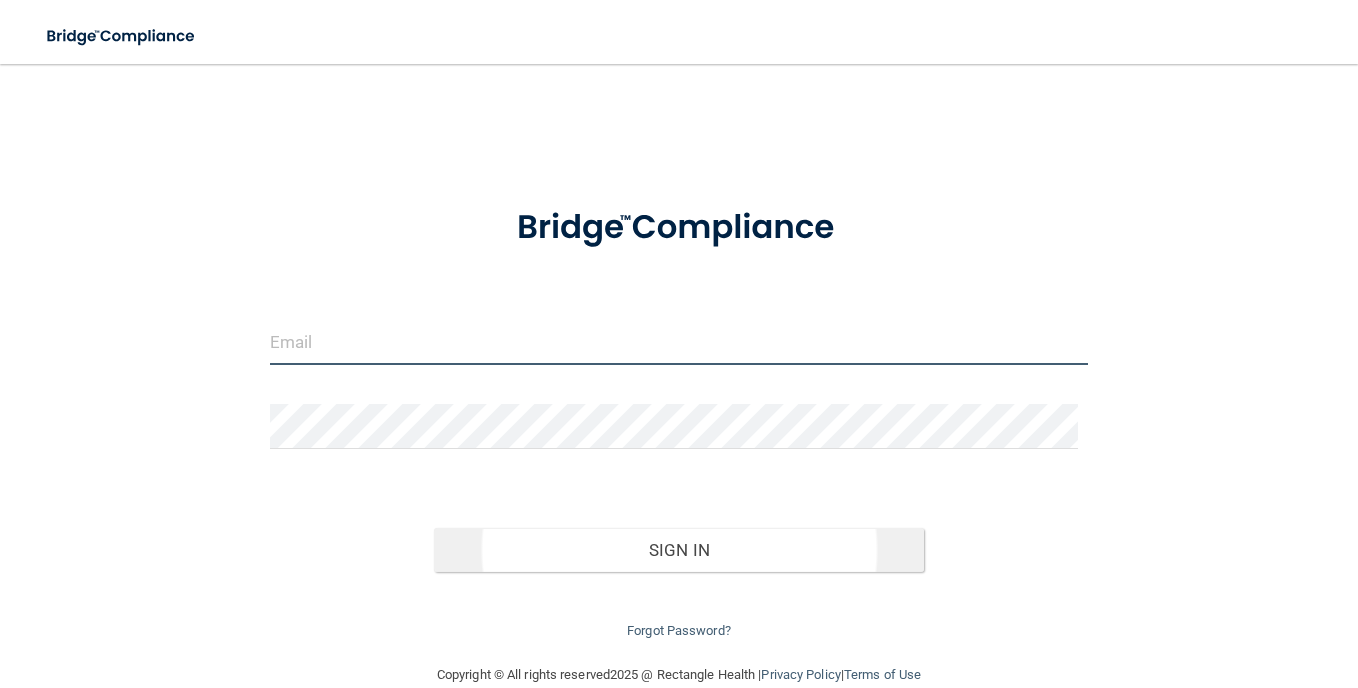 type on "[USERNAME]@[DOMAIN]" 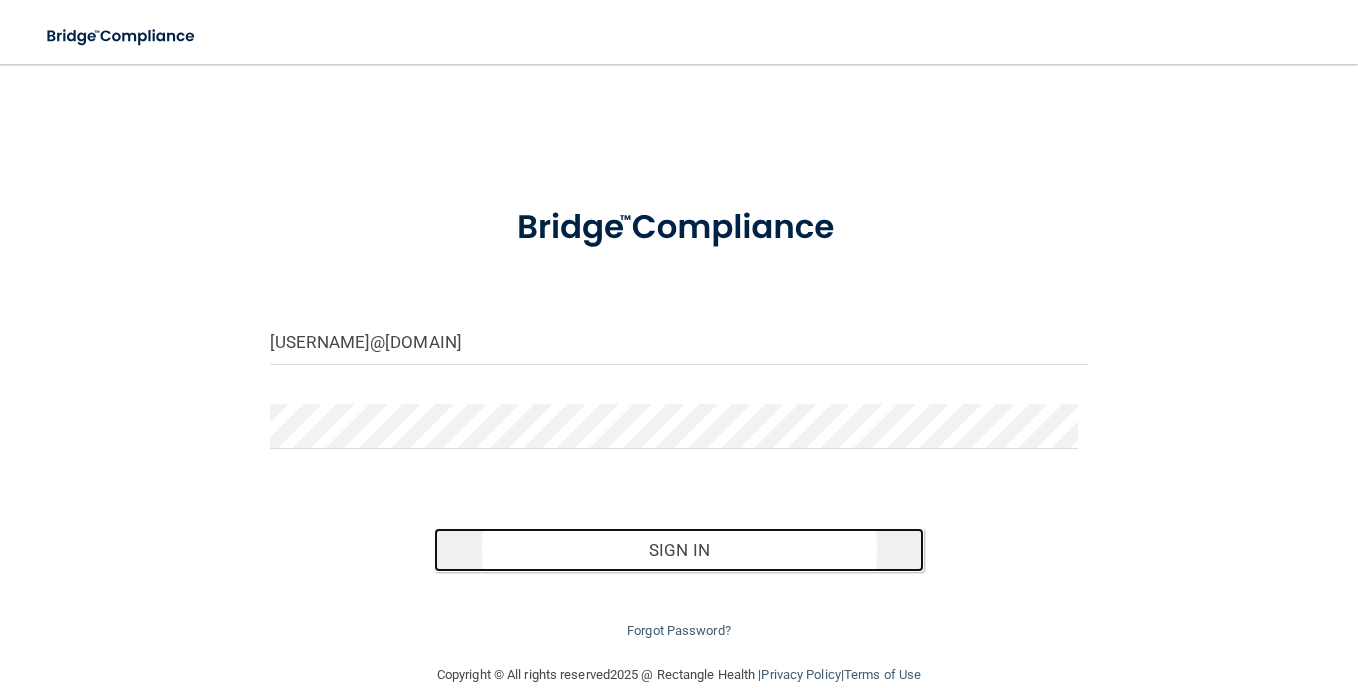 click on "Sign In" at bounding box center (679, 550) 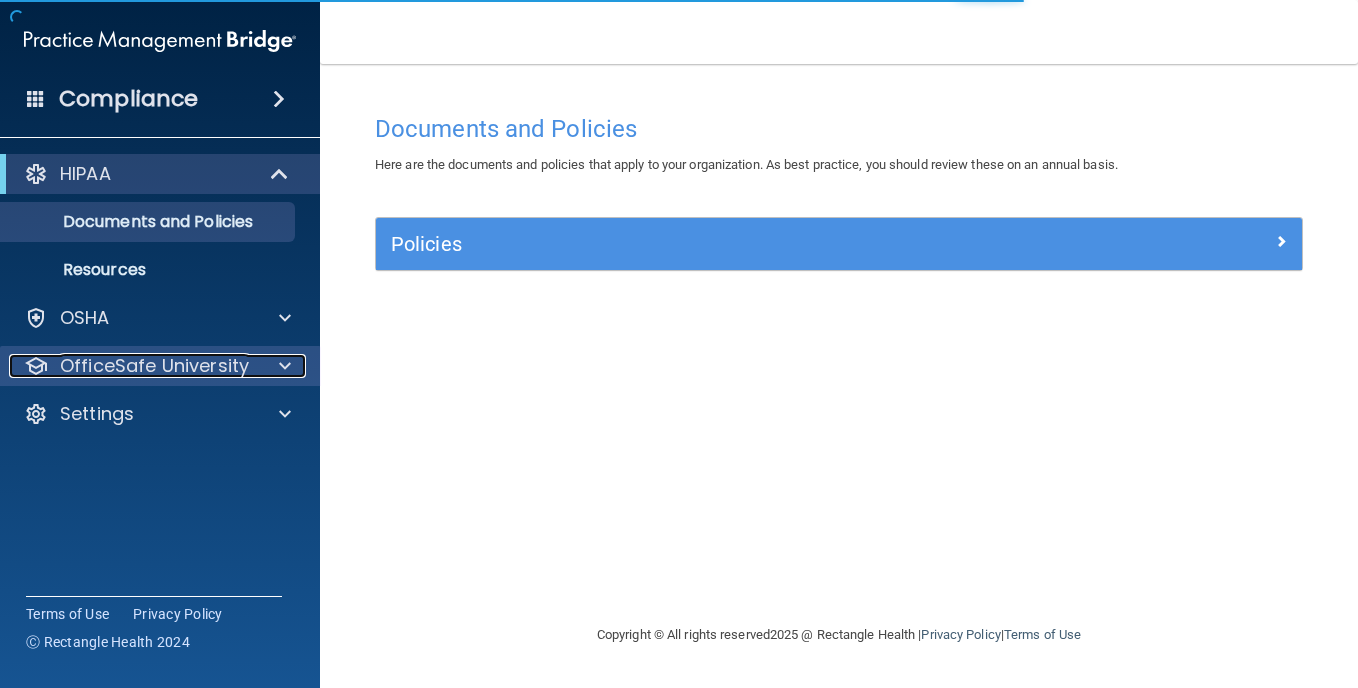 click on "OfficeSafe University" at bounding box center (154, 366) 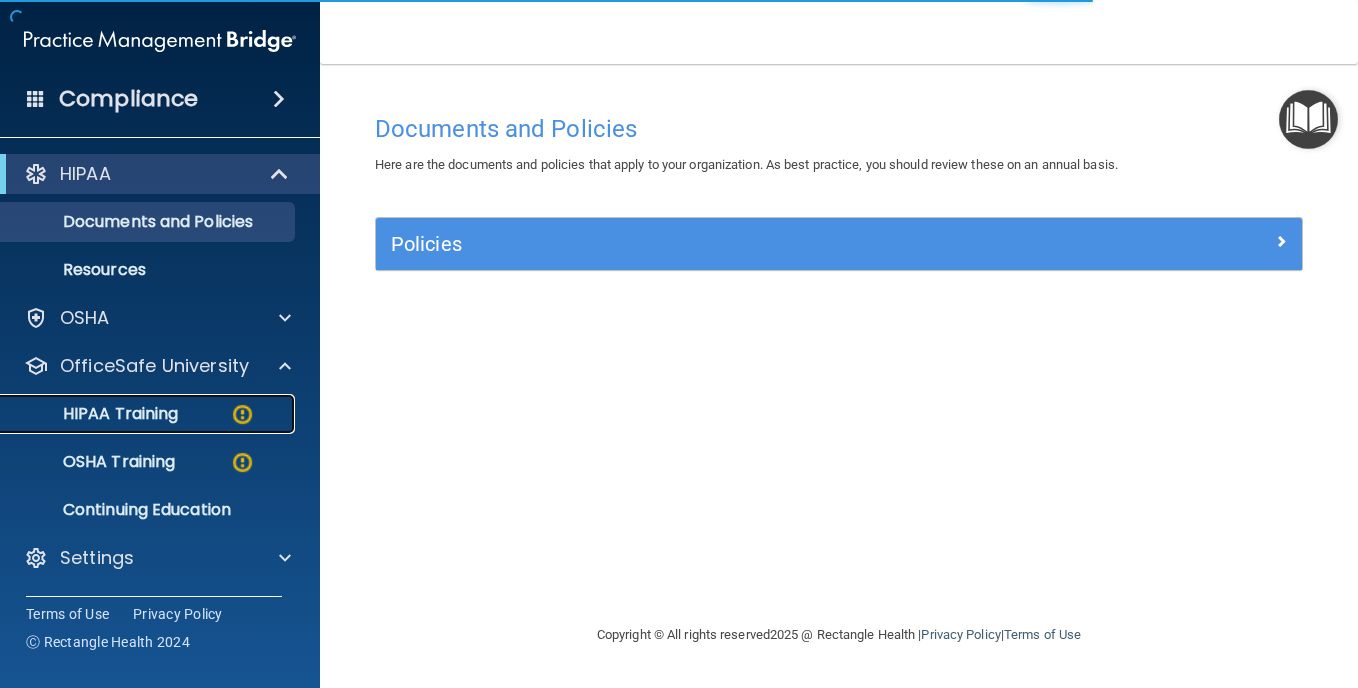 click on "HIPAA Training" at bounding box center (95, 414) 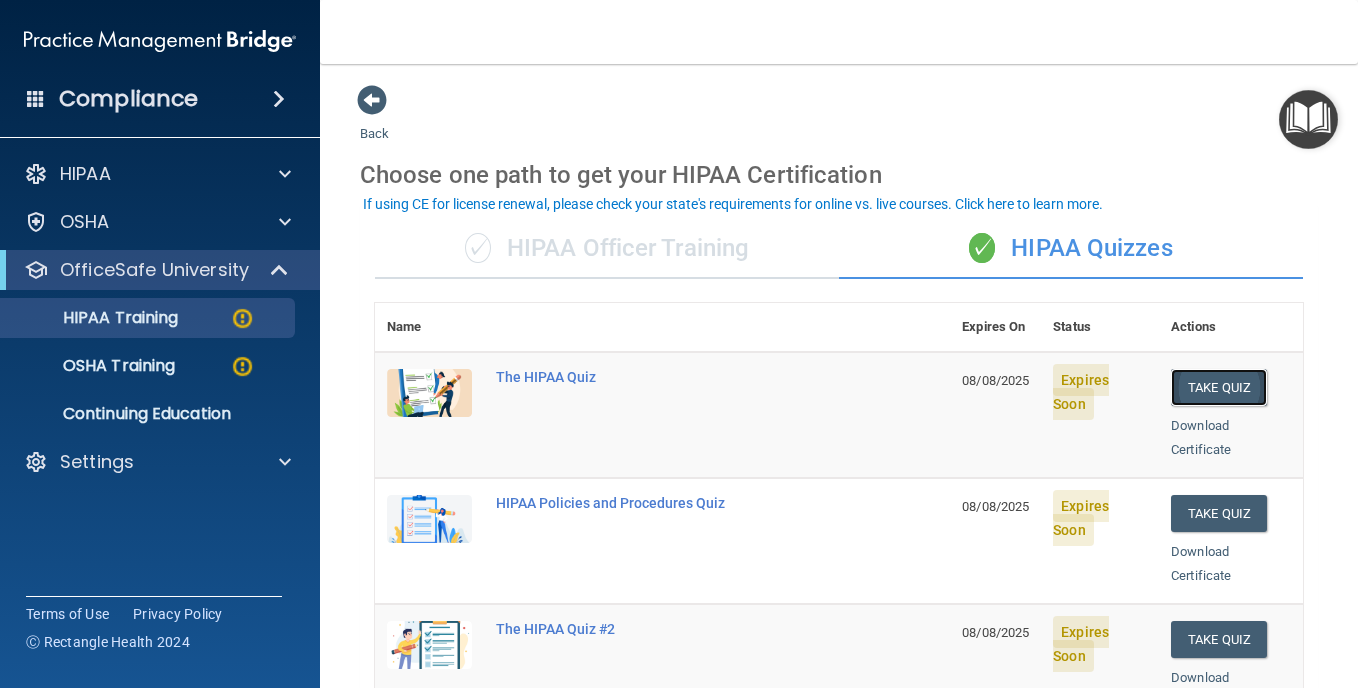 click on "Take Quiz" at bounding box center [1219, 387] 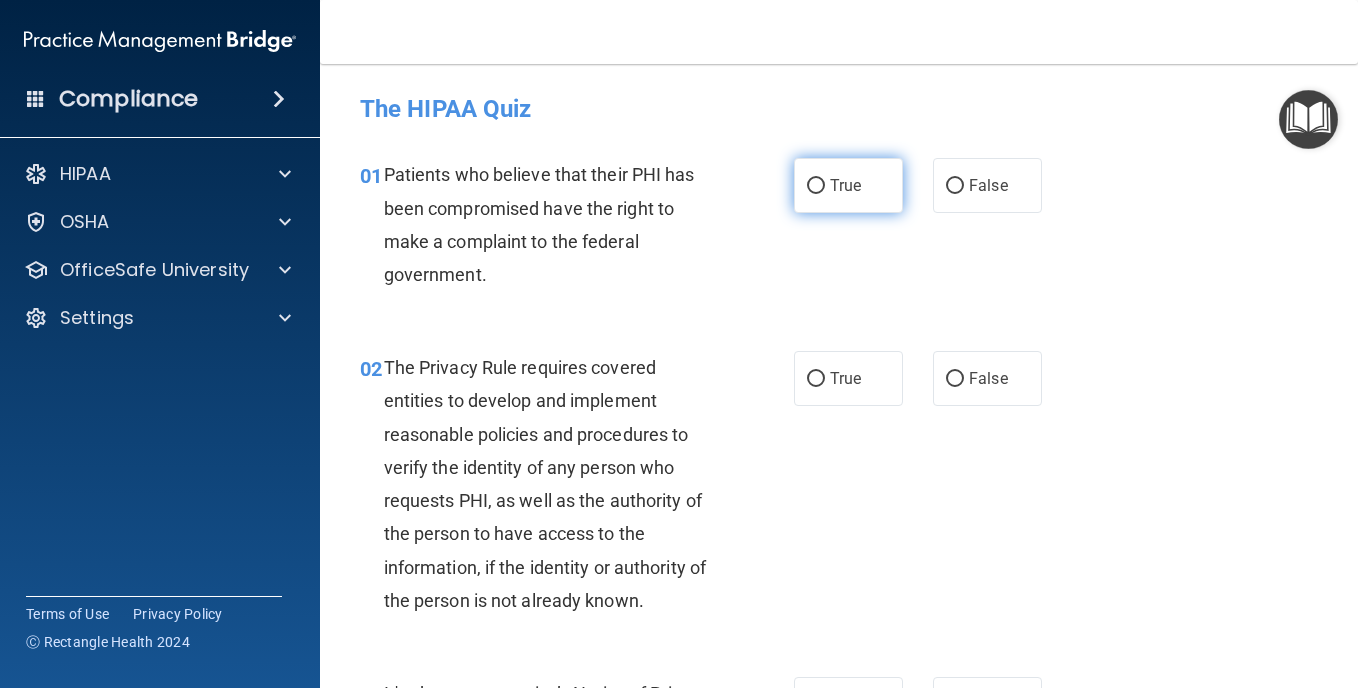 click on "True" at bounding box center [845, 185] 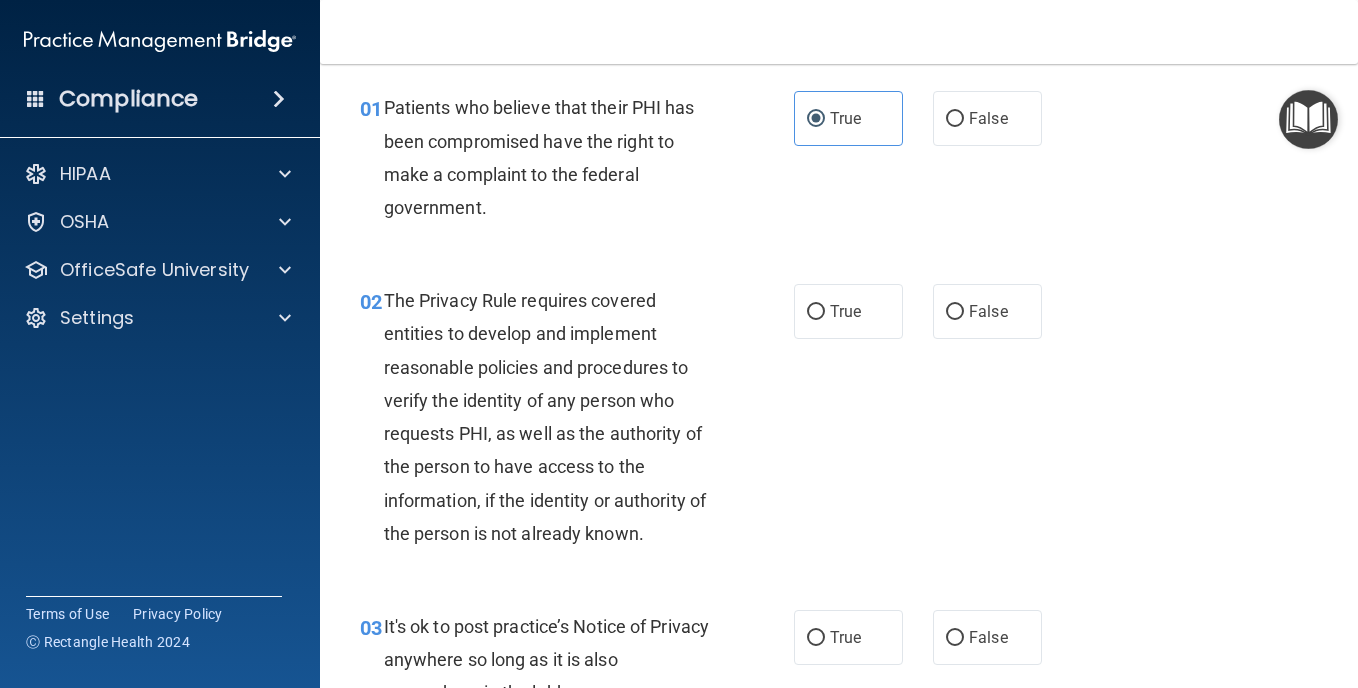 scroll, scrollTop: 100, scrollLeft: 0, axis: vertical 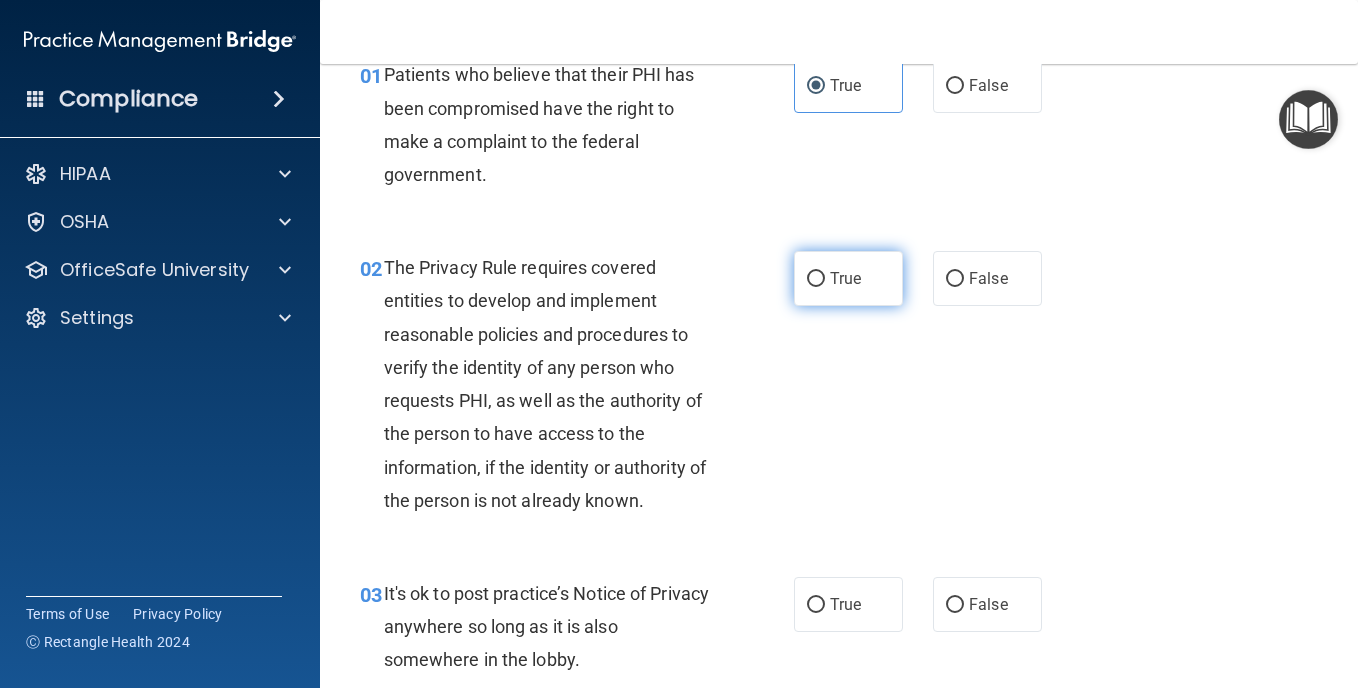click on "True" at bounding box center (845, 278) 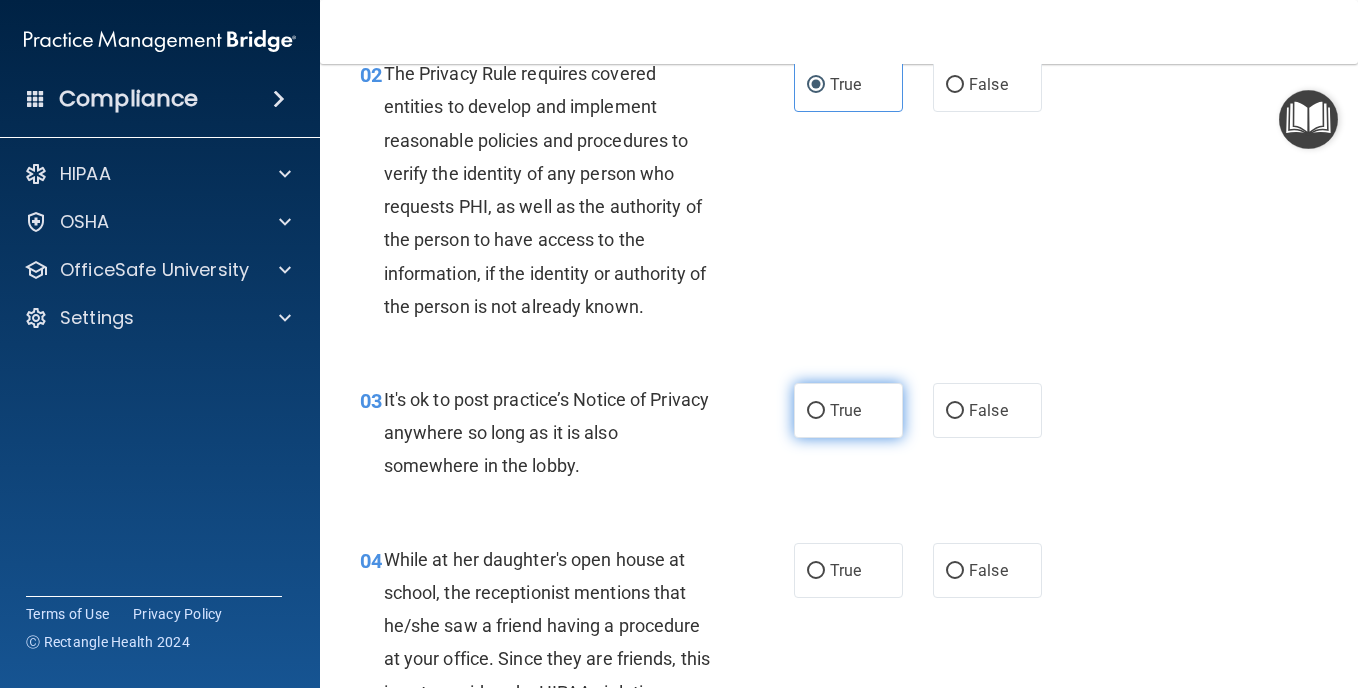 scroll, scrollTop: 300, scrollLeft: 0, axis: vertical 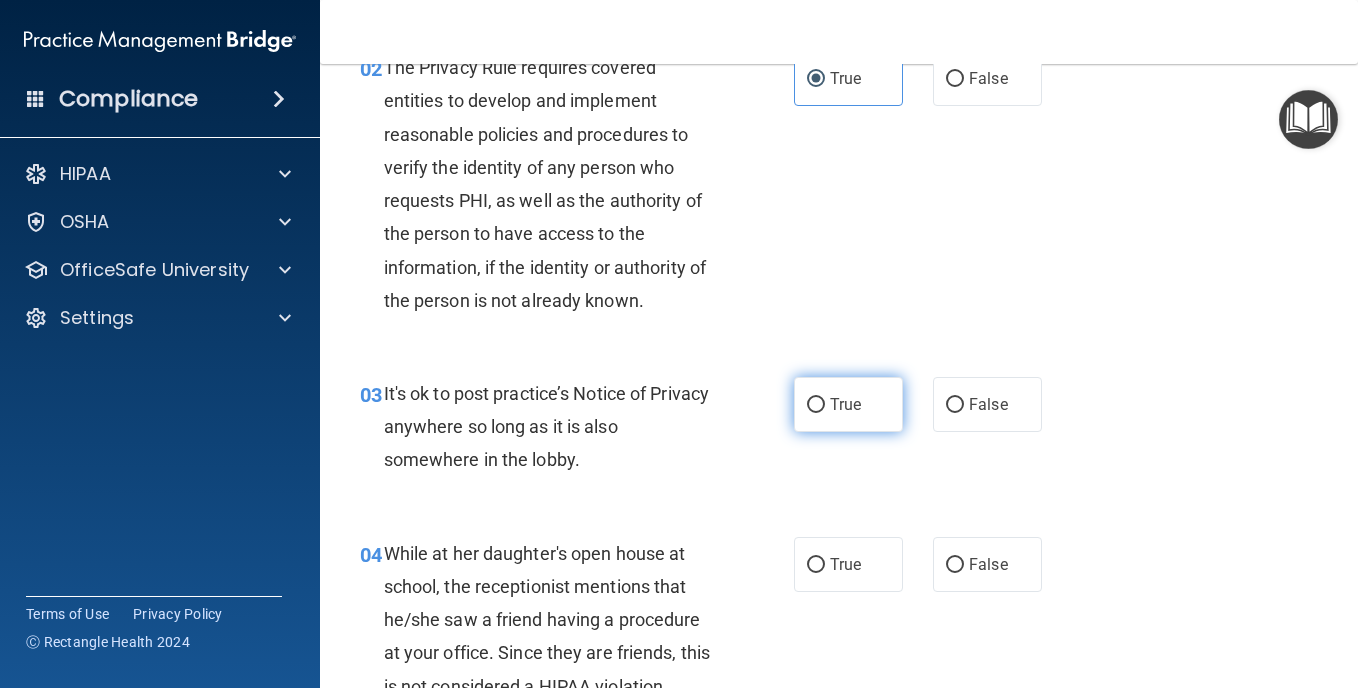 click on "True" at bounding box center [845, 404] 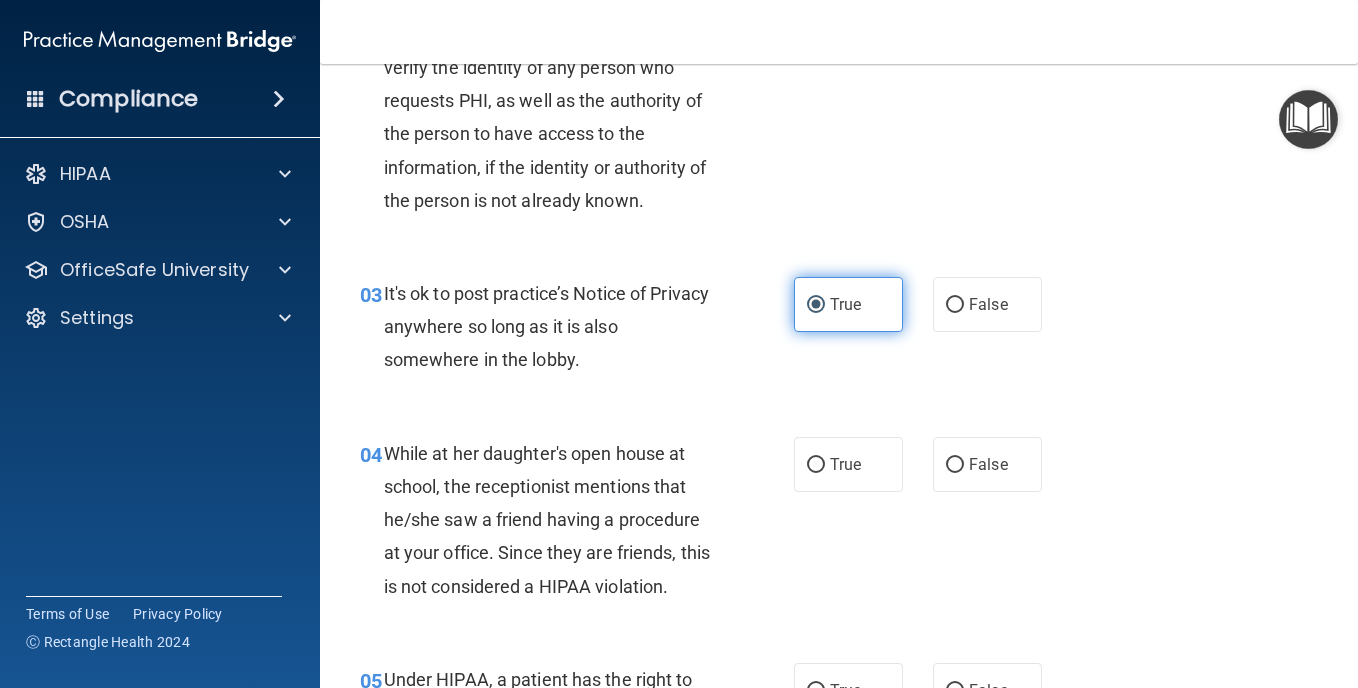 scroll, scrollTop: 500, scrollLeft: 0, axis: vertical 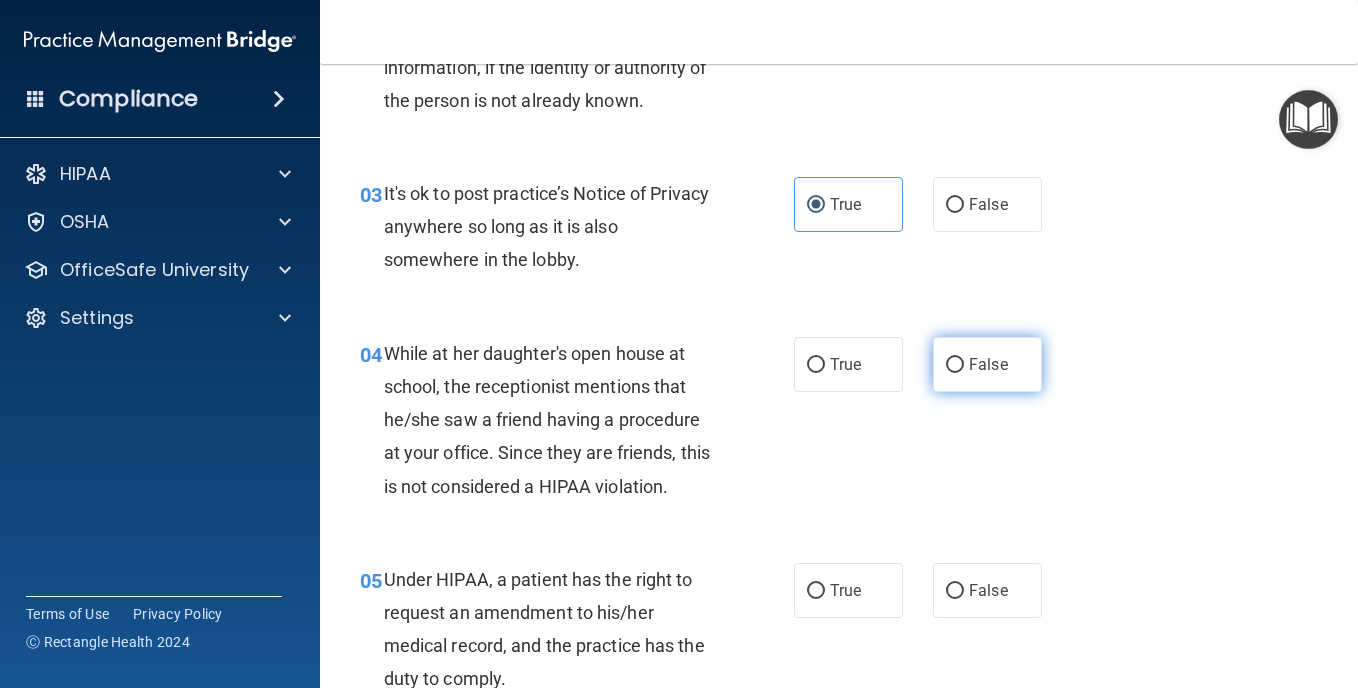 click on "False" at bounding box center (988, 364) 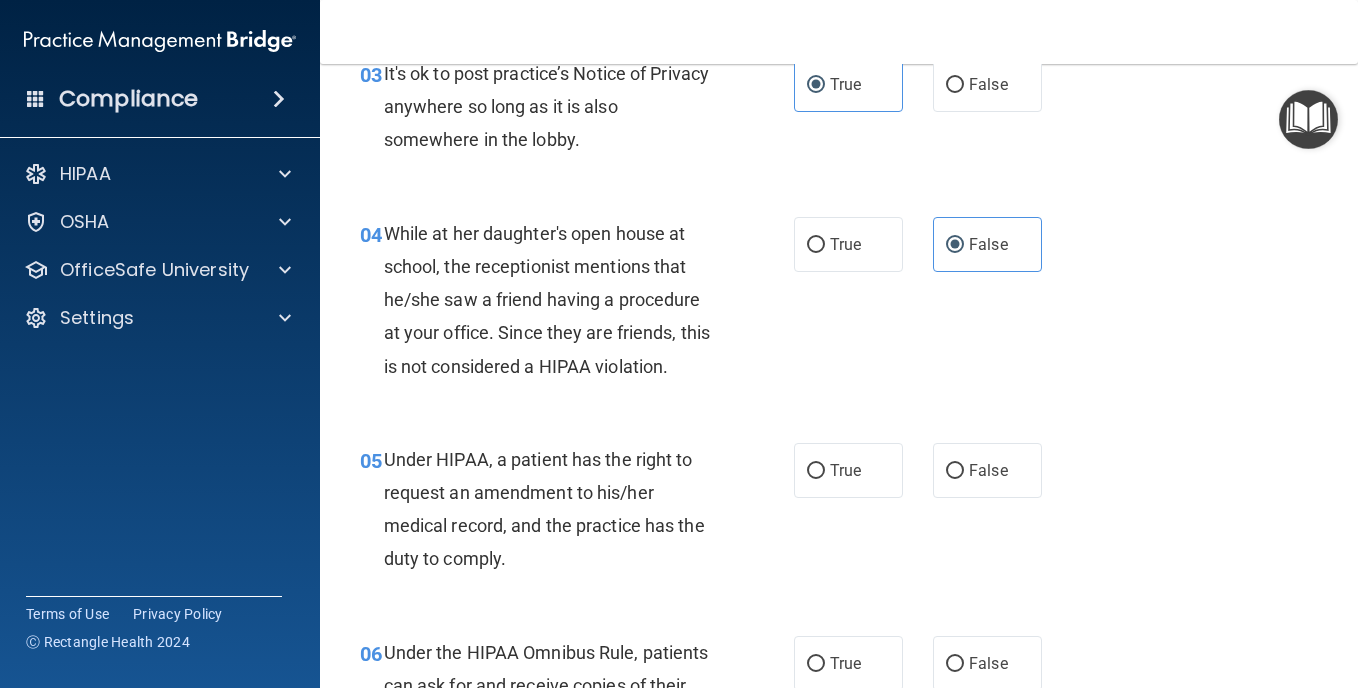scroll, scrollTop: 700, scrollLeft: 0, axis: vertical 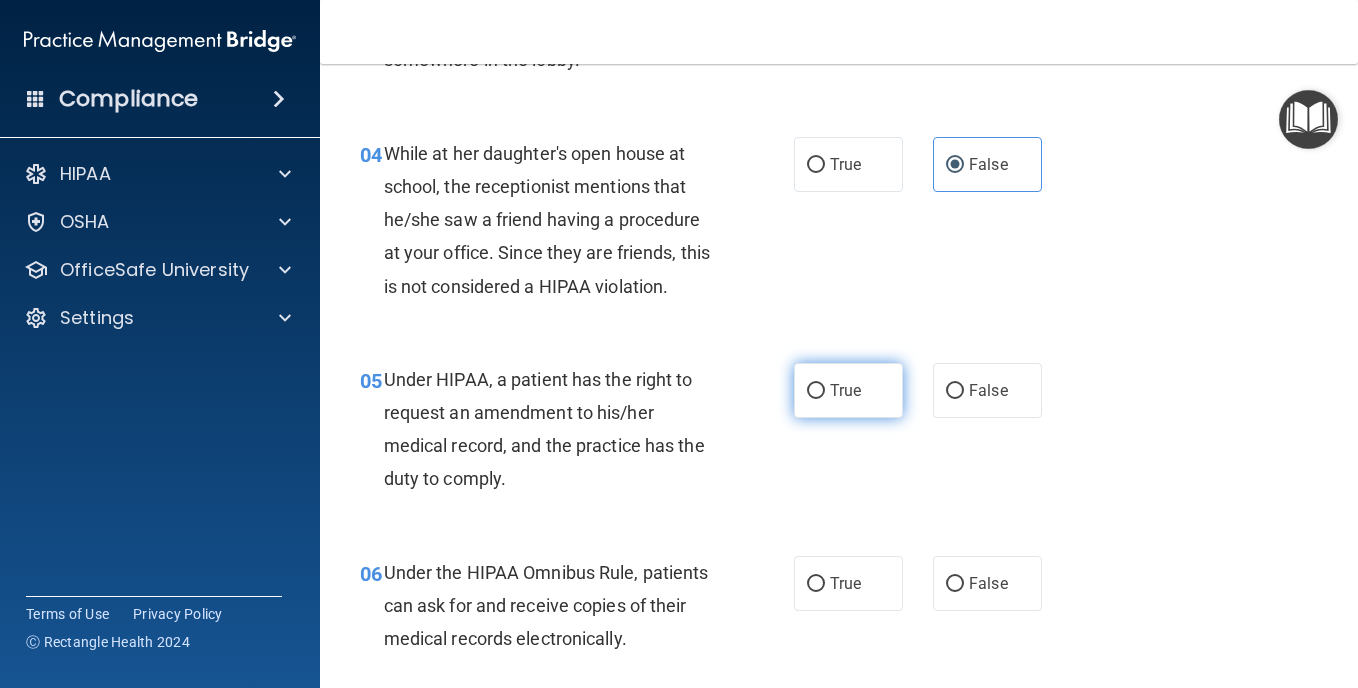 click on "True" at bounding box center [848, 390] 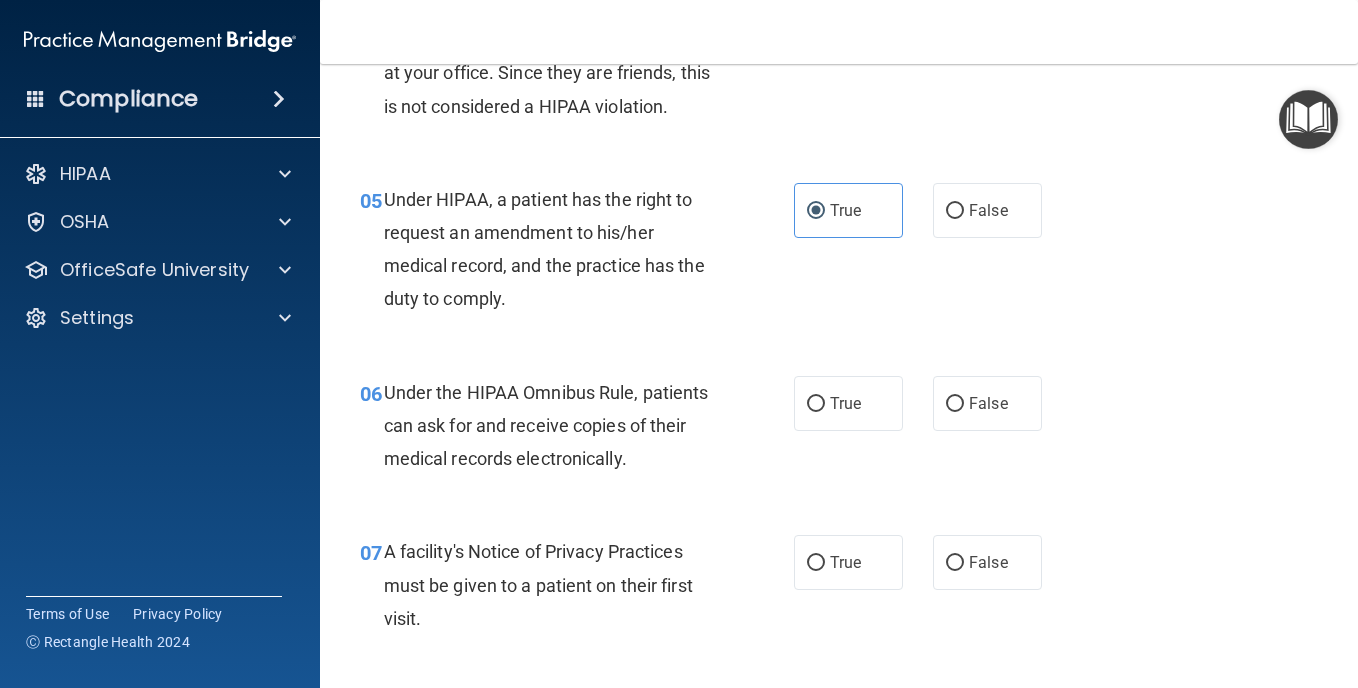 scroll, scrollTop: 900, scrollLeft: 0, axis: vertical 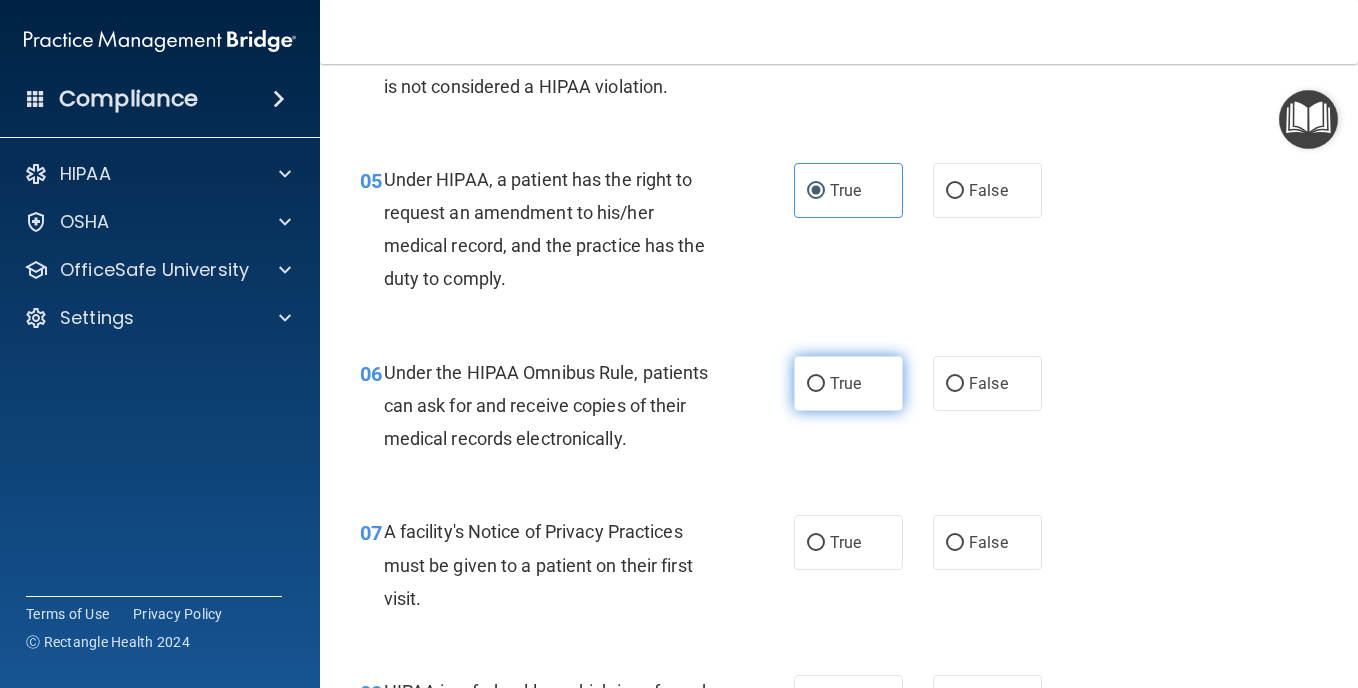 click on "True" at bounding box center [848, 383] 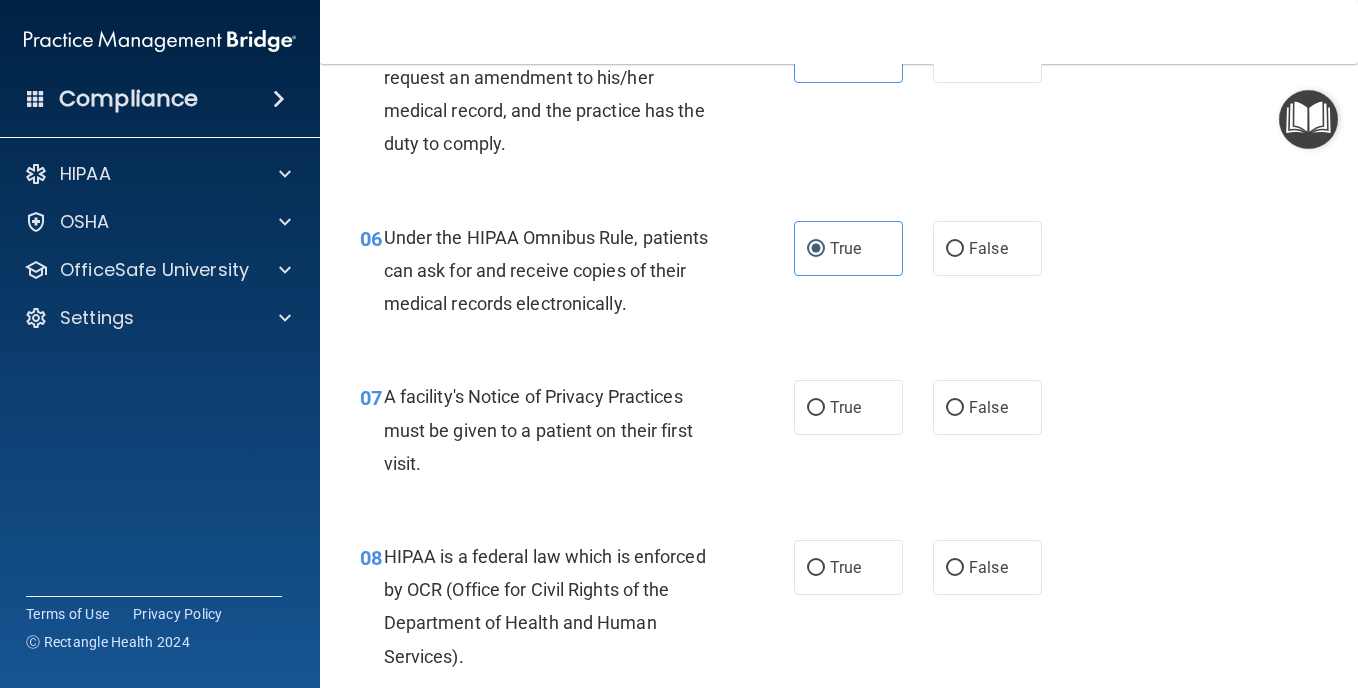 scroll, scrollTop: 1100, scrollLeft: 0, axis: vertical 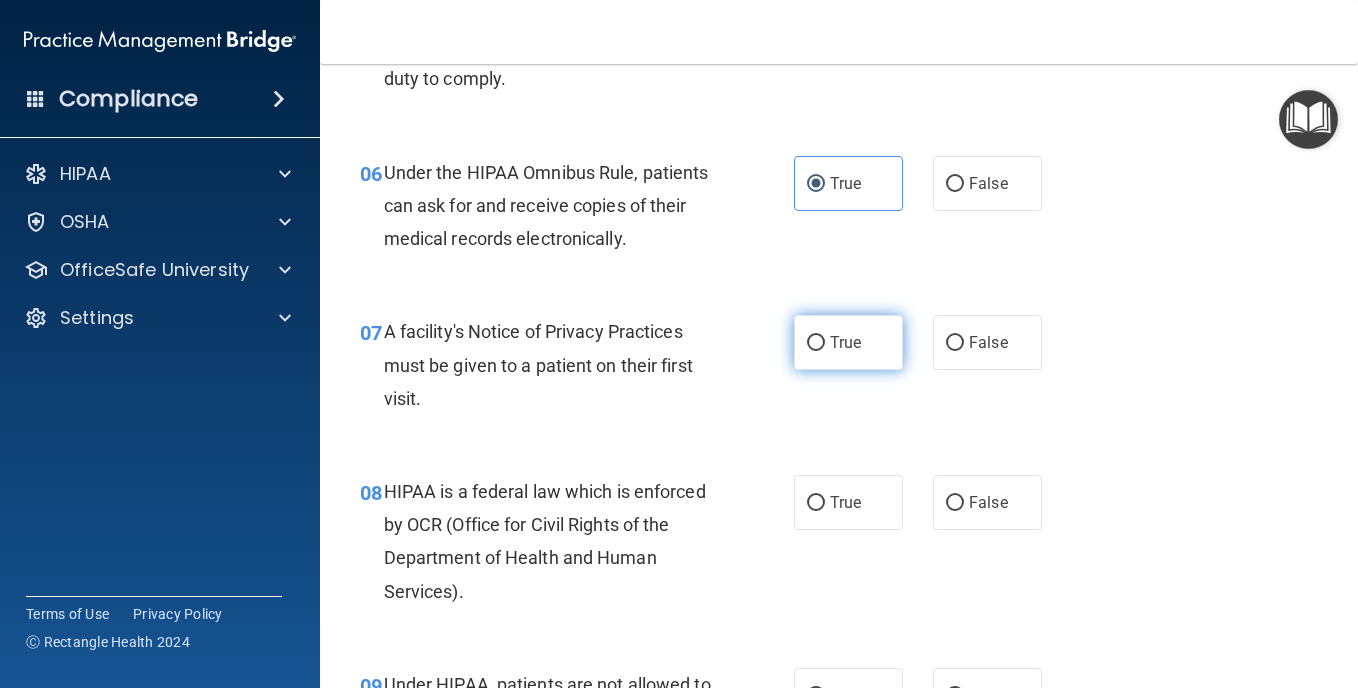 click on "True" at bounding box center [845, 342] 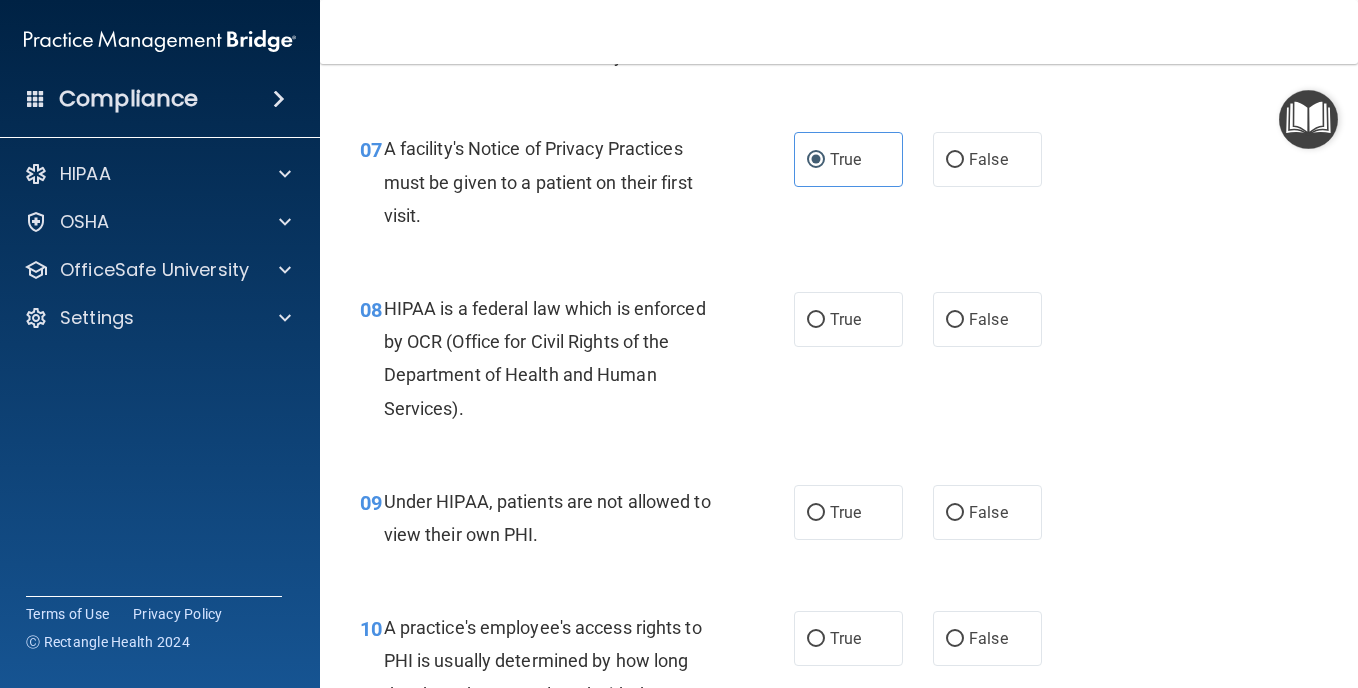 scroll, scrollTop: 1300, scrollLeft: 0, axis: vertical 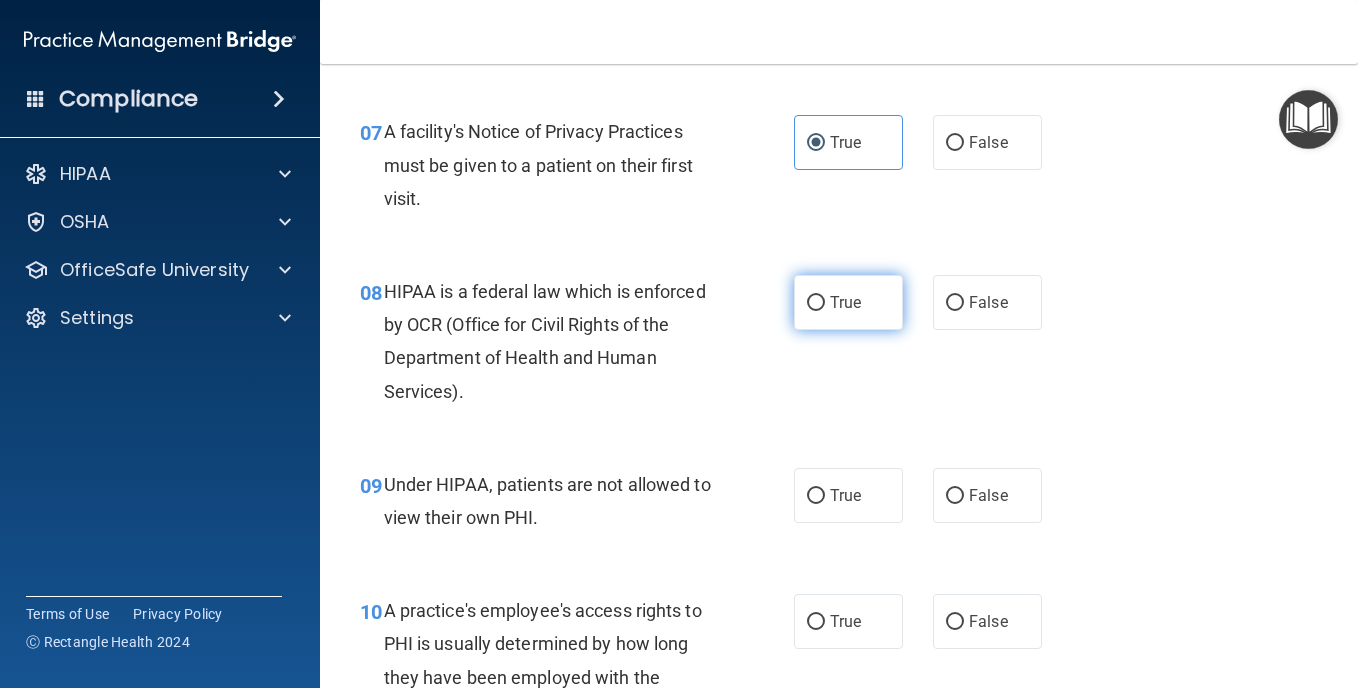 click on "True" at bounding box center [848, 302] 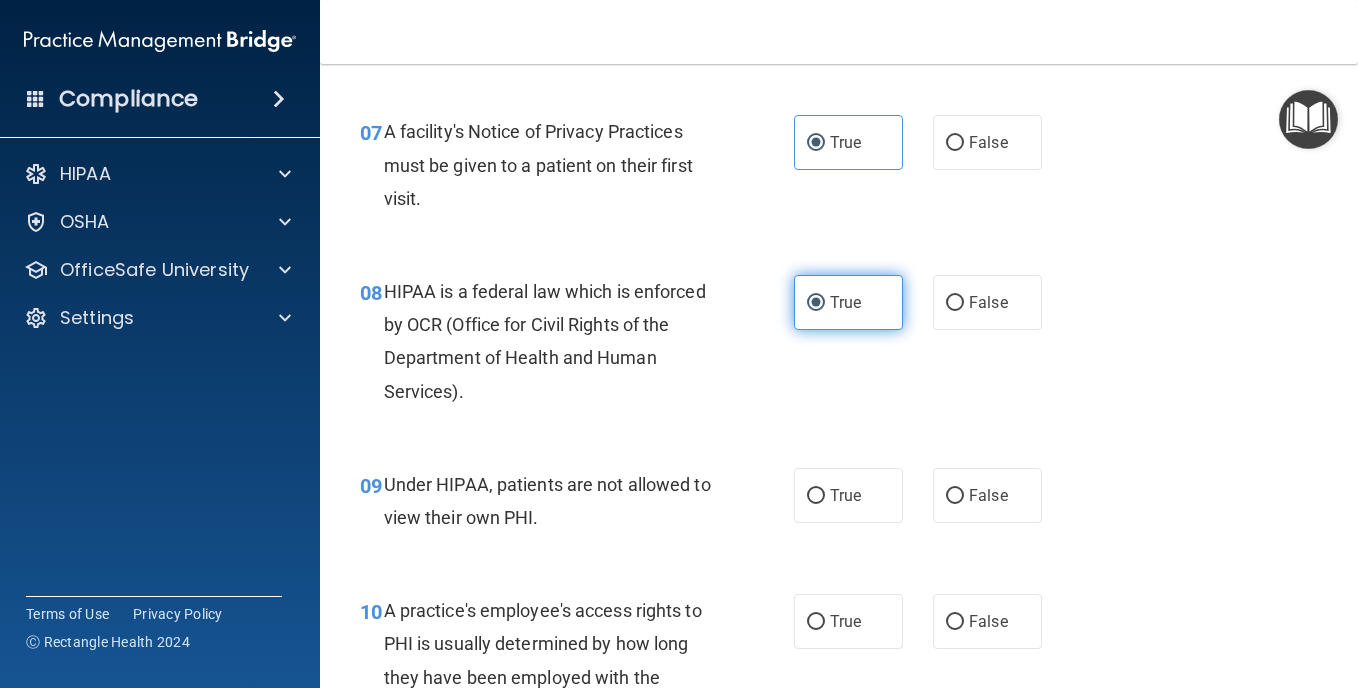 scroll, scrollTop: 1400, scrollLeft: 0, axis: vertical 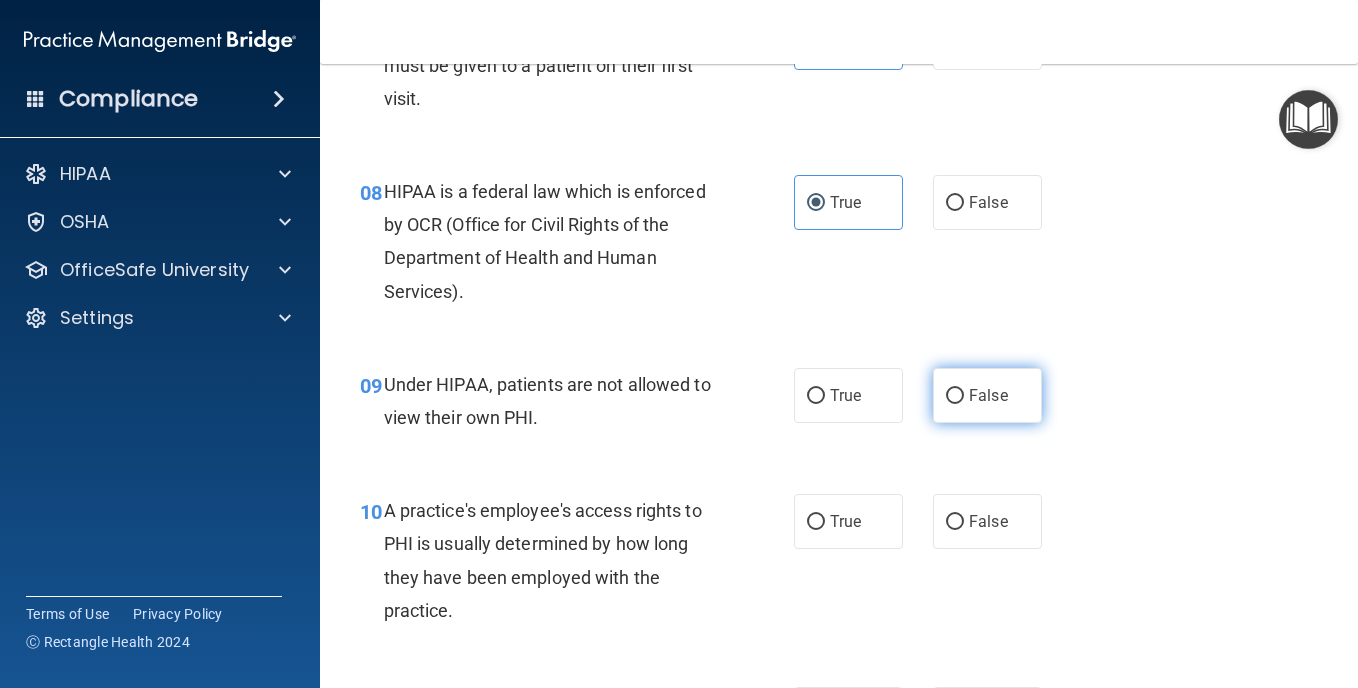click on "False" at bounding box center (987, 395) 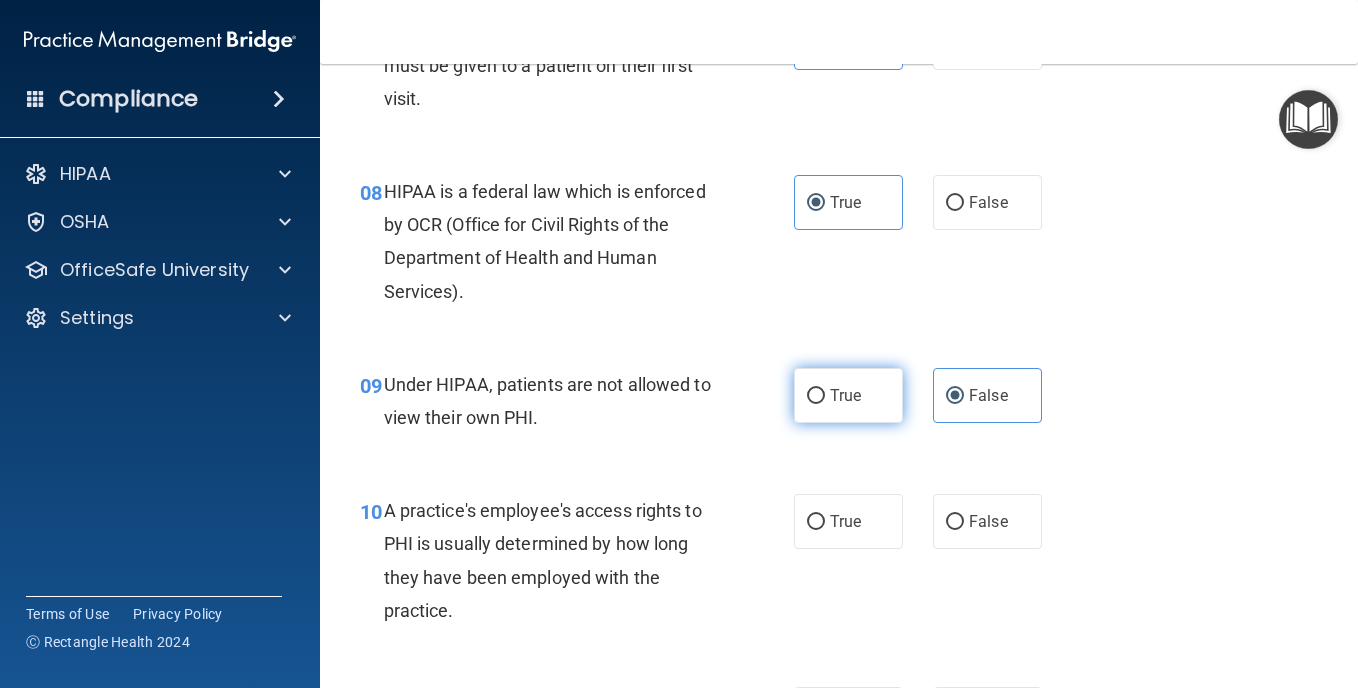 scroll, scrollTop: 1500, scrollLeft: 0, axis: vertical 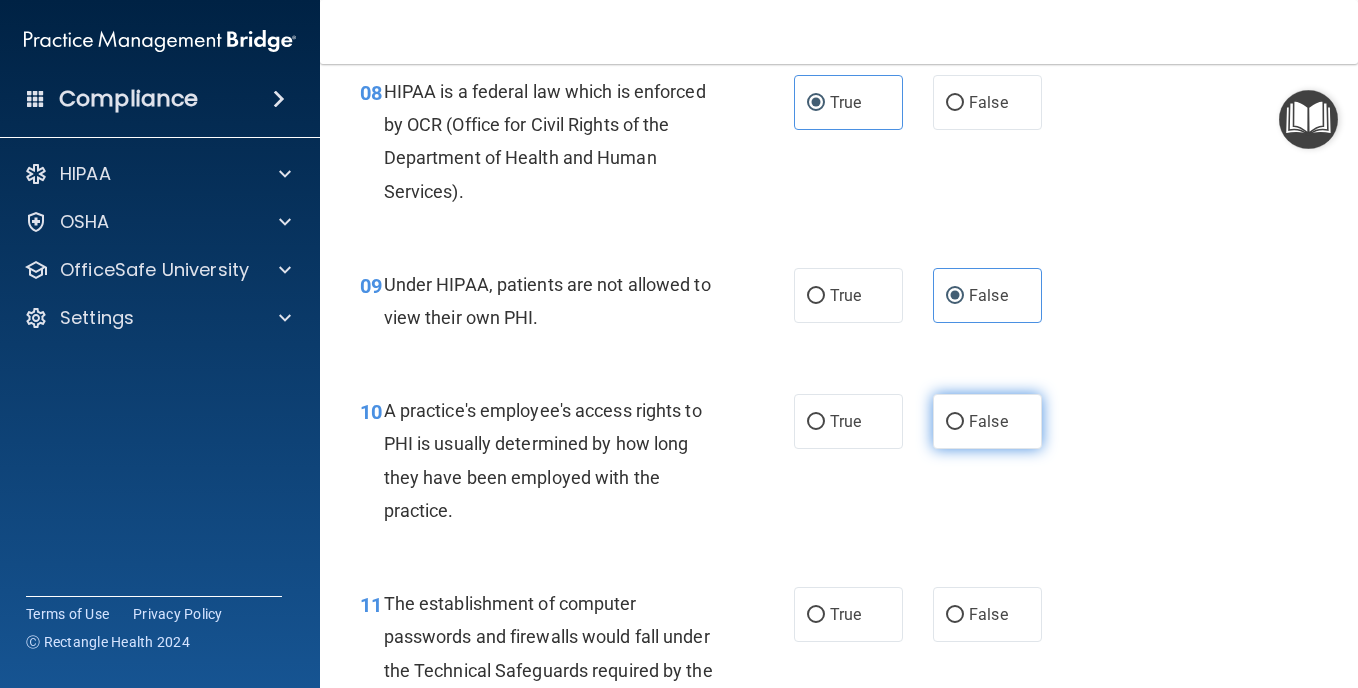 click on "False" at bounding box center [988, 421] 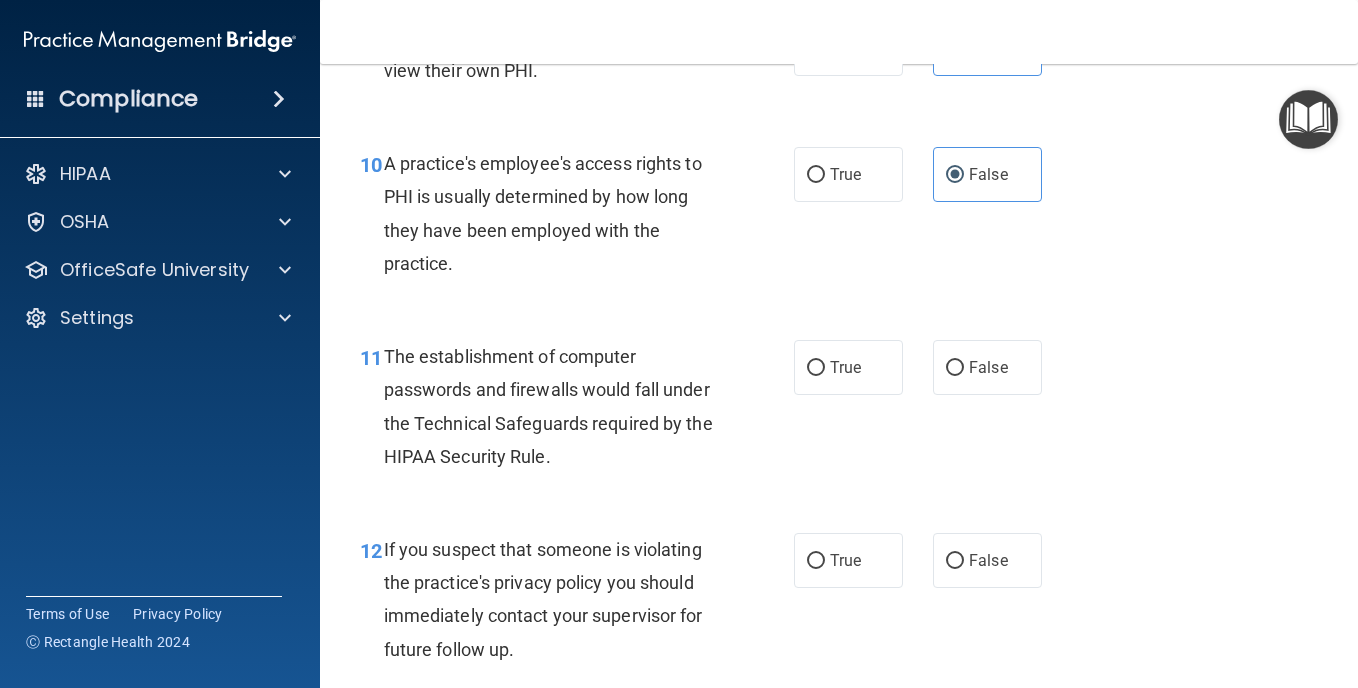scroll, scrollTop: 1800, scrollLeft: 0, axis: vertical 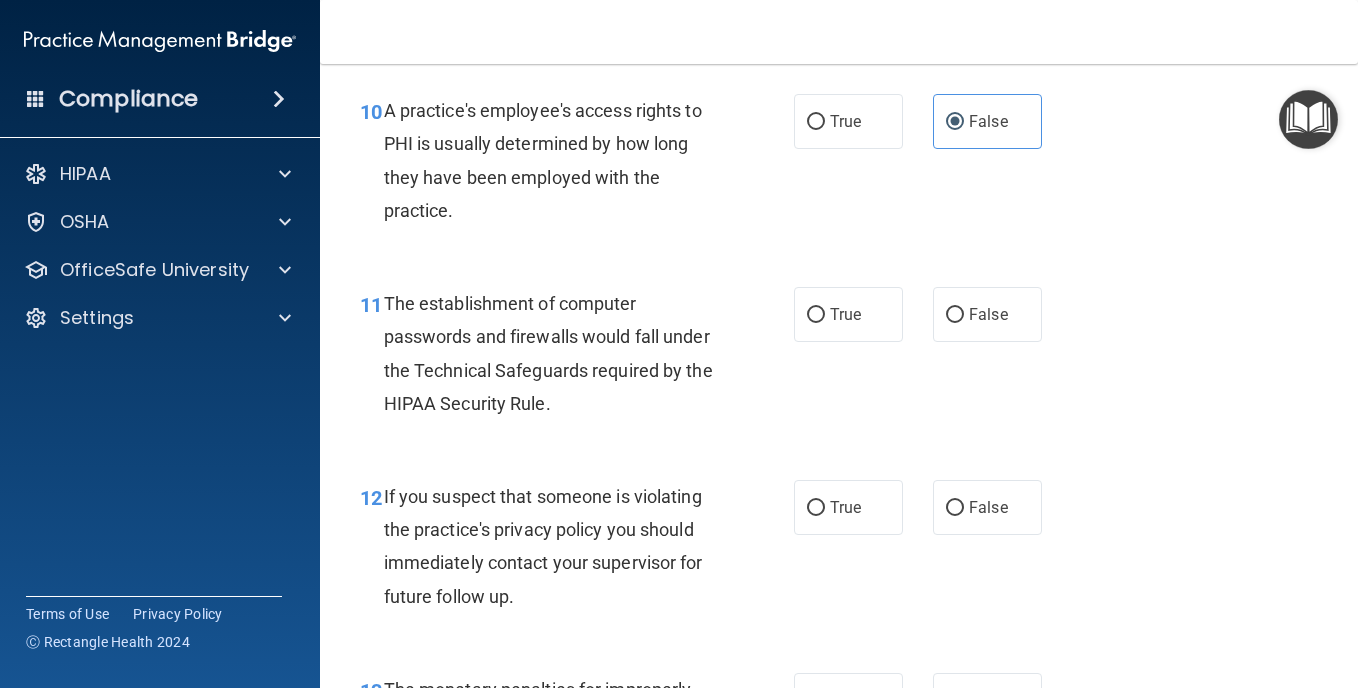 click on "11       The establishment of computer passwords and firewalls would fall under the Technical Safeguards required by the HIPAA Security Rule.                 True           False" at bounding box center [839, 358] 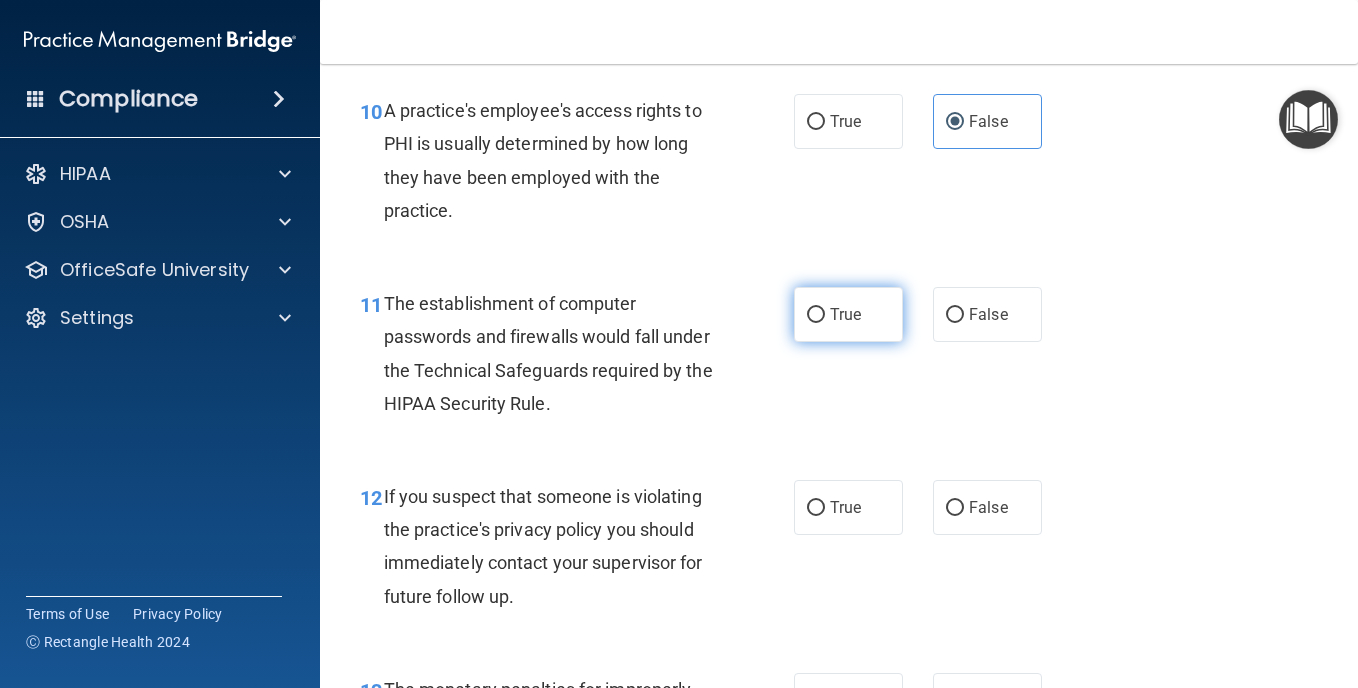 click on "True" at bounding box center (845, 314) 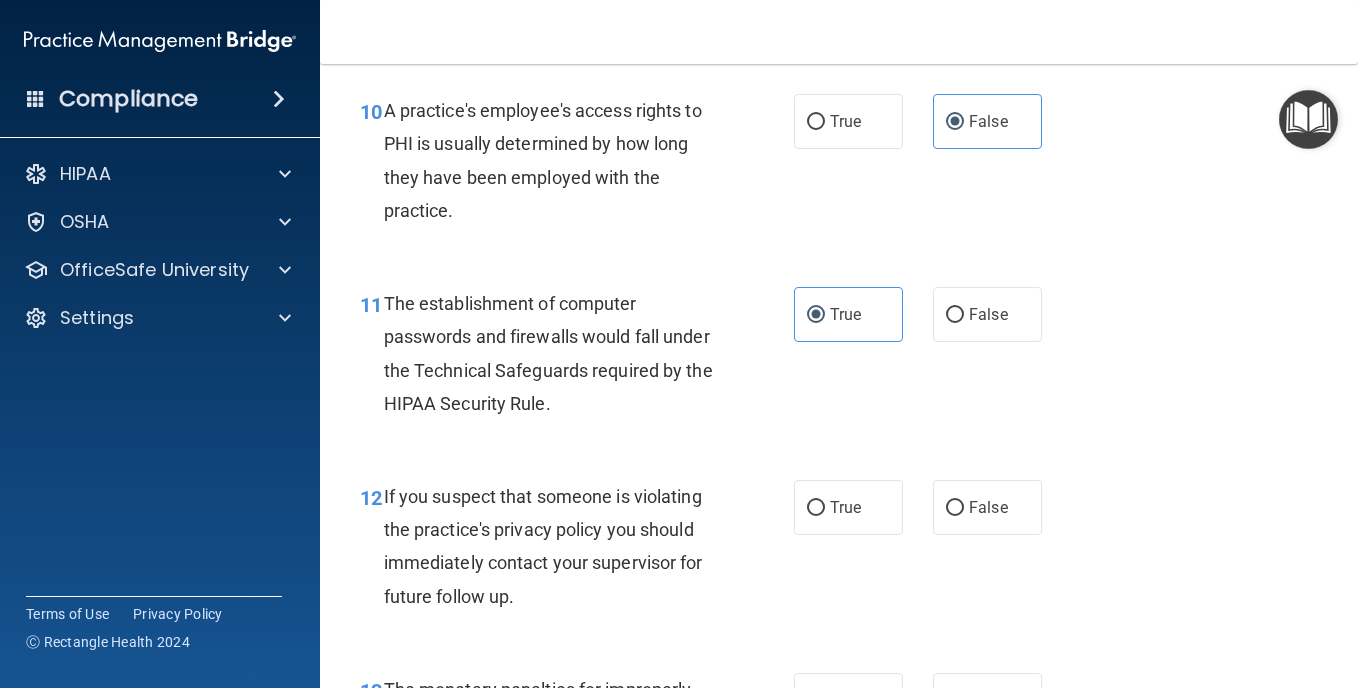 scroll, scrollTop: 1900, scrollLeft: 0, axis: vertical 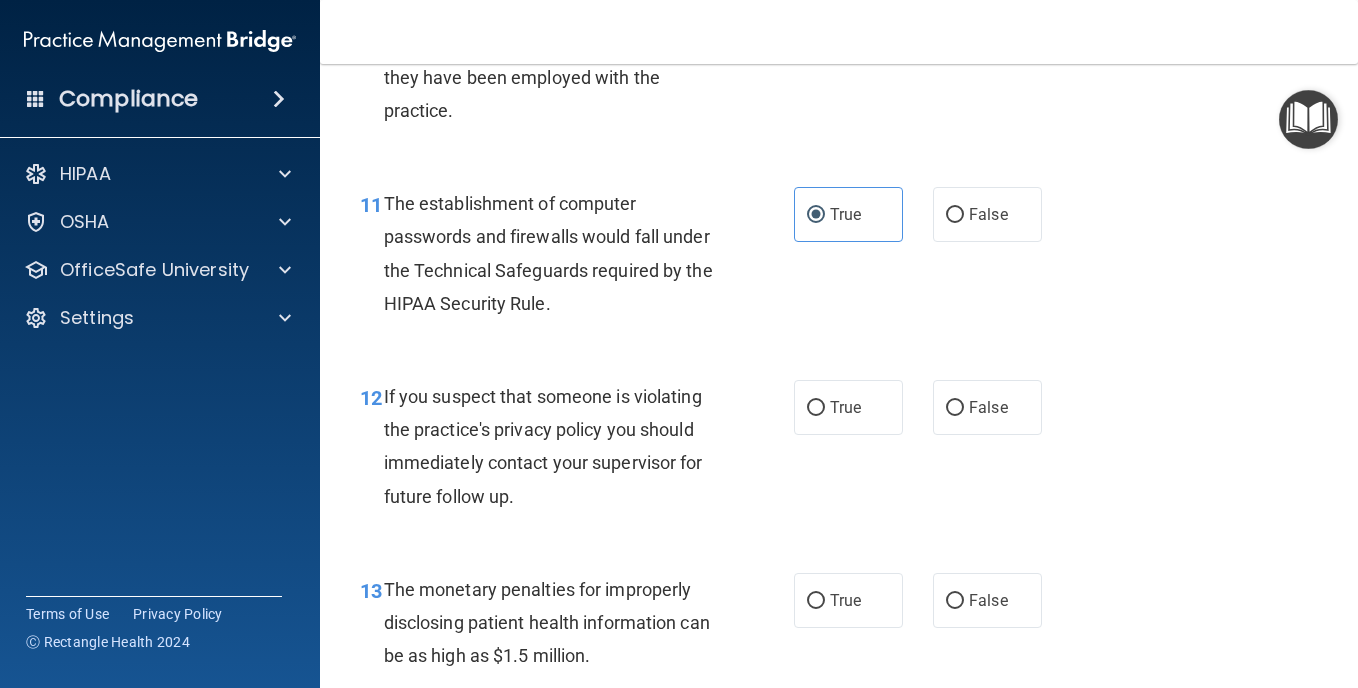 click on "True" at bounding box center [845, 407] 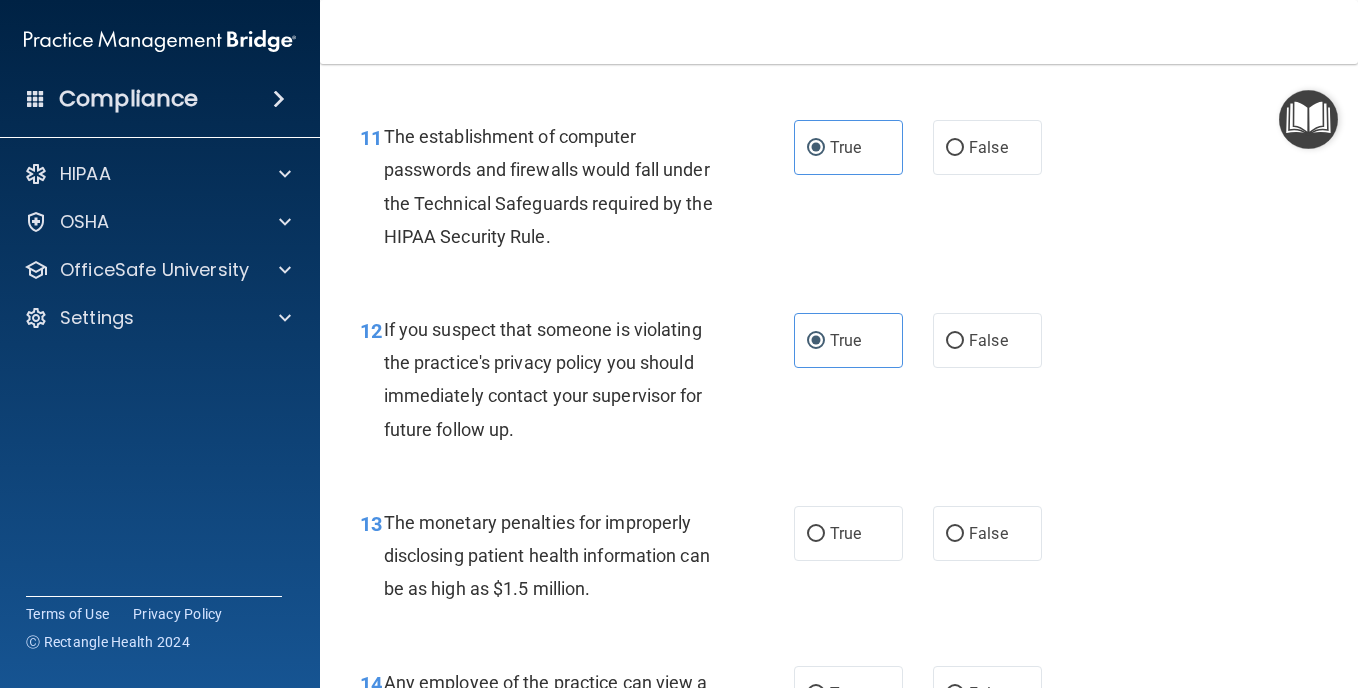 scroll, scrollTop: 2000, scrollLeft: 0, axis: vertical 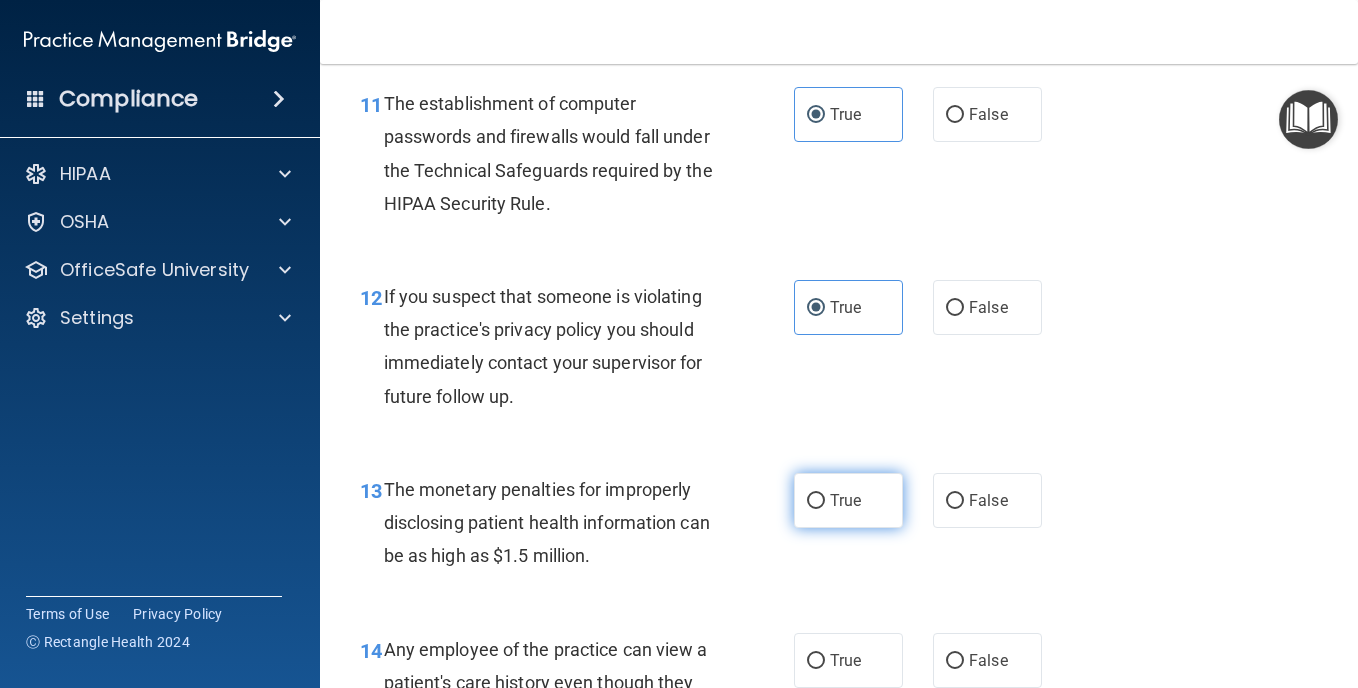 click on "True" at bounding box center (845, 500) 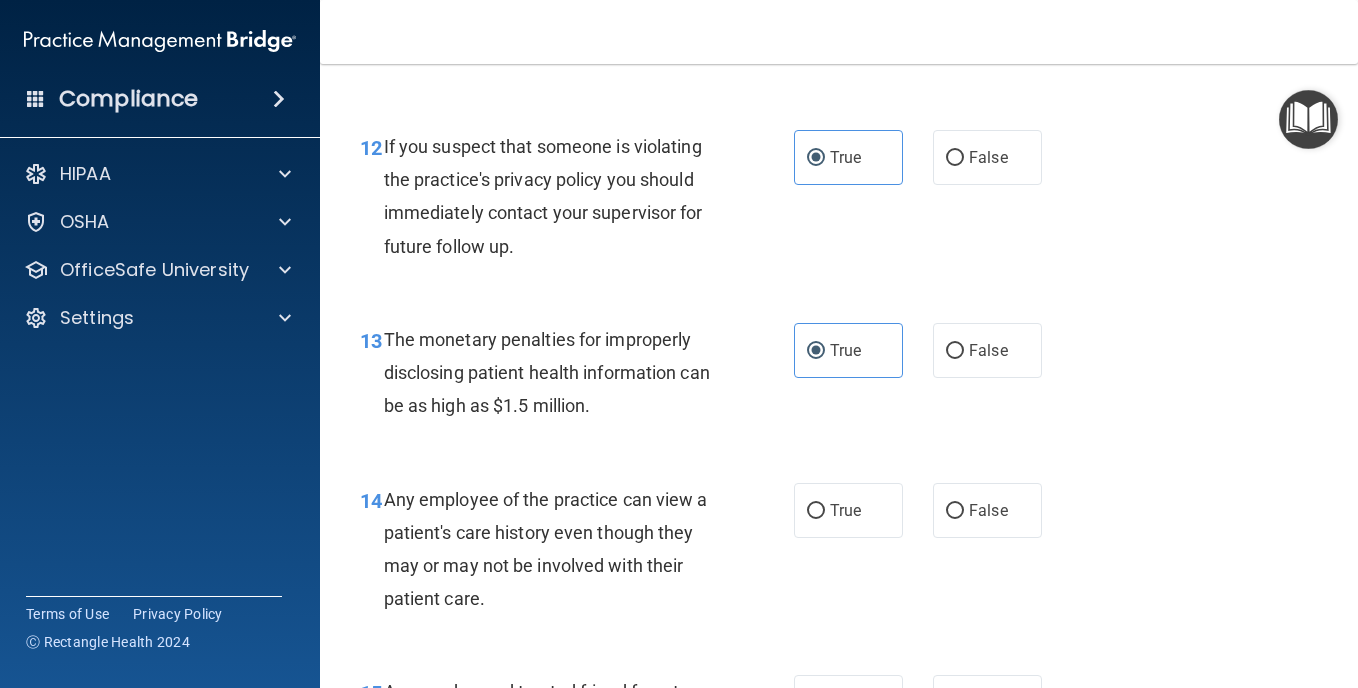 scroll, scrollTop: 2200, scrollLeft: 0, axis: vertical 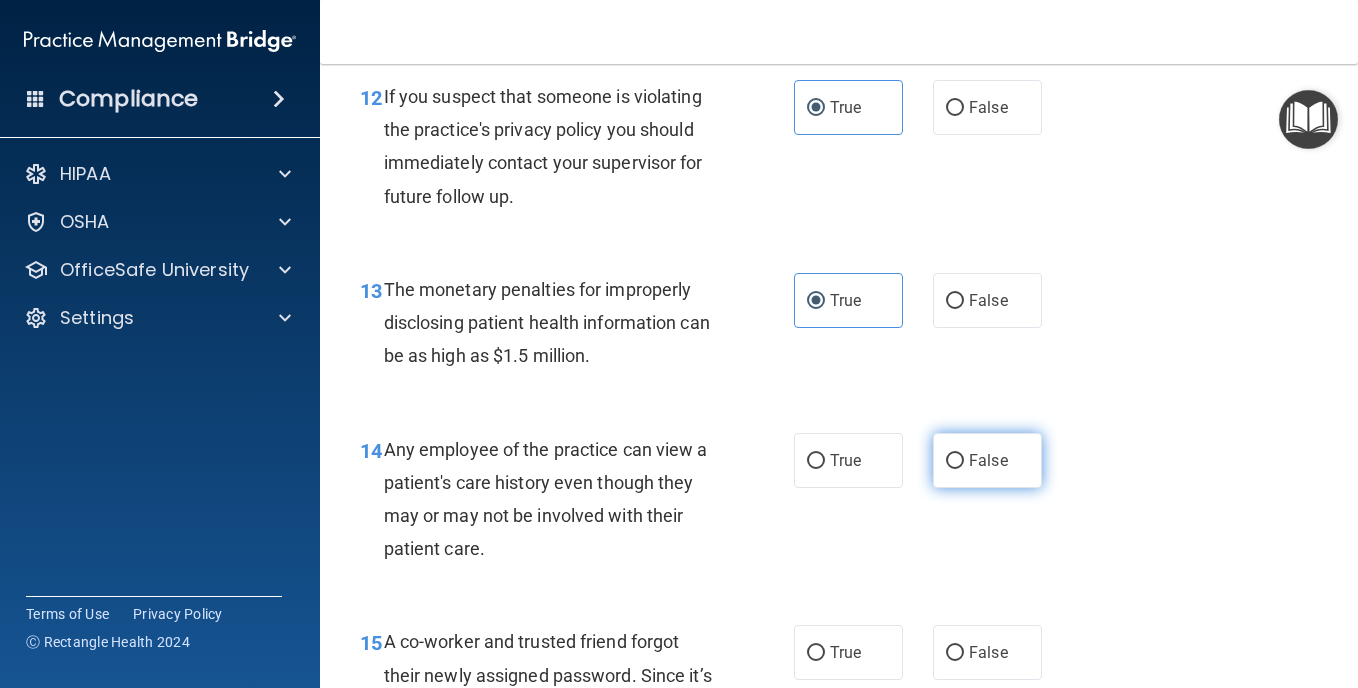 click on "False" at bounding box center (987, 460) 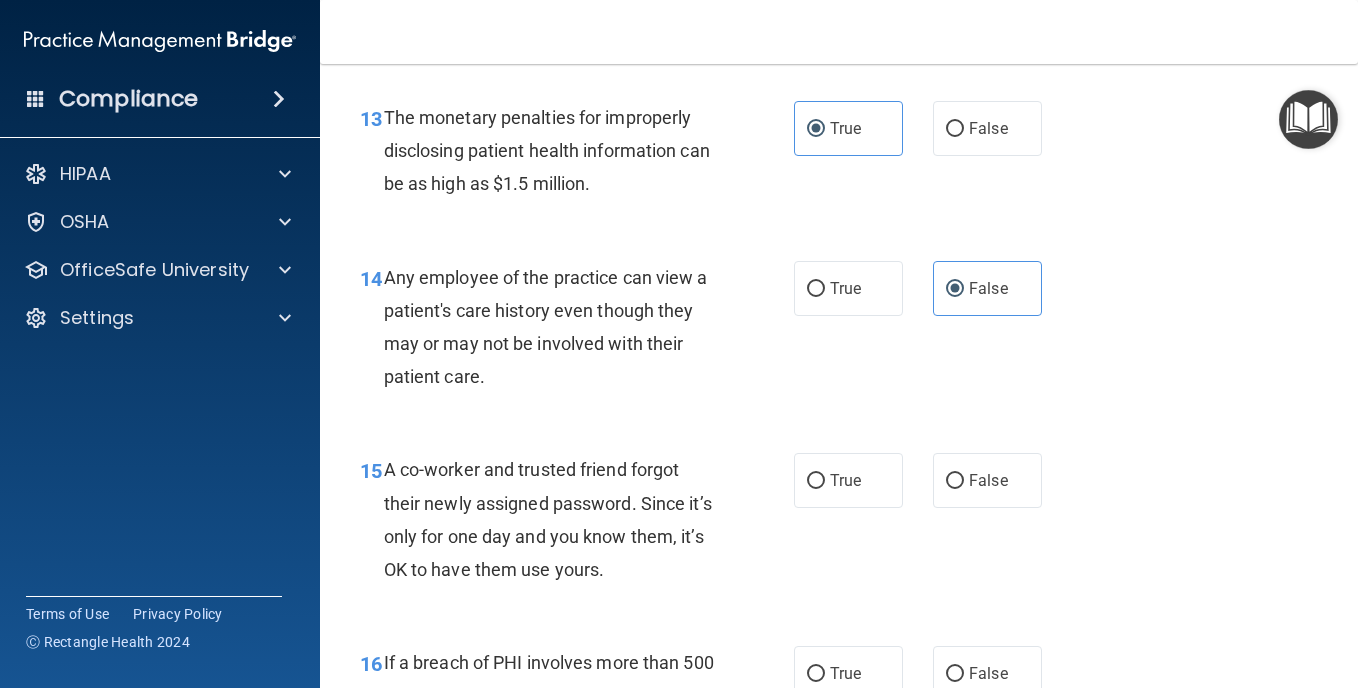scroll, scrollTop: 2400, scrollLeft: 0, axis: vertical 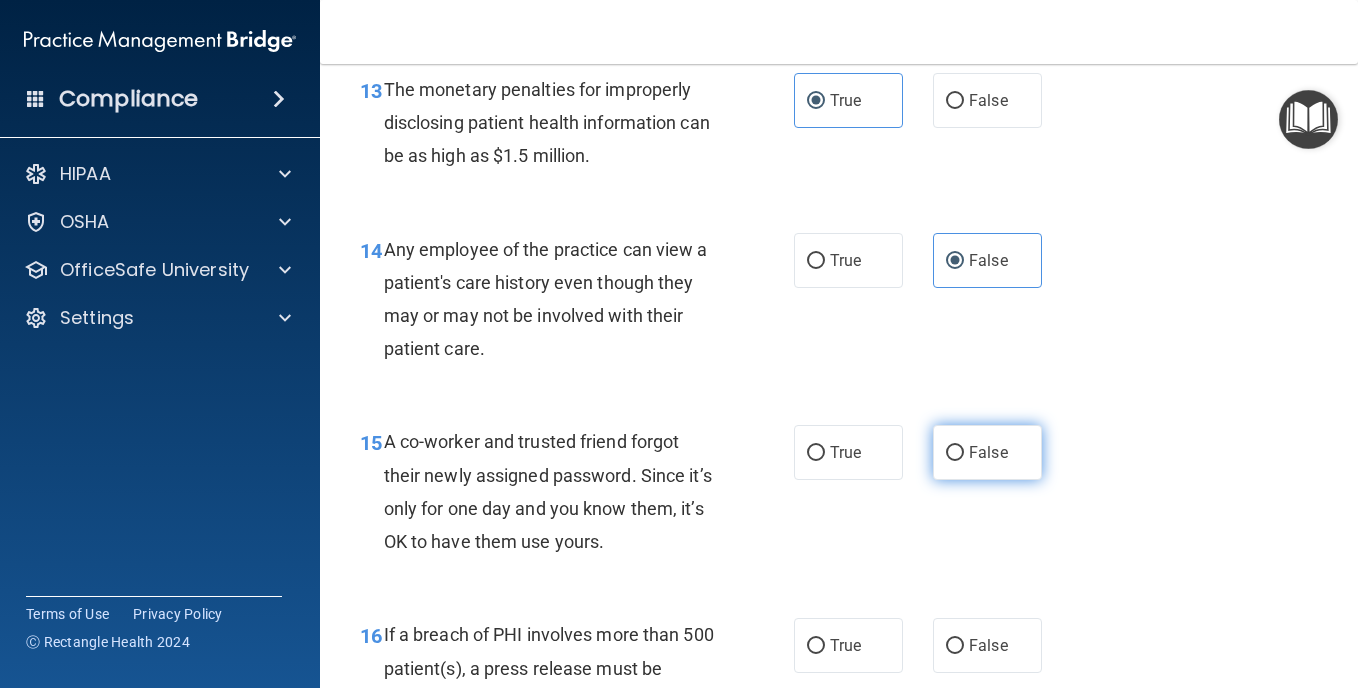 click on "False" at bounding box center (988, 452) 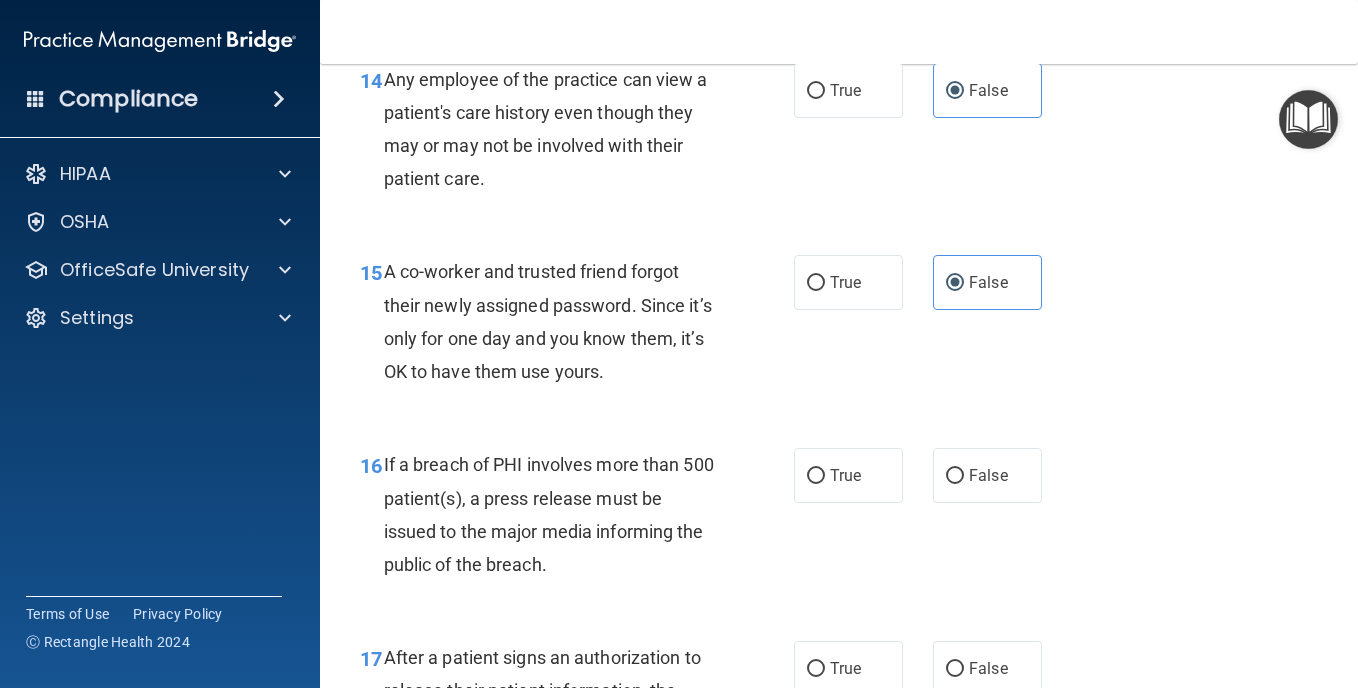 scroll, scrollTop: 2600, scrollLeft: 0, axis: vertical 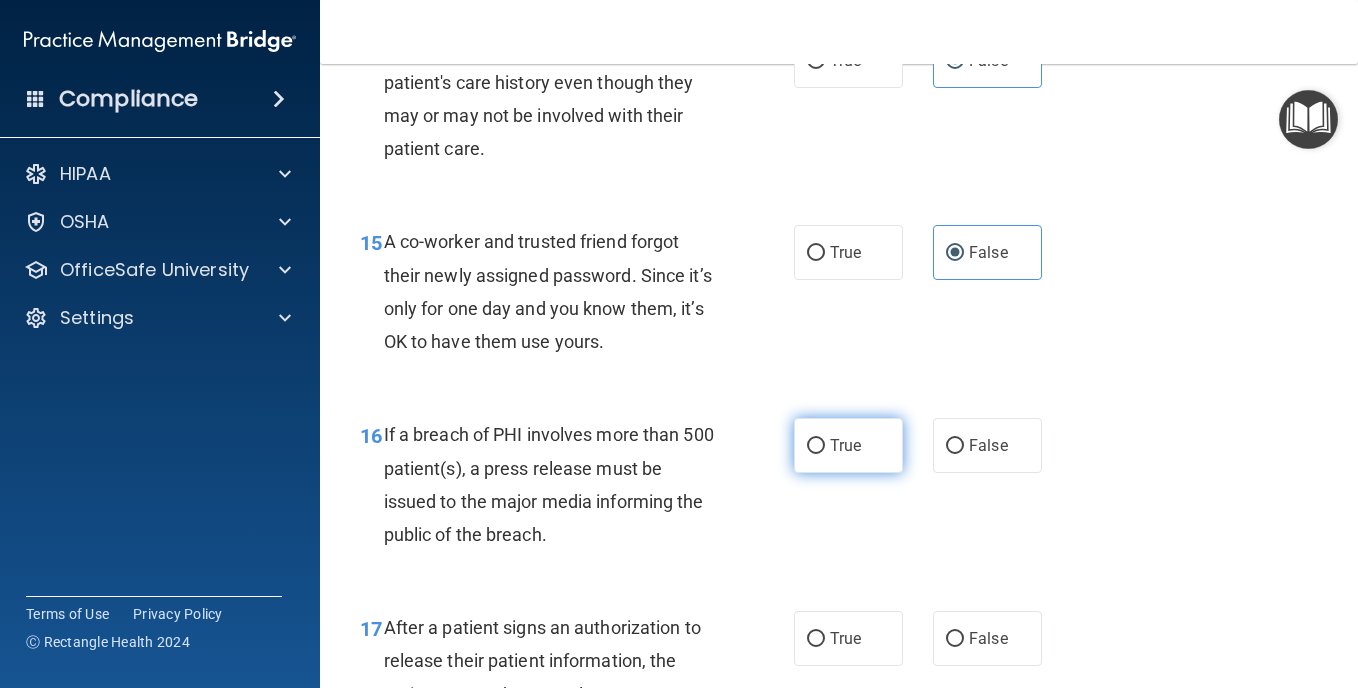click on "True" at bounding box center [816, 446] 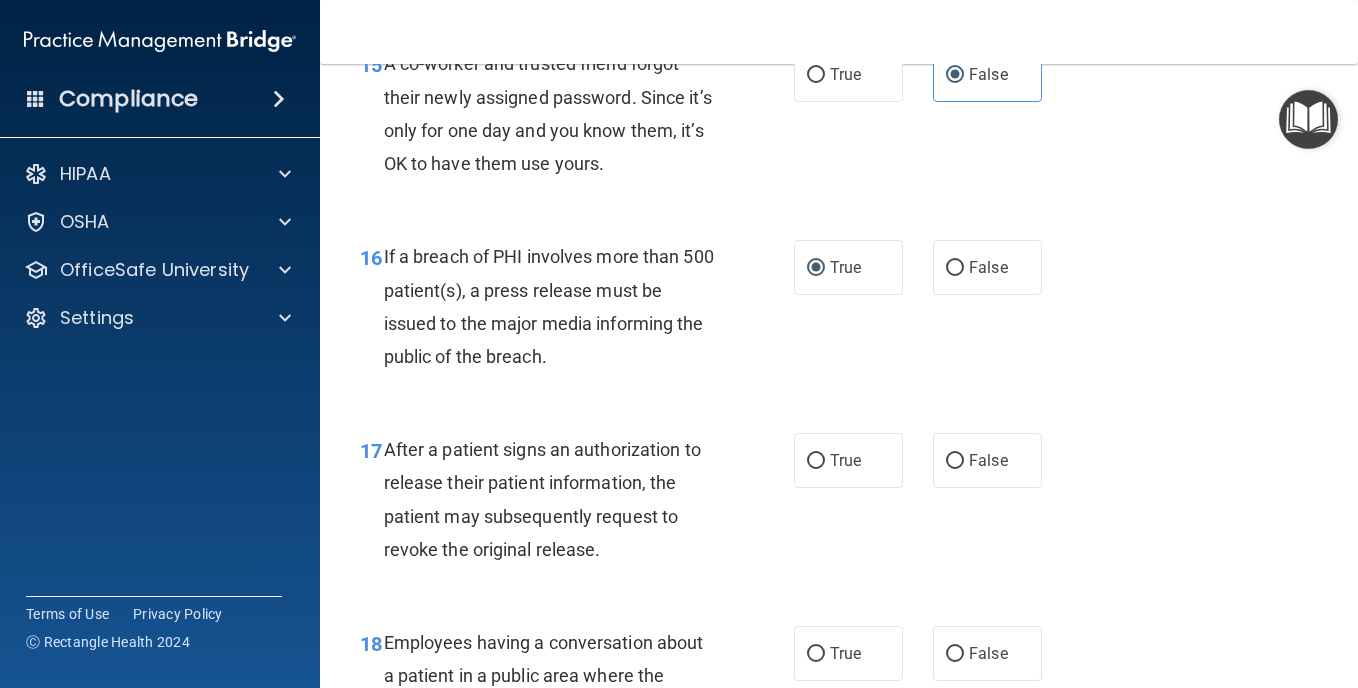 scroll, scrollTop: 2800, scrollLeft: 0, axis: vertical 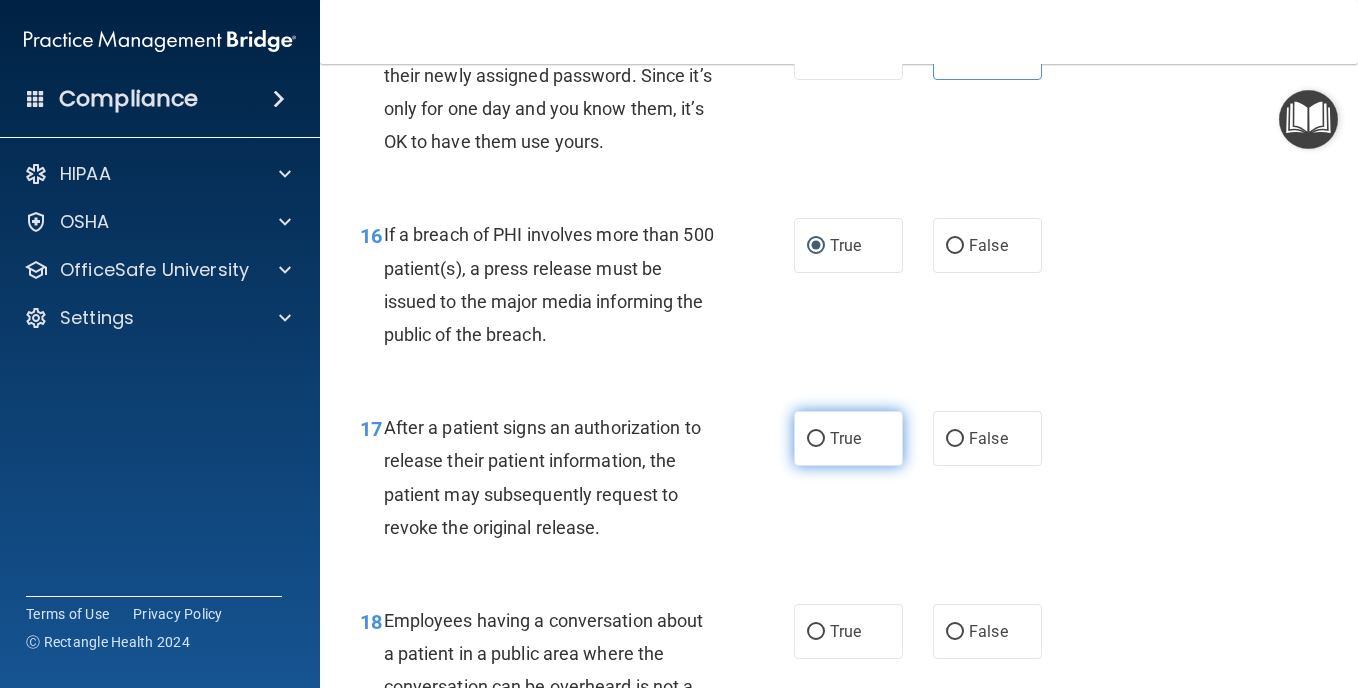 click on "True" at bounding box center (845, 438) 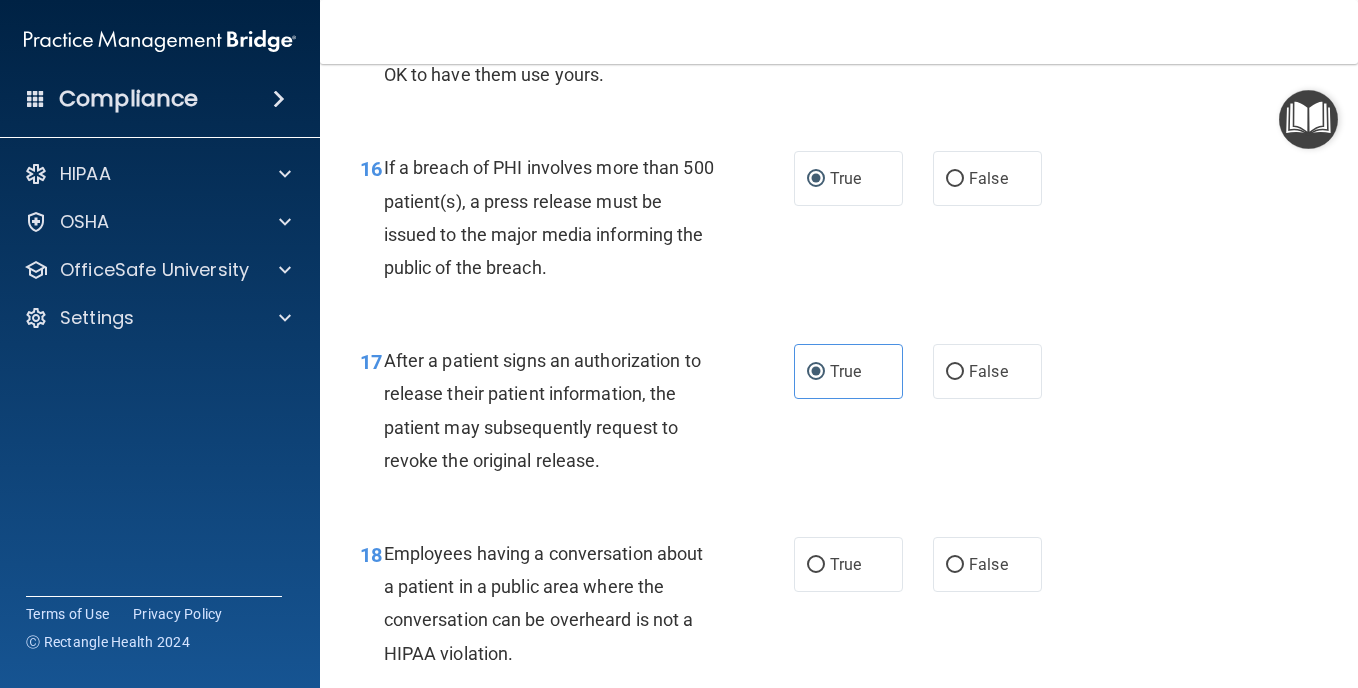 scroll, scrollTop: 3000, scrollLeft: 0, axis: vertical 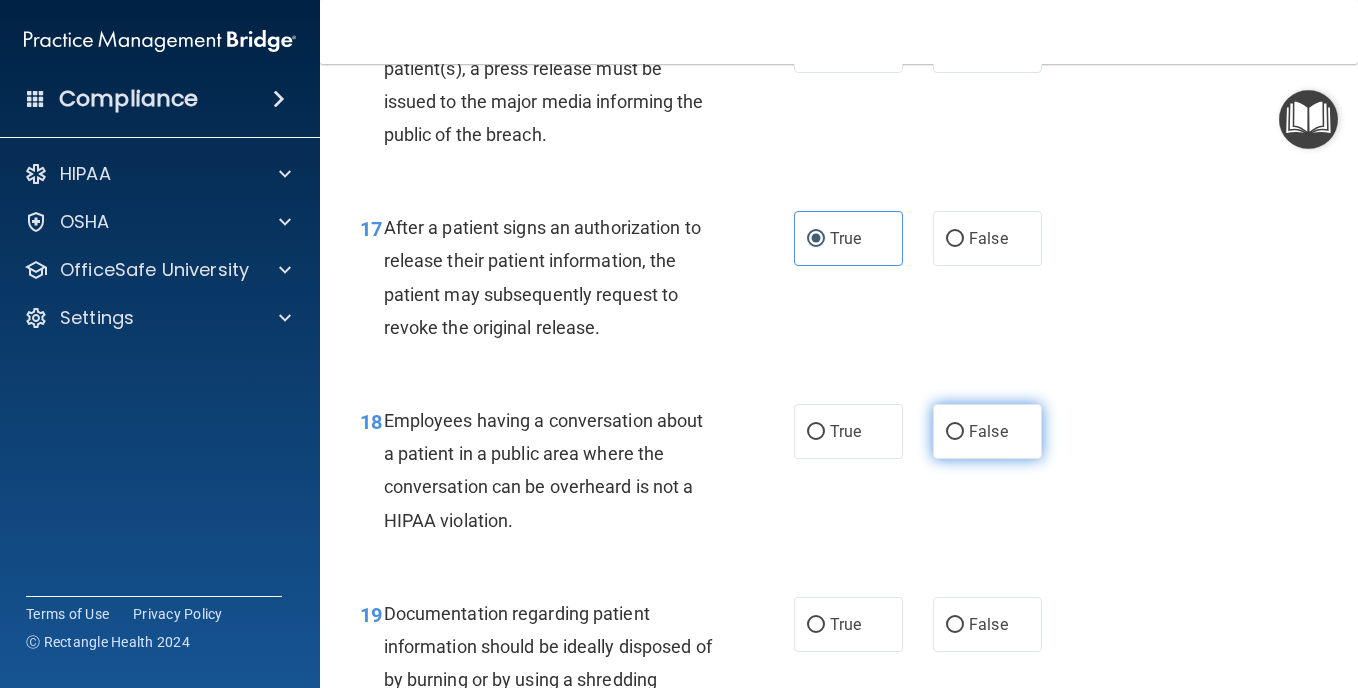 click on "False" at bounding box center (988, 431) 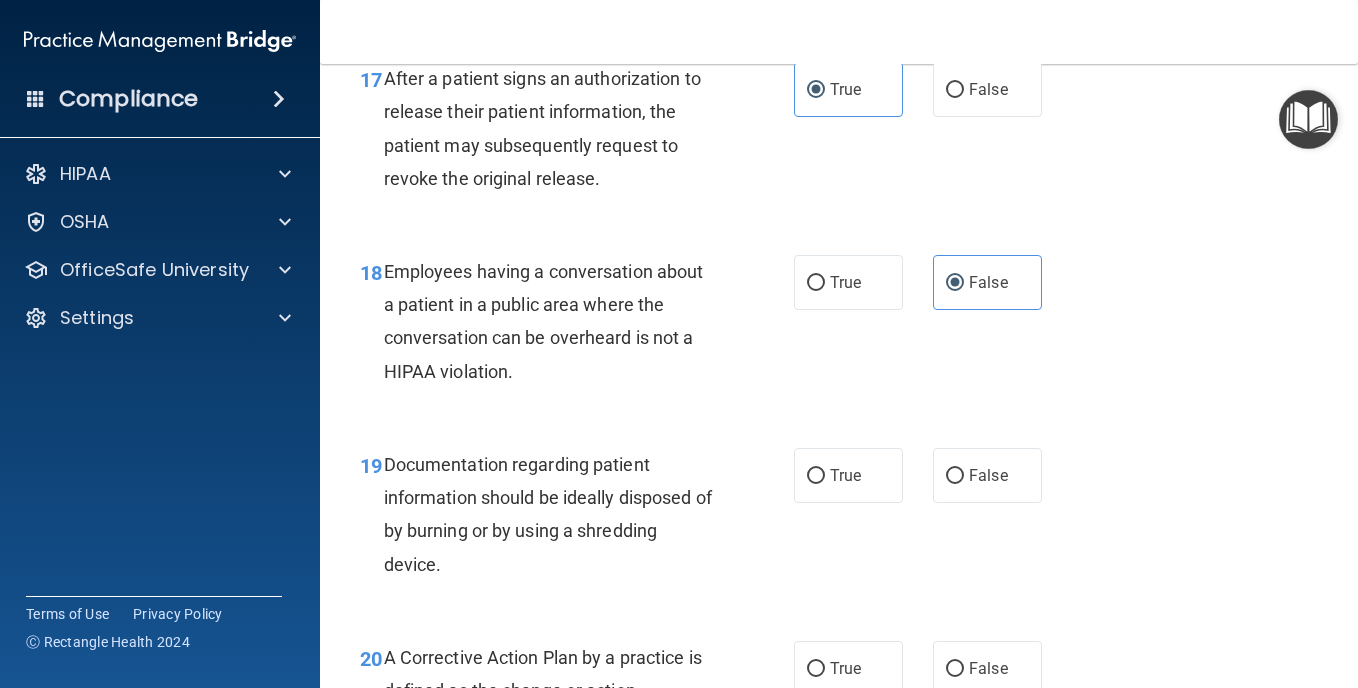 scroll, scrollTop: 3200, scrollLeft: 0, axis: vertical 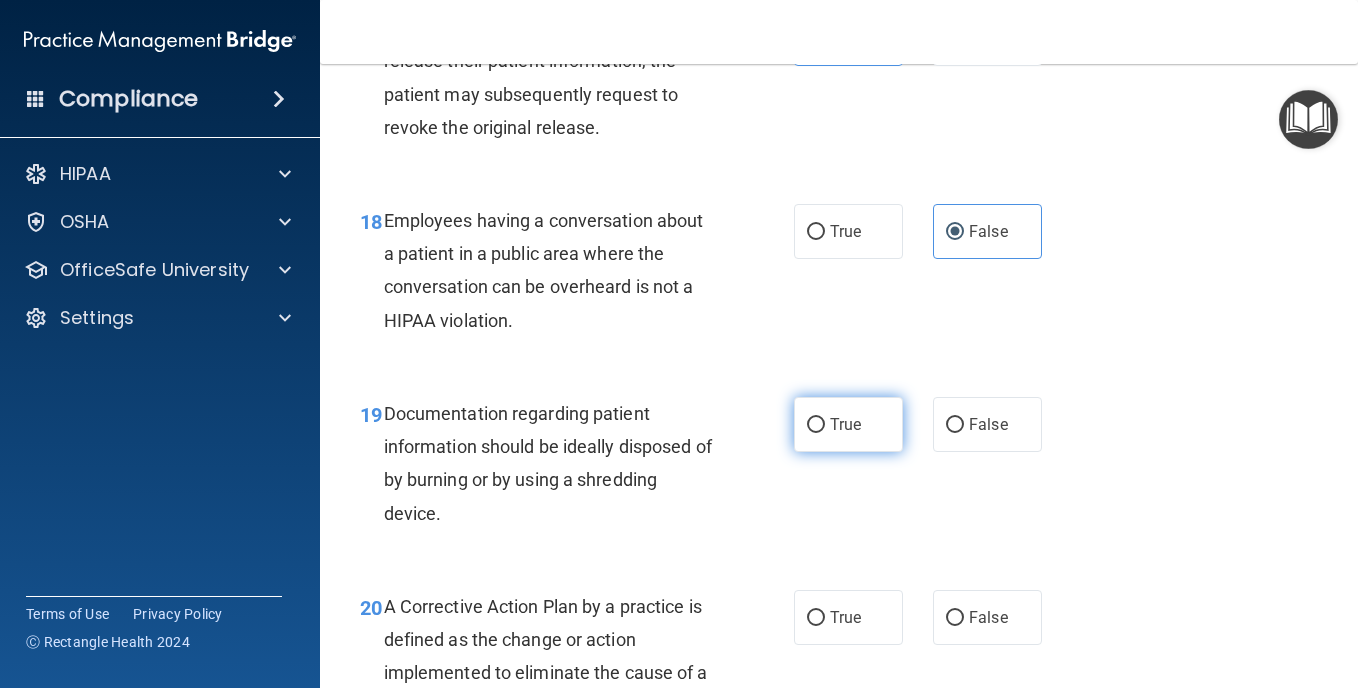 click on "True" at bounding box center [848, 424] 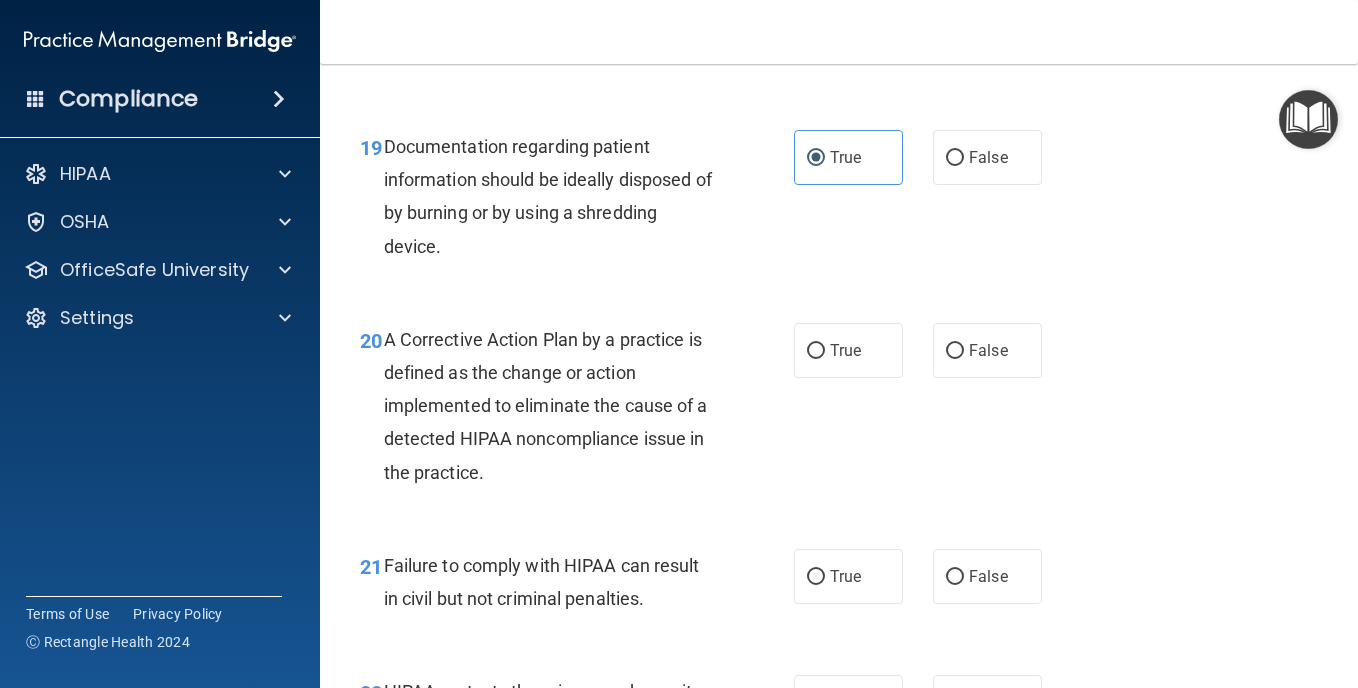 scroll, scrollTop: 3500, scrollLeft: 0, axis: vertical 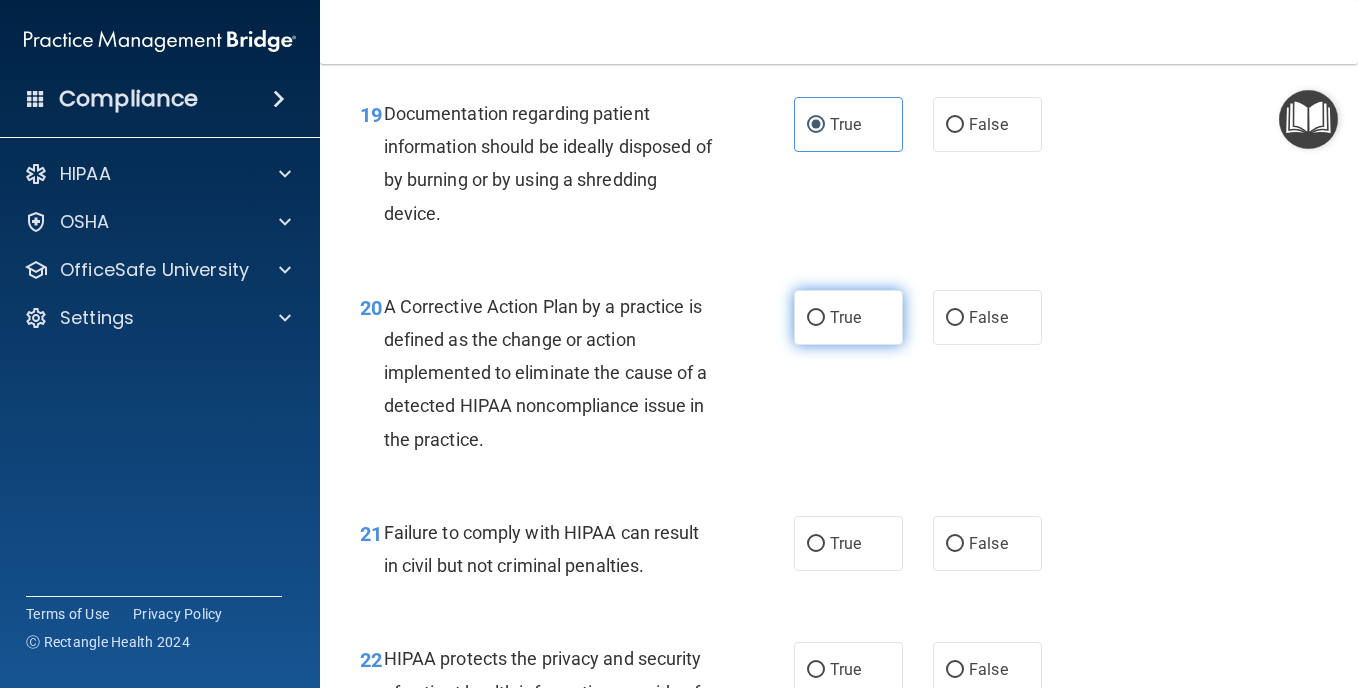 click on "True" at bounding box center (845, 317) 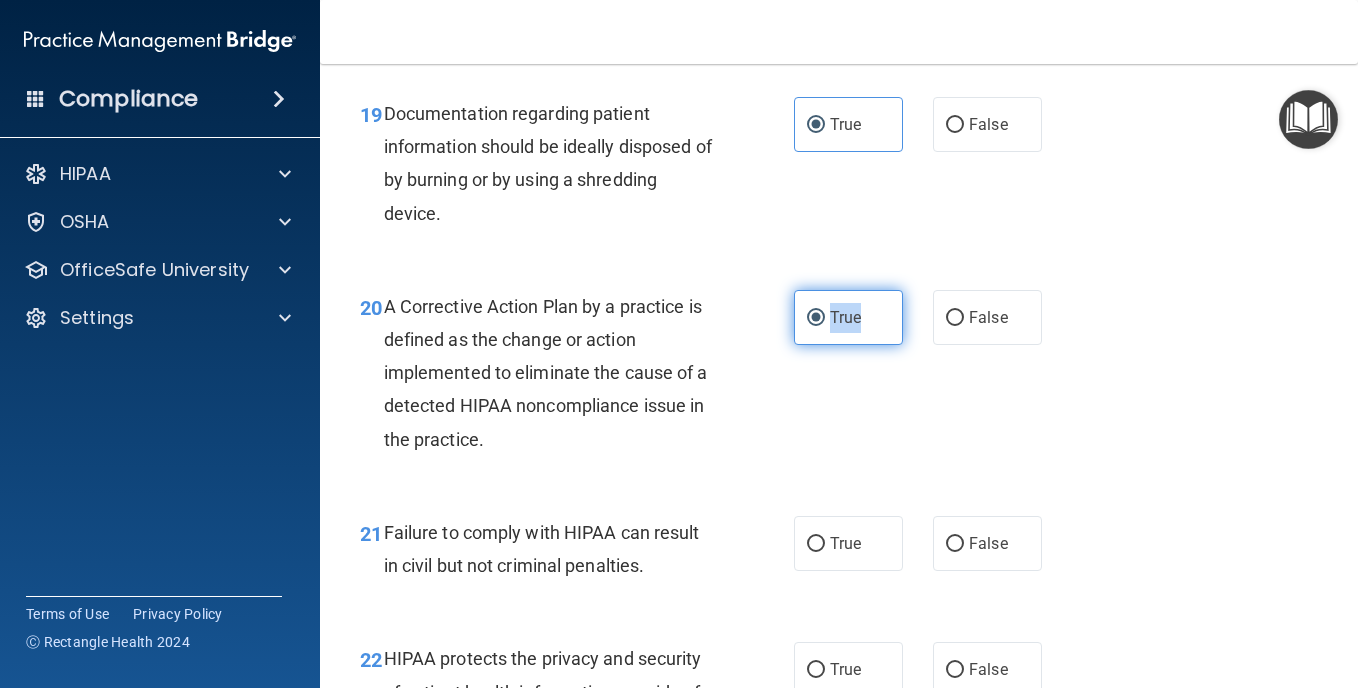click on "True" at bounding box center [845, 317] 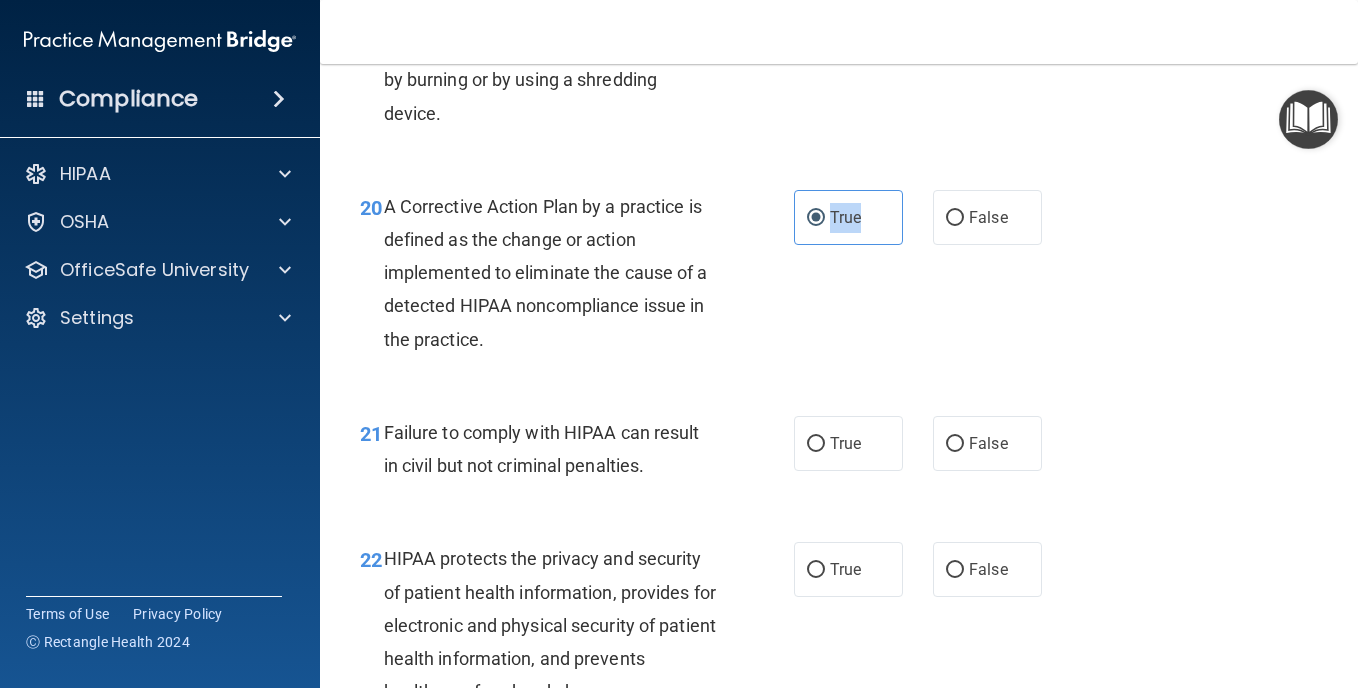 scroll, scrollTop: 3700, scrollLeft: 0, axis: vertical 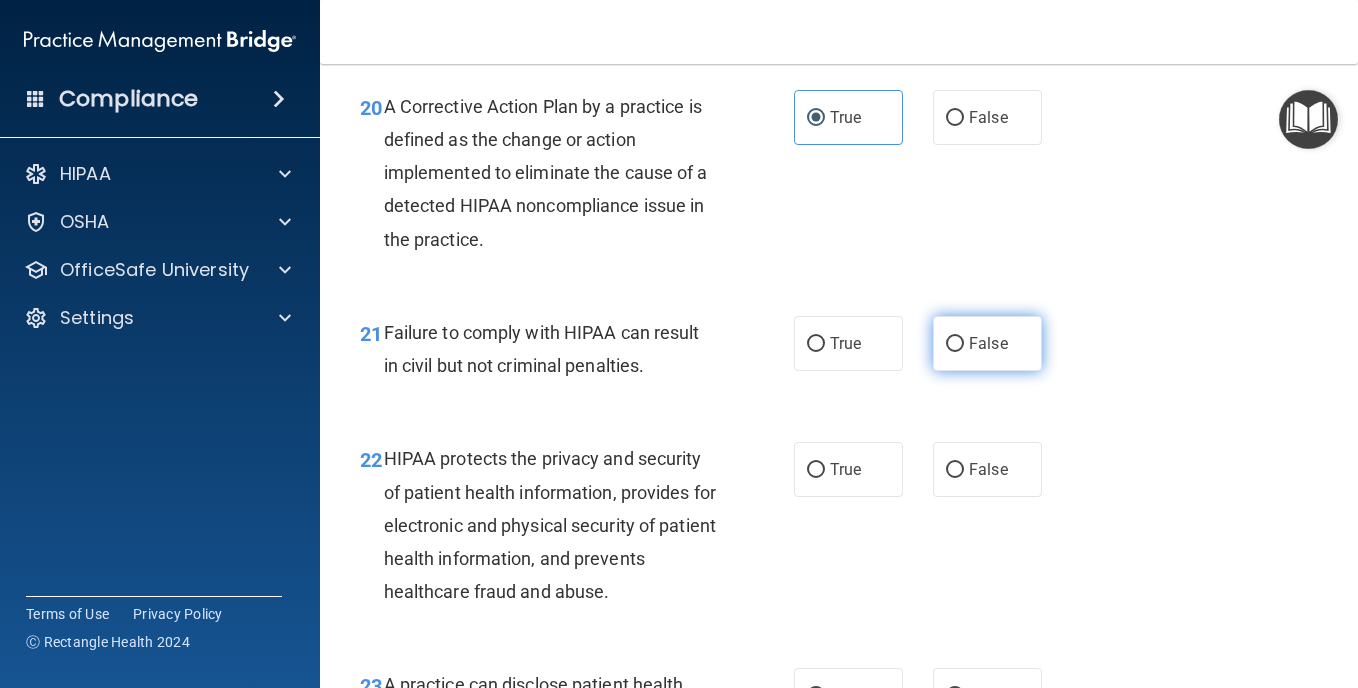 click on "False" at bounding box center [988, 343] 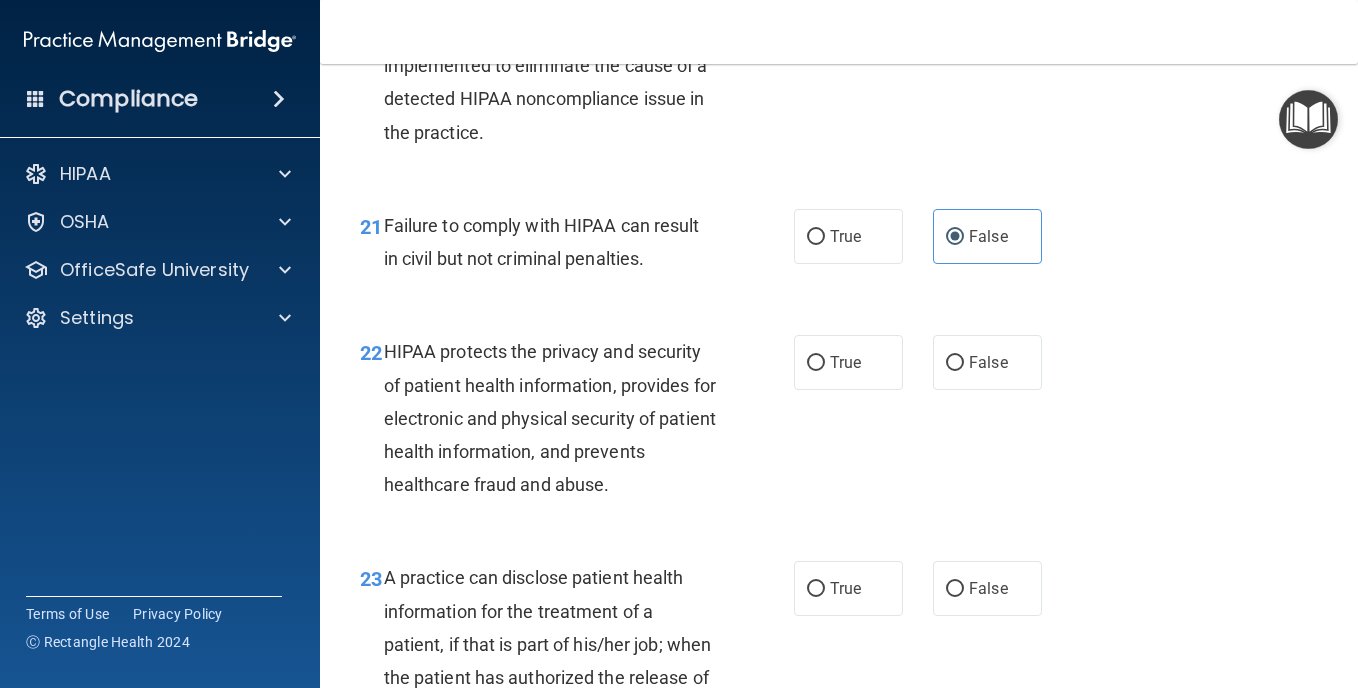 scroll, scrollTop: 3900, scrollLeft: 0, axis: vertical 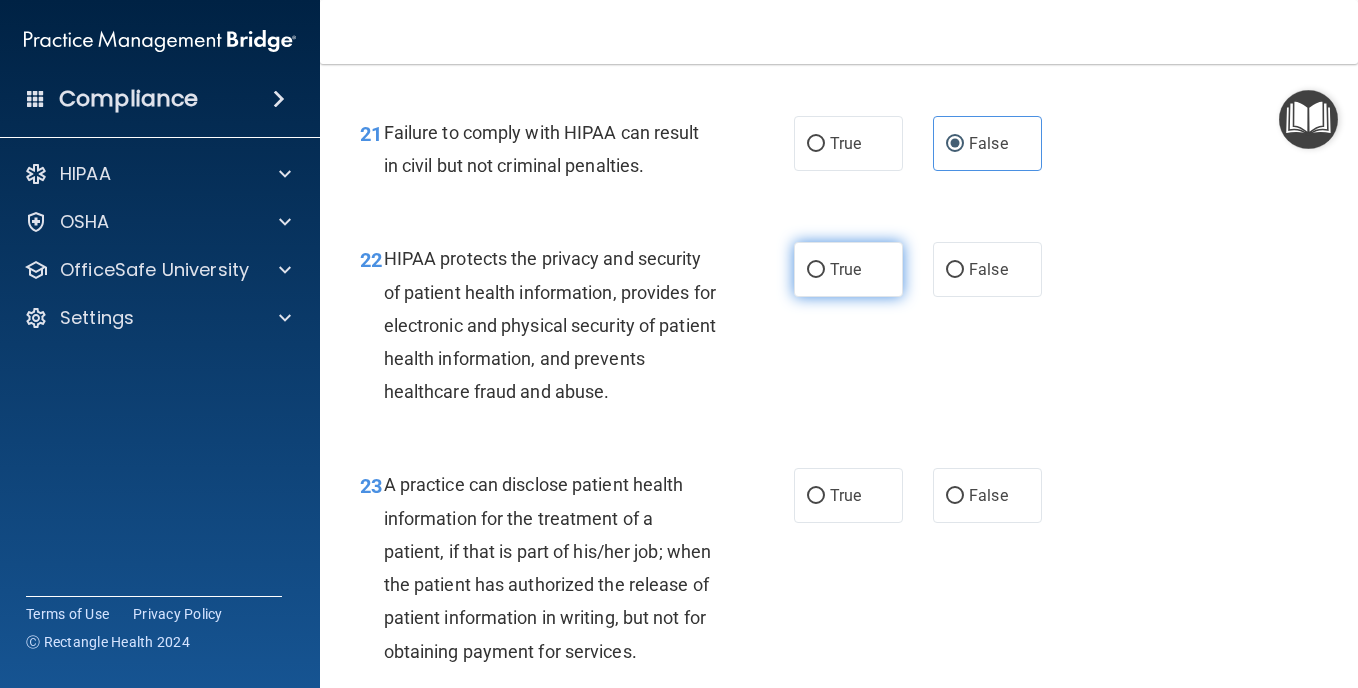click on "True" at bounding box center (845, 269) 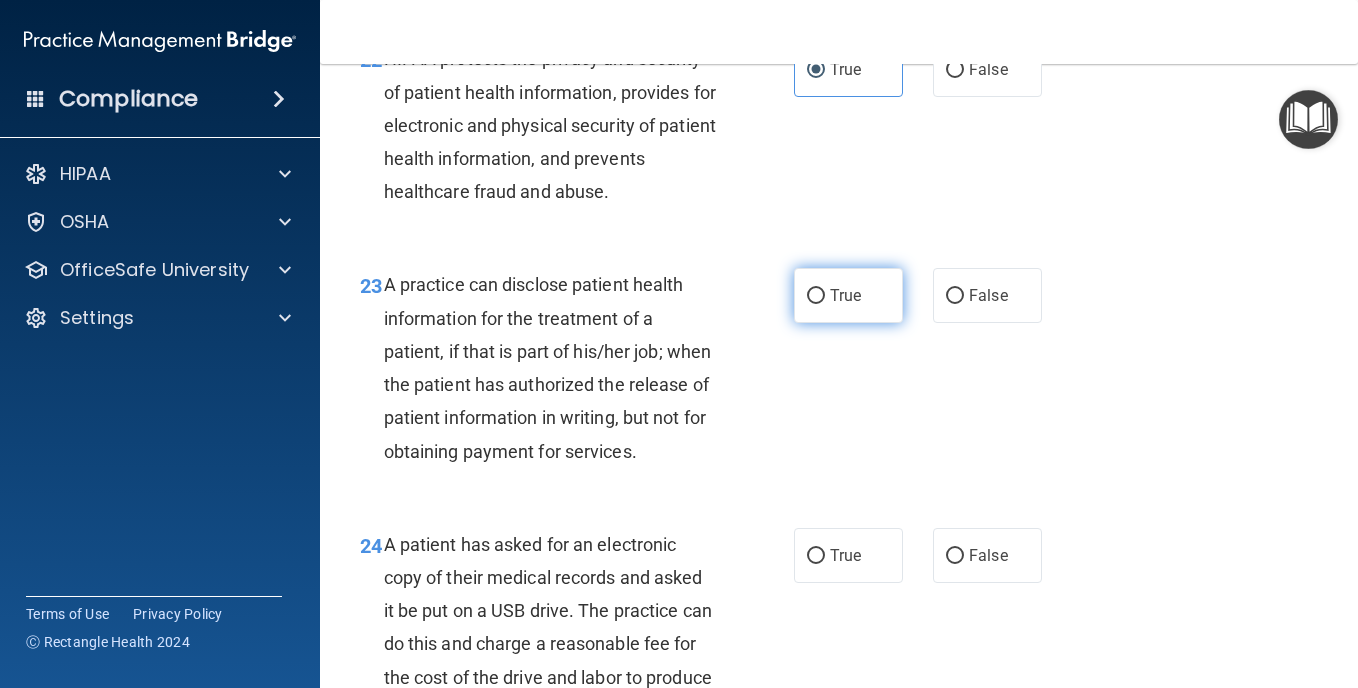 scroll, scrollTop: 4200, scrollLeft: 0, axis: vertical 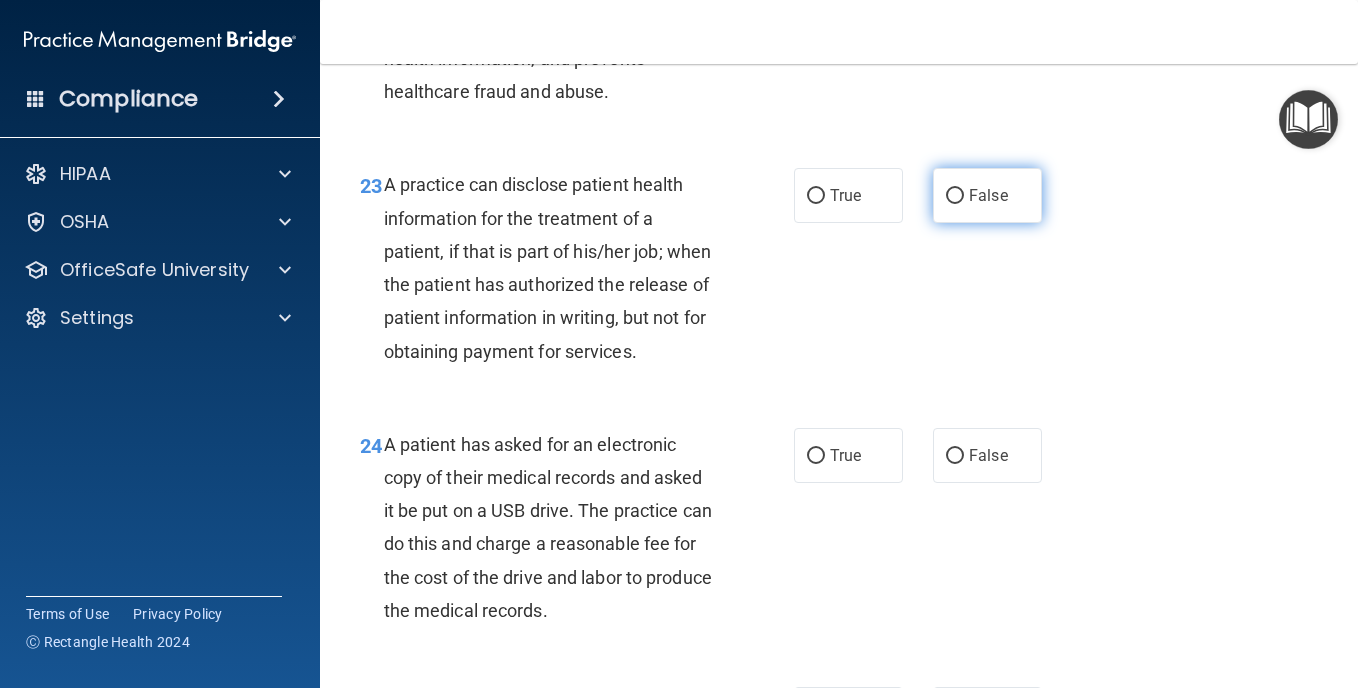 click on "False" at bounding box center (988, 195) 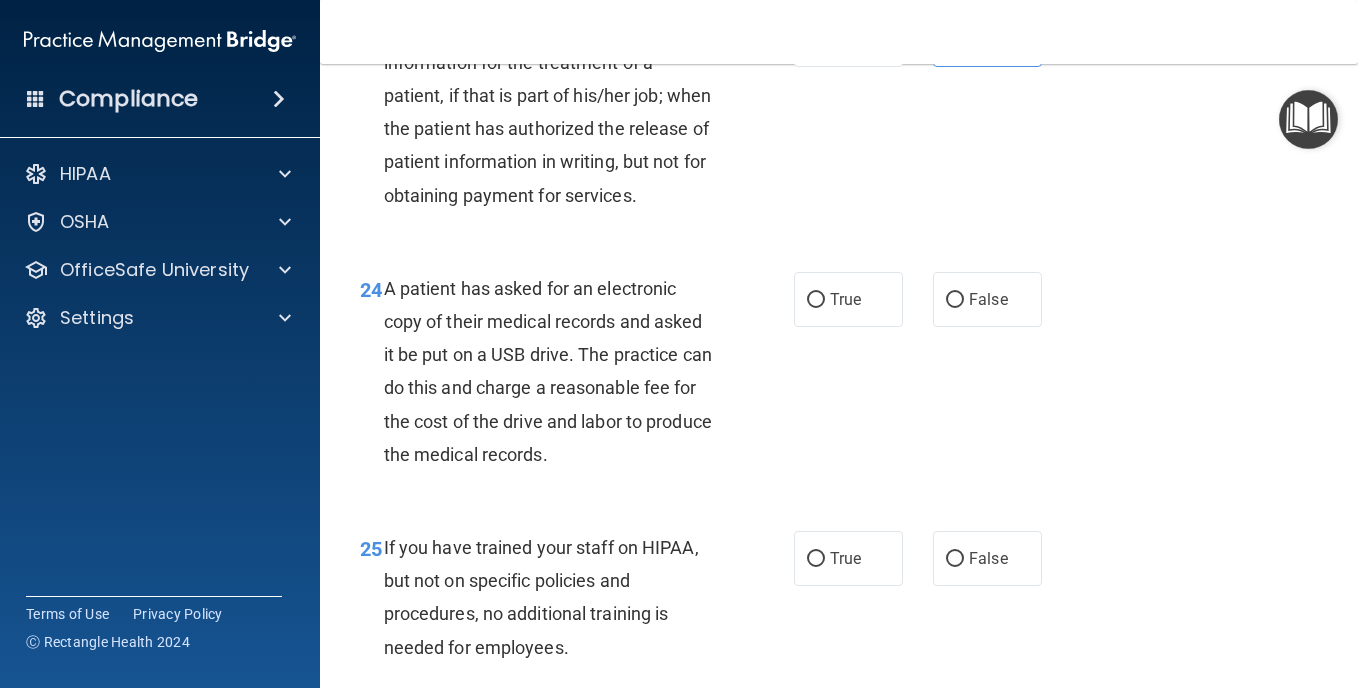 scroll, scrollTop: 4400, scrollLeft: 0, axis: vertical 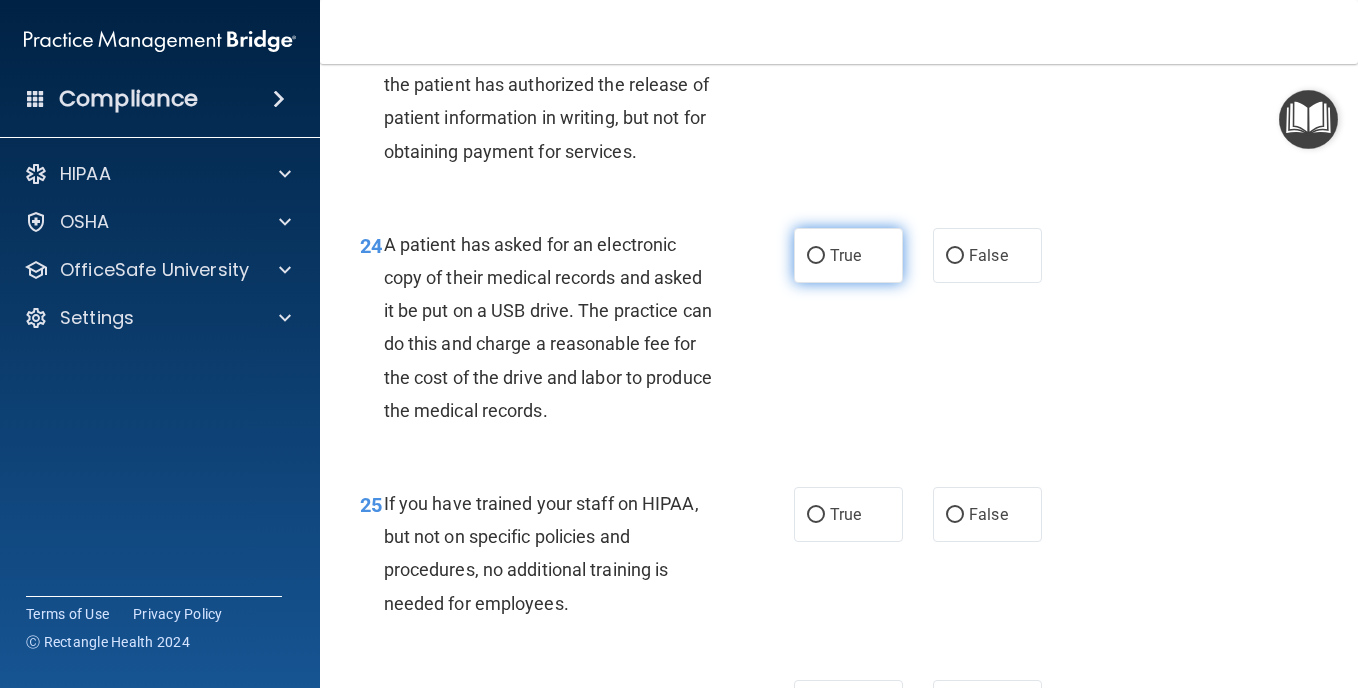 click on "True" at bounding box center (845, 255) 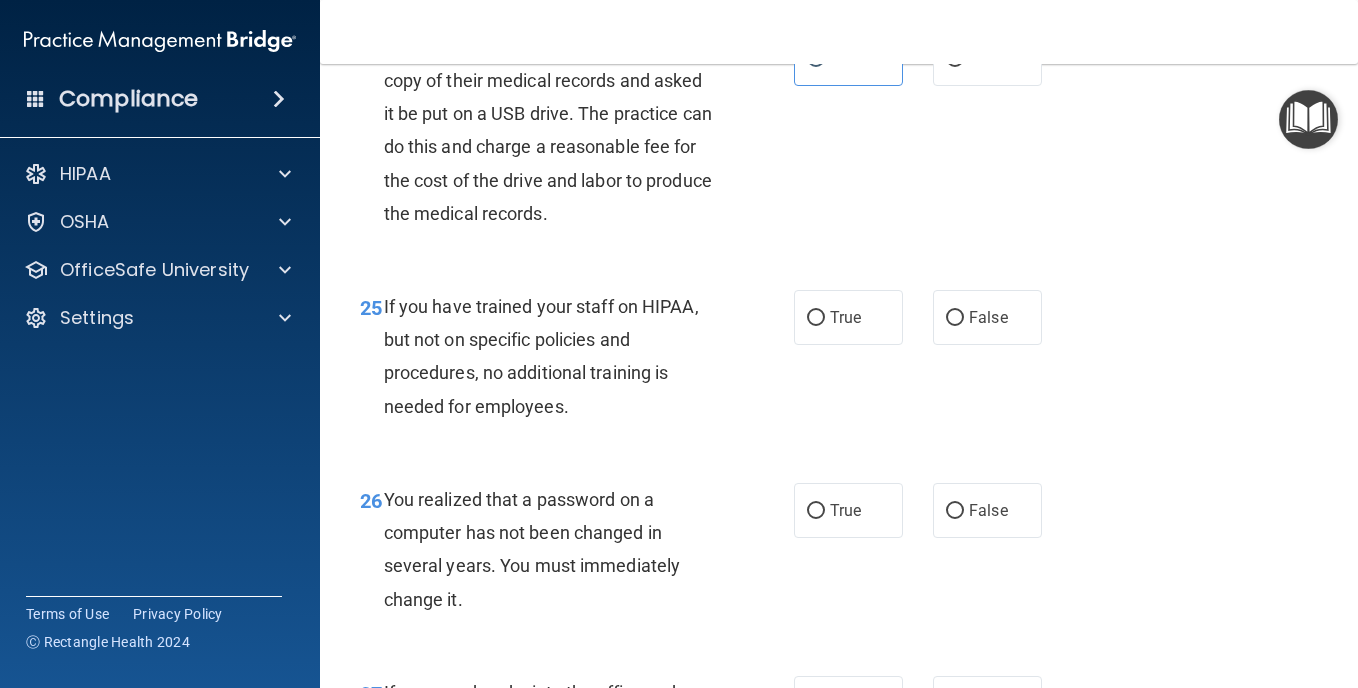 scroll, scrollTop: 4600, scrollLeft: 0, axis: vertical 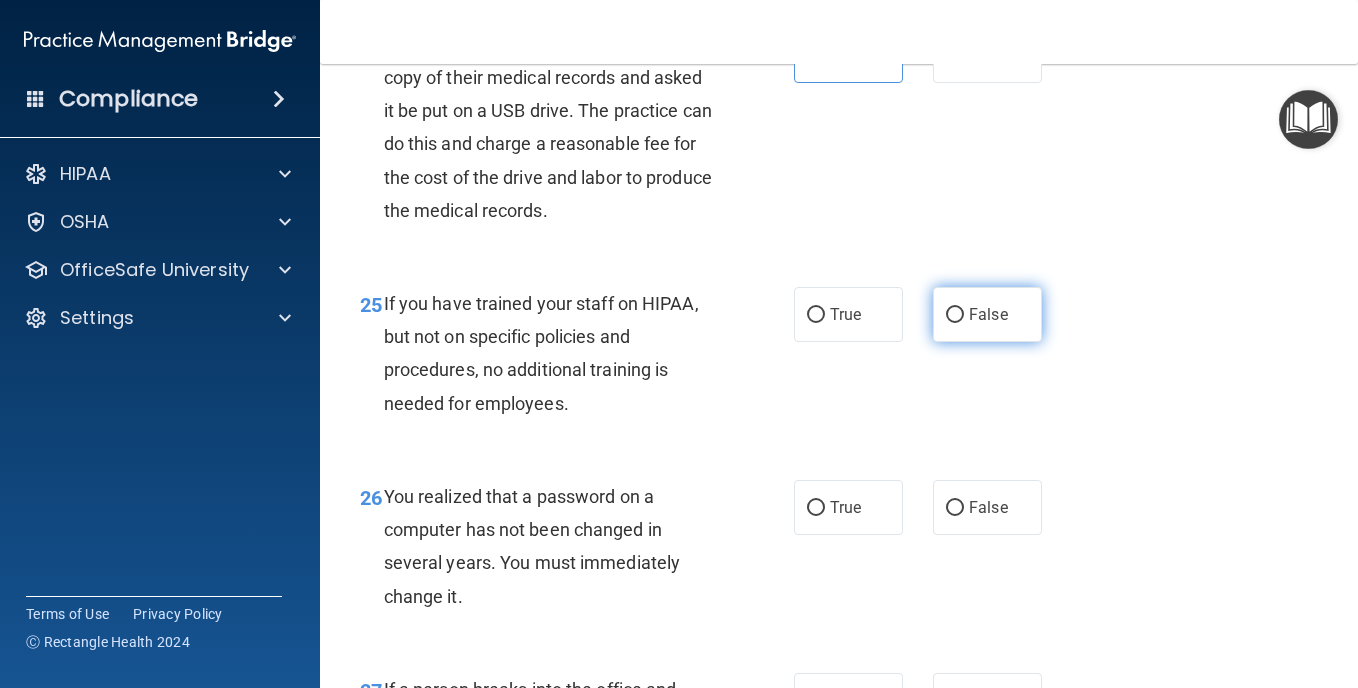 click on "False" at bounding box center (987, 314) 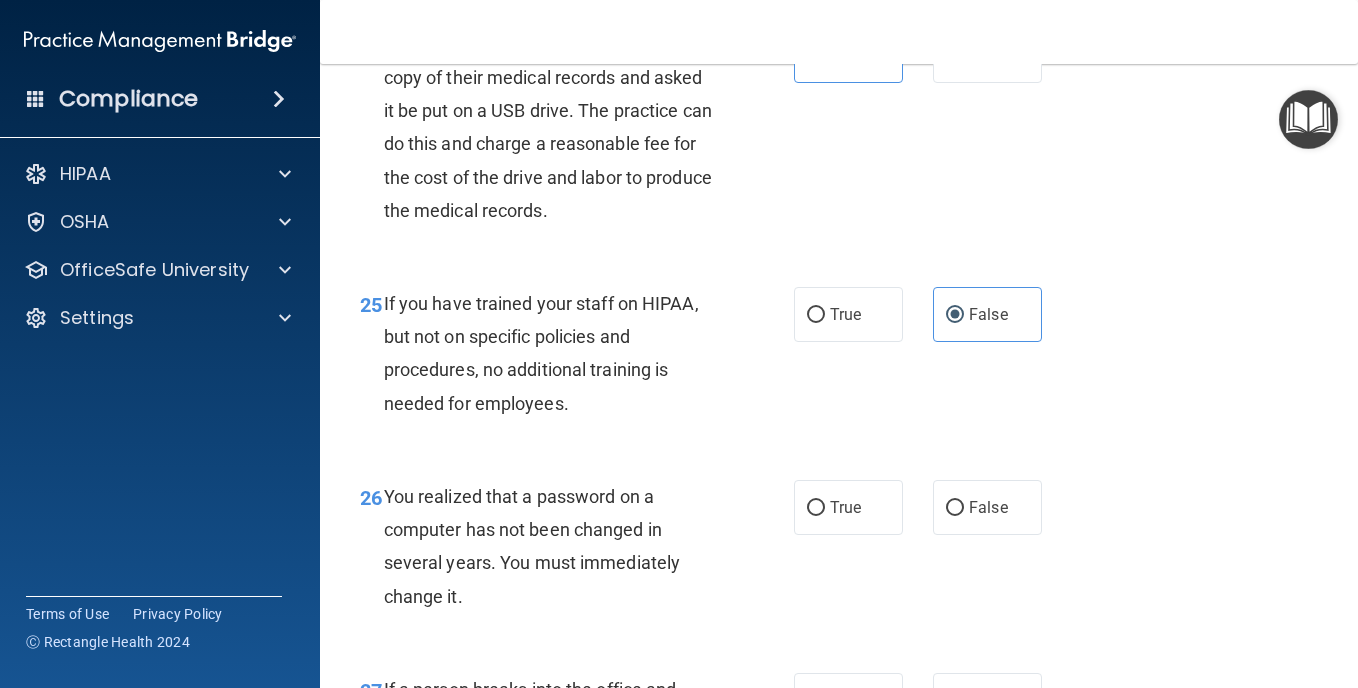 scroll, scrollTop: 4700, scrollLeft: 0, axis: vertical 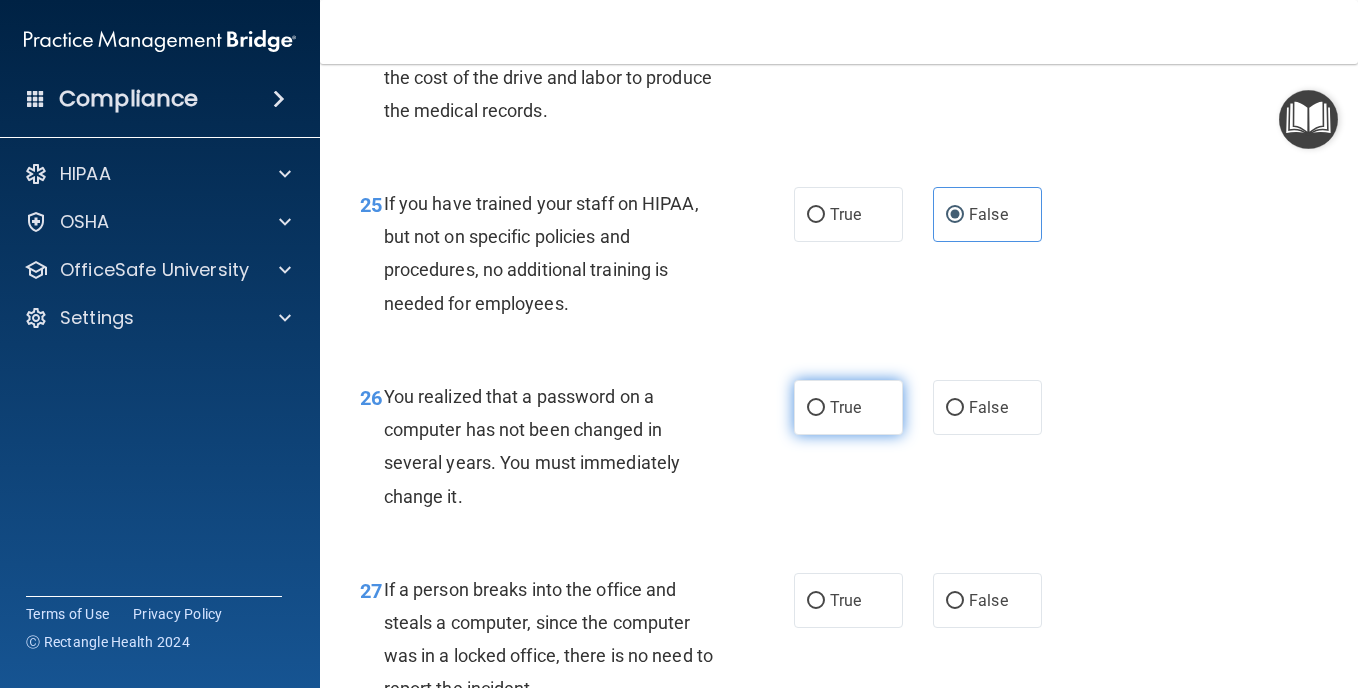 click on "True" at bounding box center [845, 407] 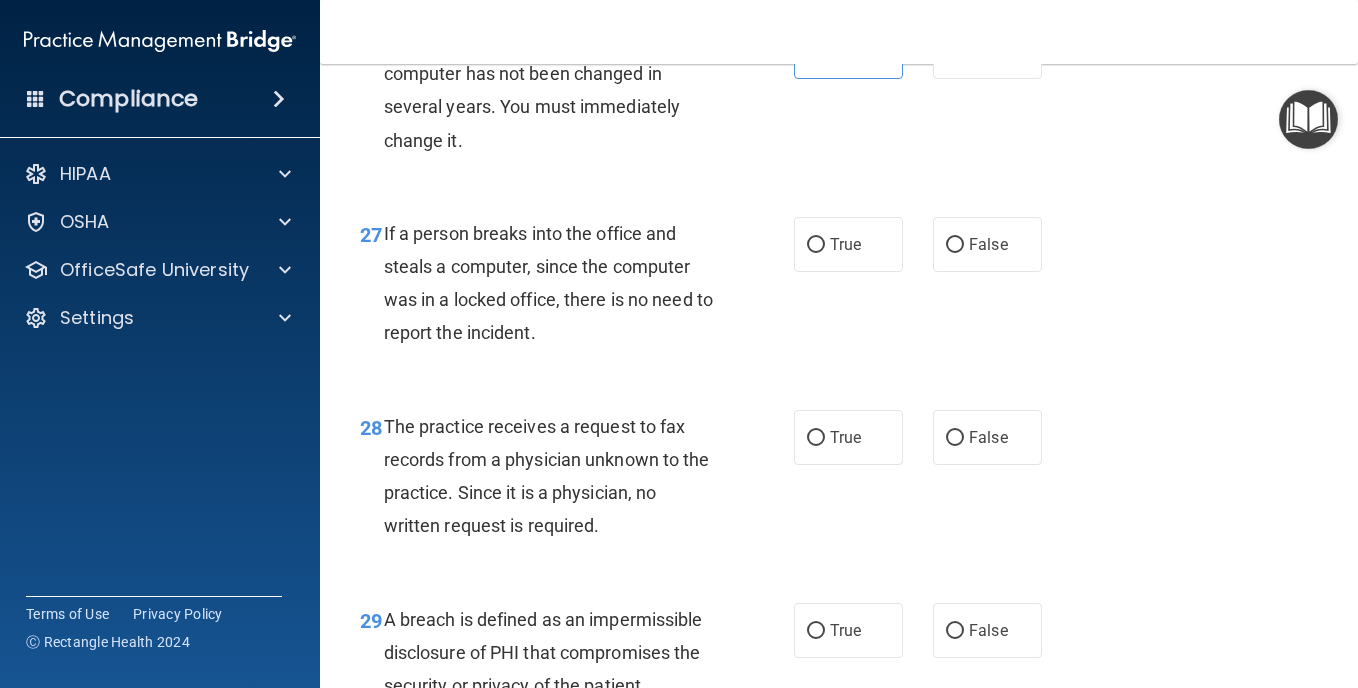 scroll, scrollTop: 5100, scrollLeft: 0, axis: vertical 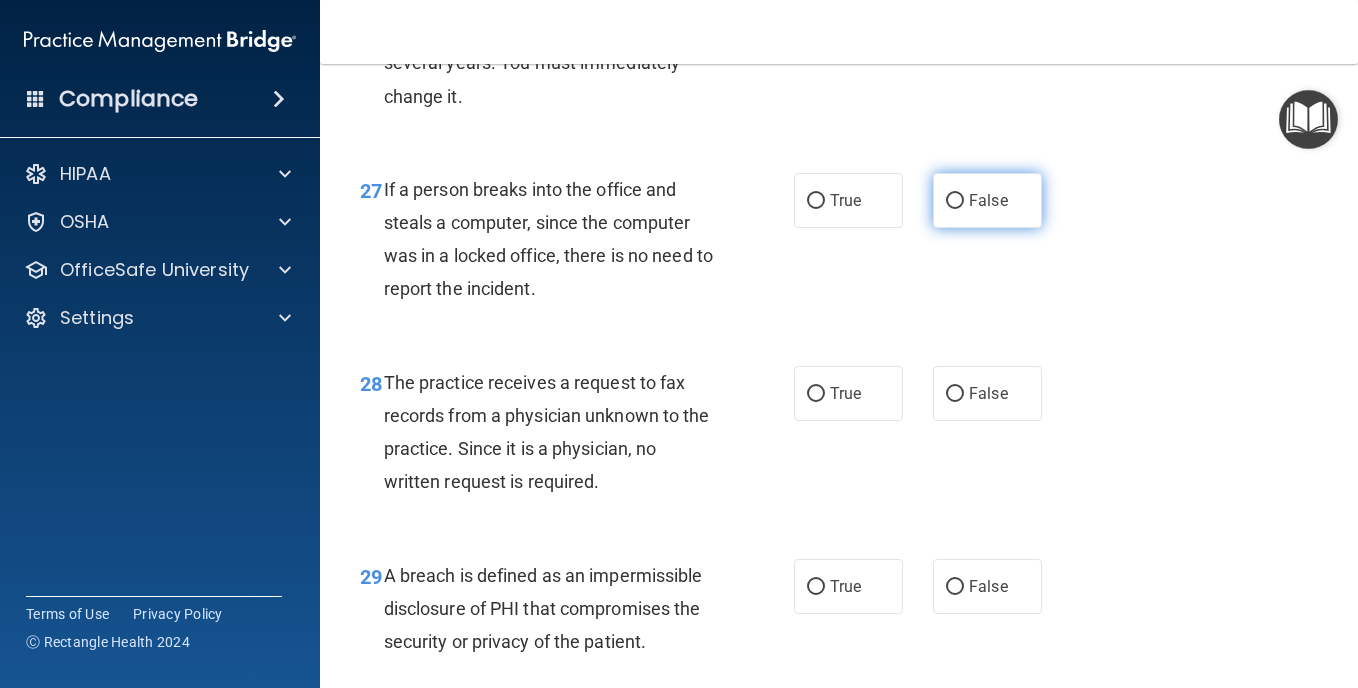 click on "False" at bounding box center [987, 200] 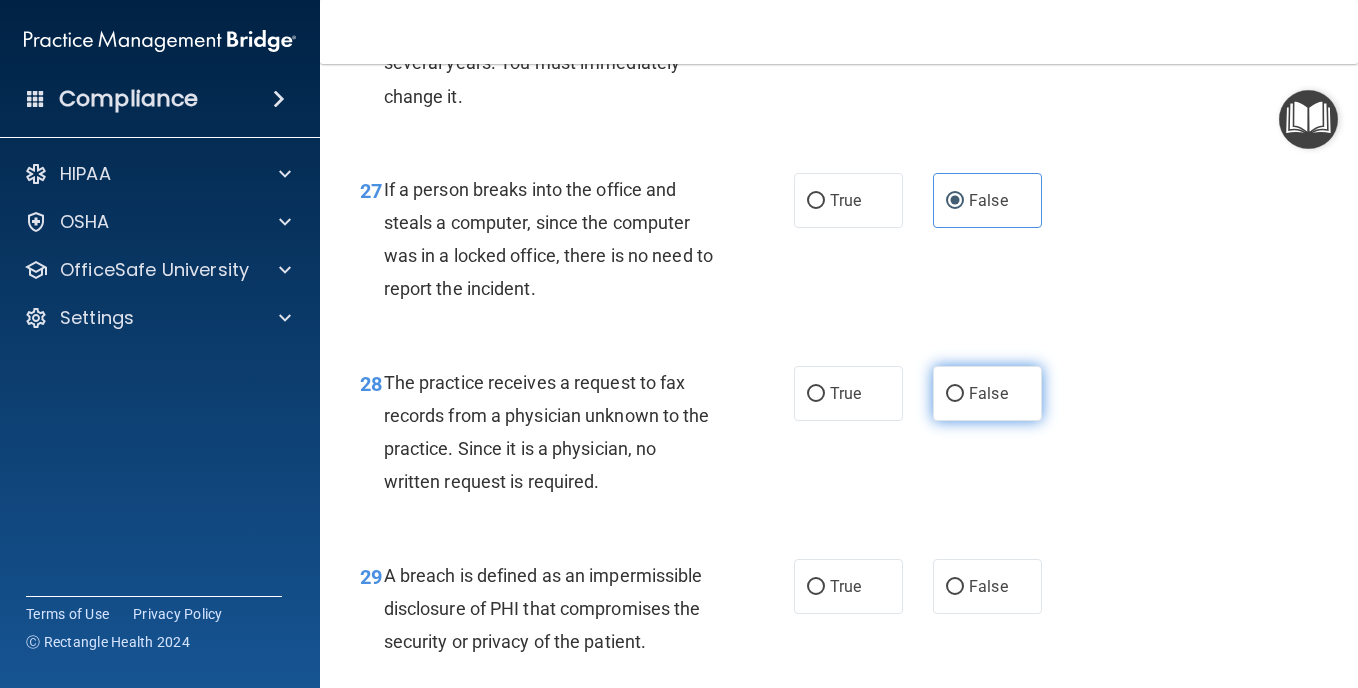 click on "False" at bounding box center [987, 393] 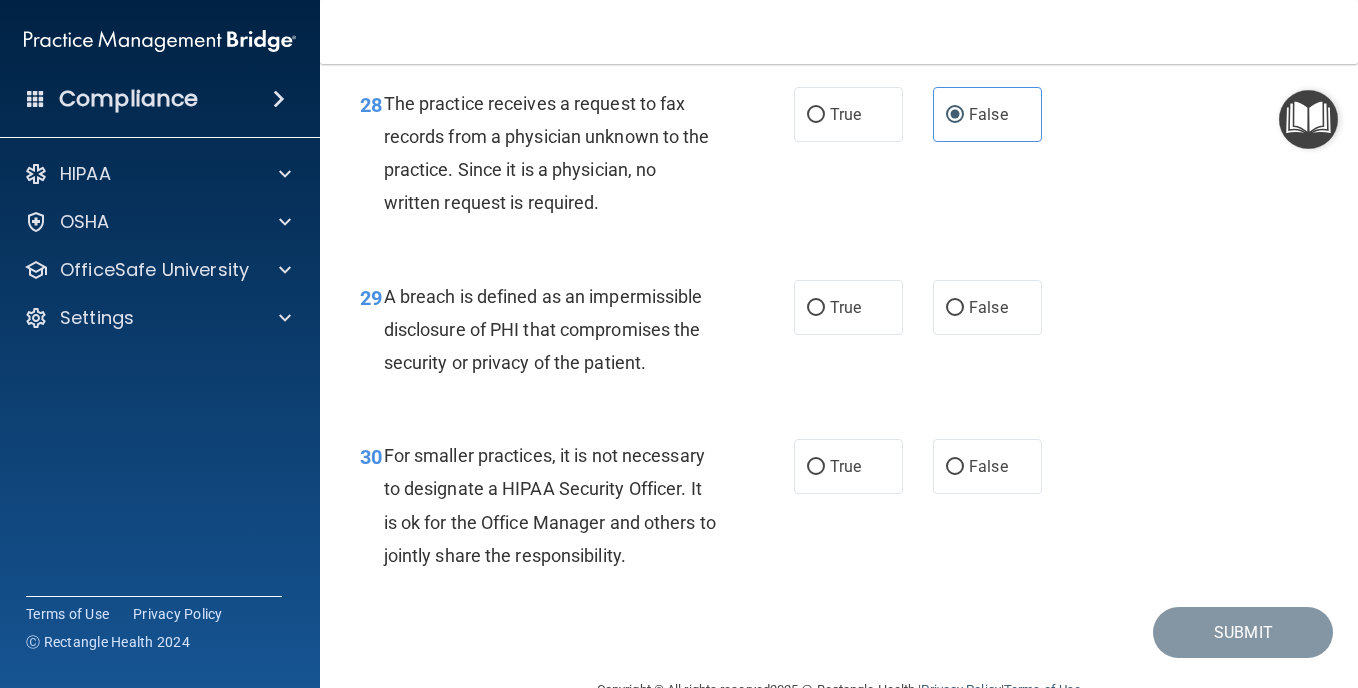 scroll, scrollTop: 5400, scrollLeft: 0, axis: vertical 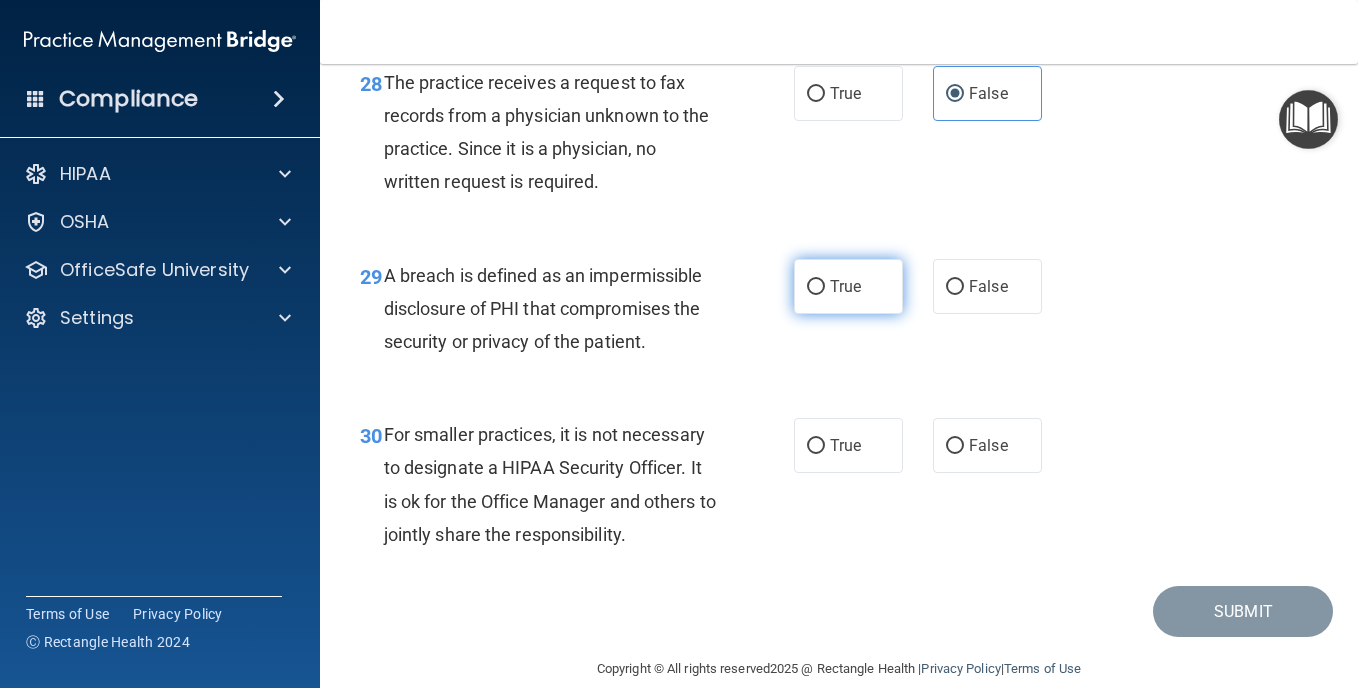 click on "True" at bounding box center (848, 286) 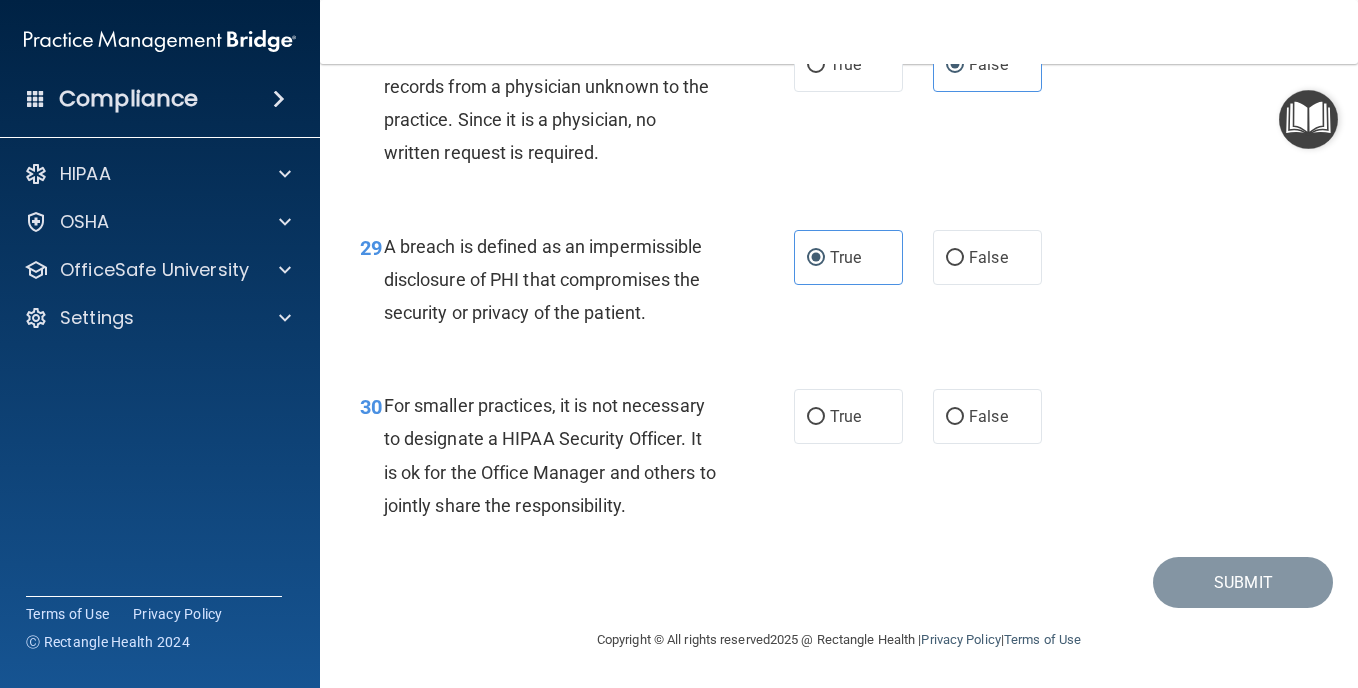 scroll, scrollTop: 5462, scrollLeft: 0, axis: vertical 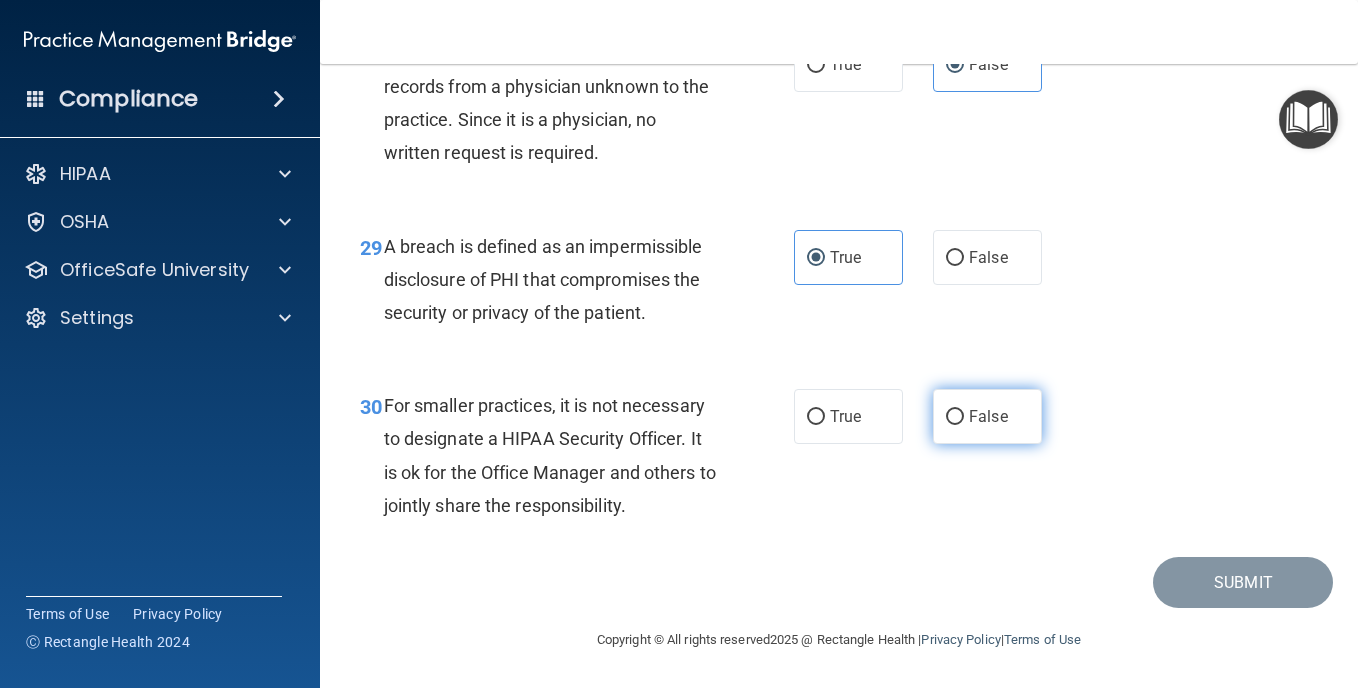 click on "False" at bounding box center (955, 417) 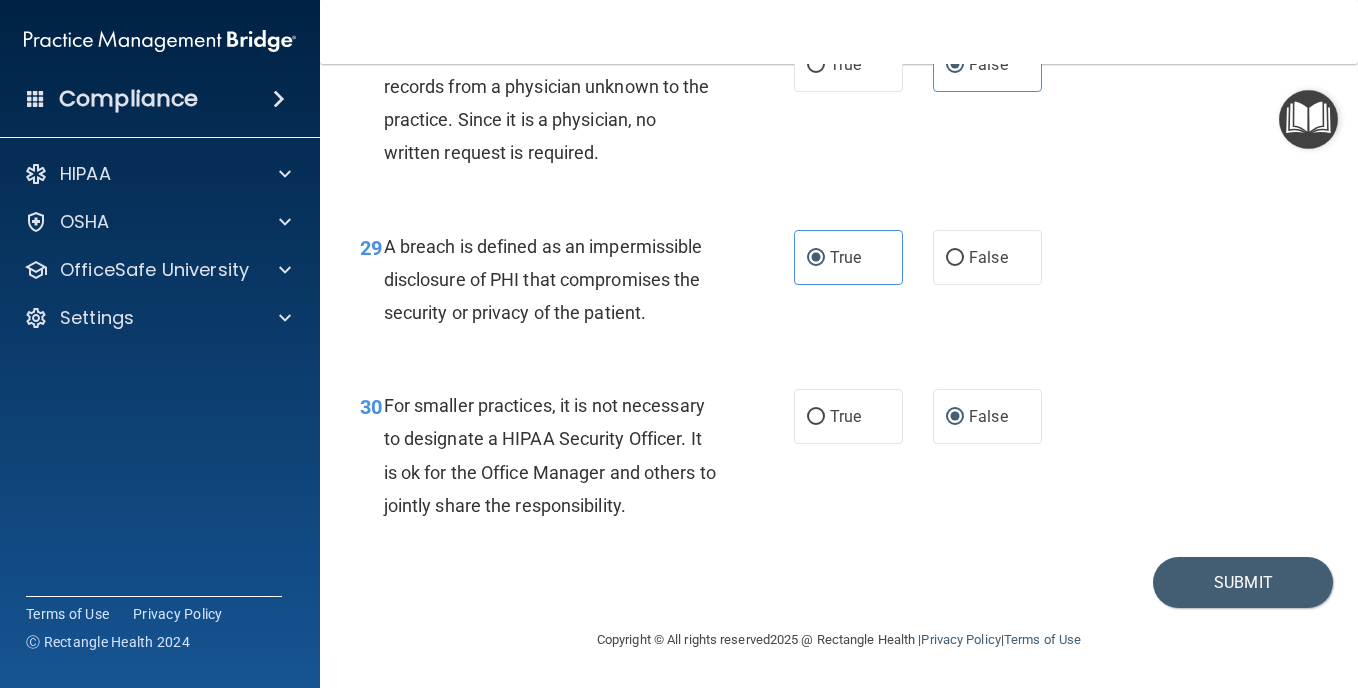 scroll, scrollTop: 5462, scrollLeft: 0, axis: vertical 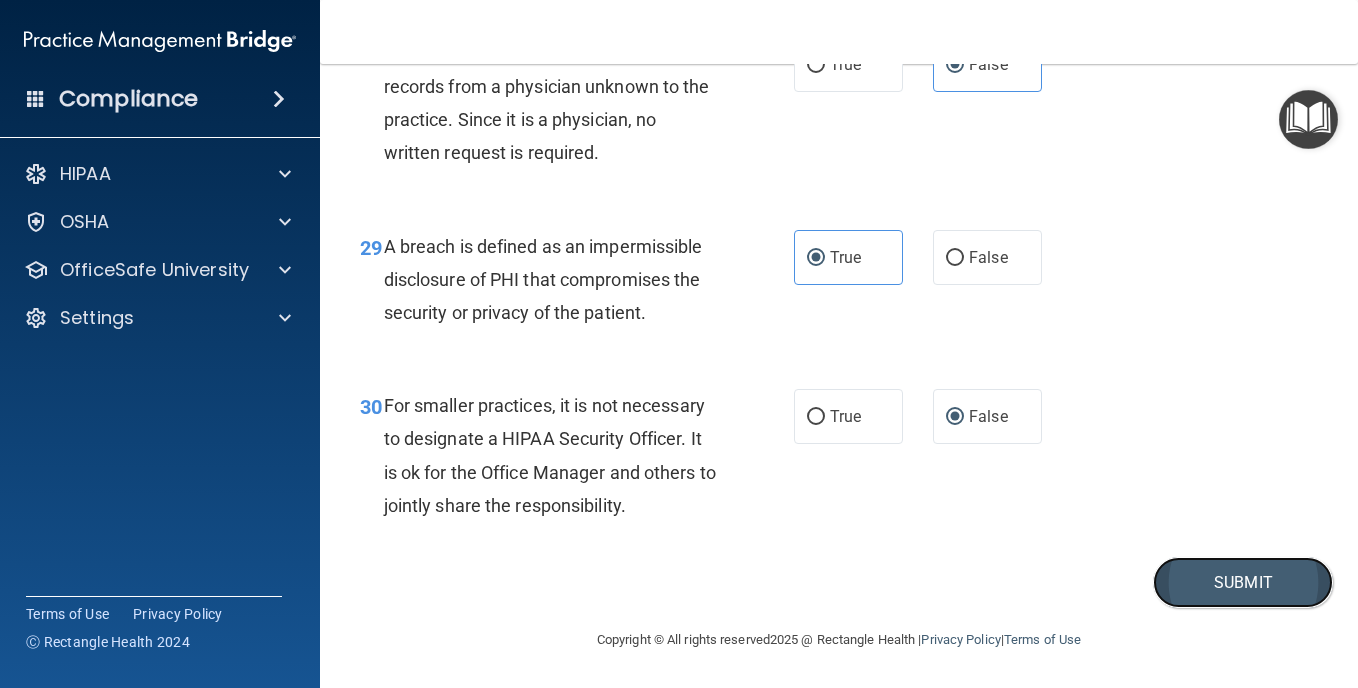 click on "Submit" at bounding box center [1243, 582] 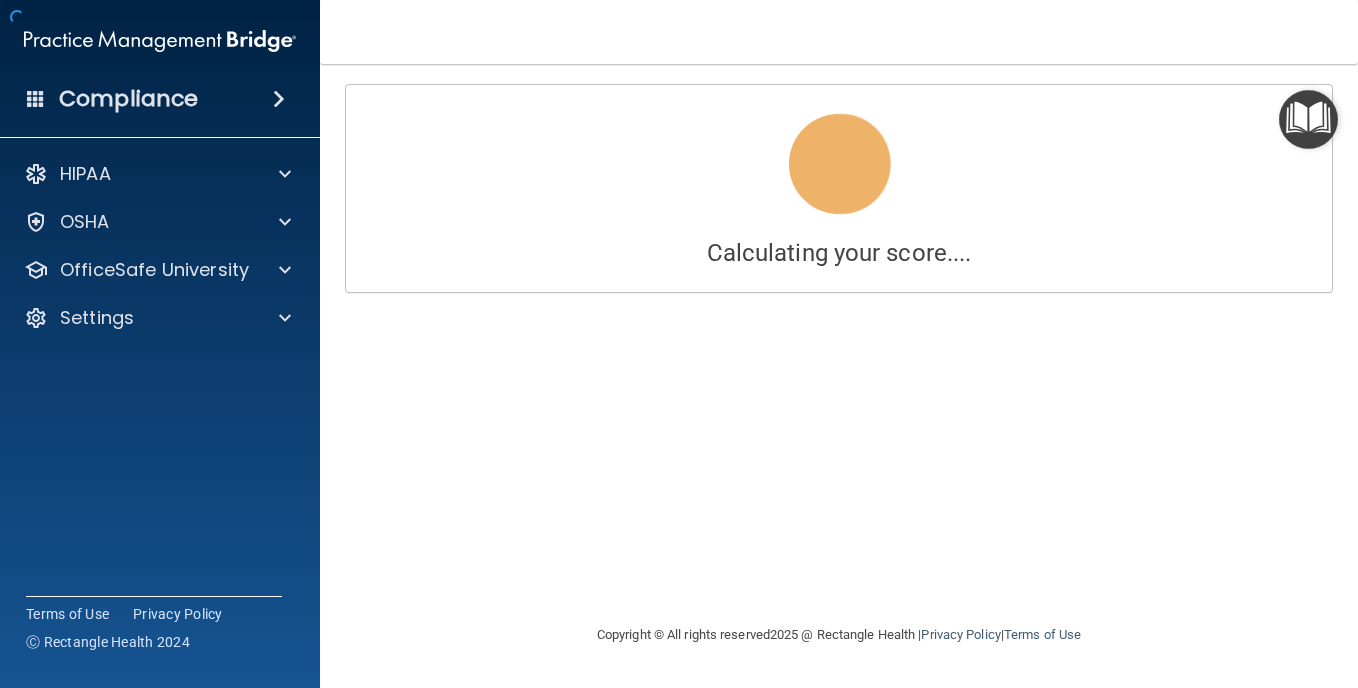 scroll, scrollTop: 0, scrollLeft: 0, axis: both 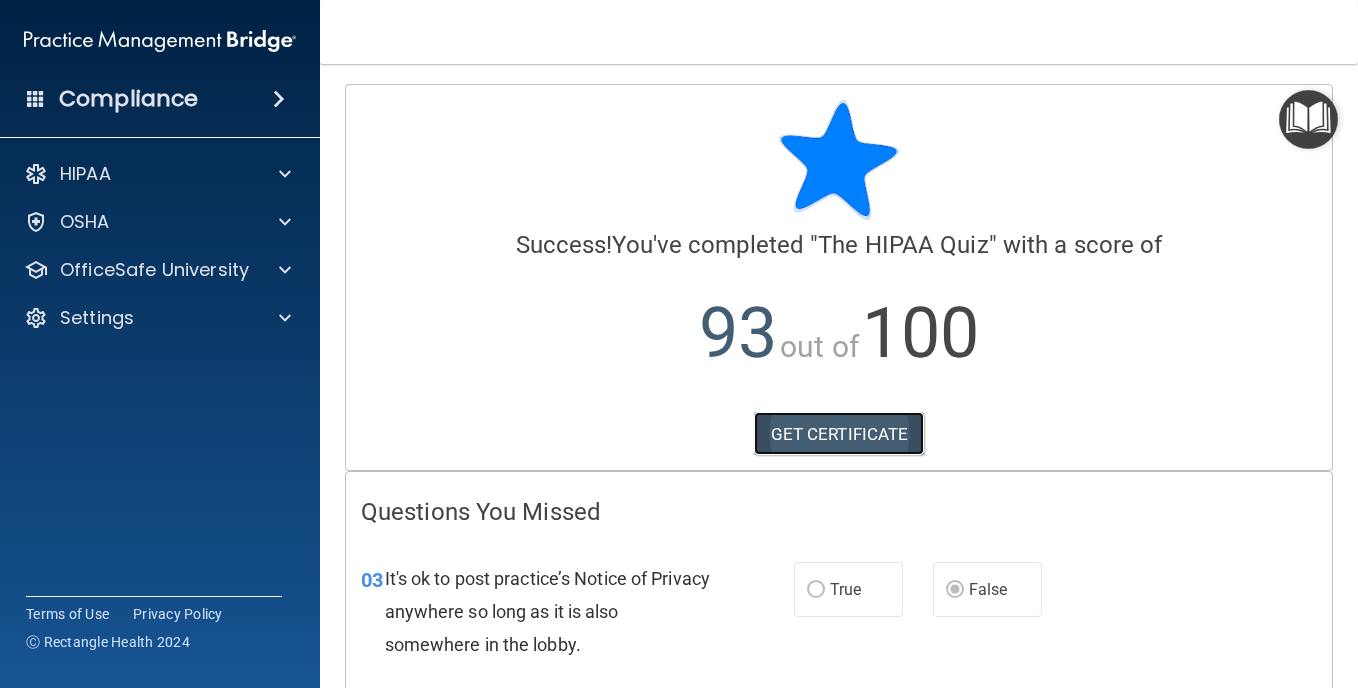 click on "GET CERTIFICATE" at bounding box center [839, 434] 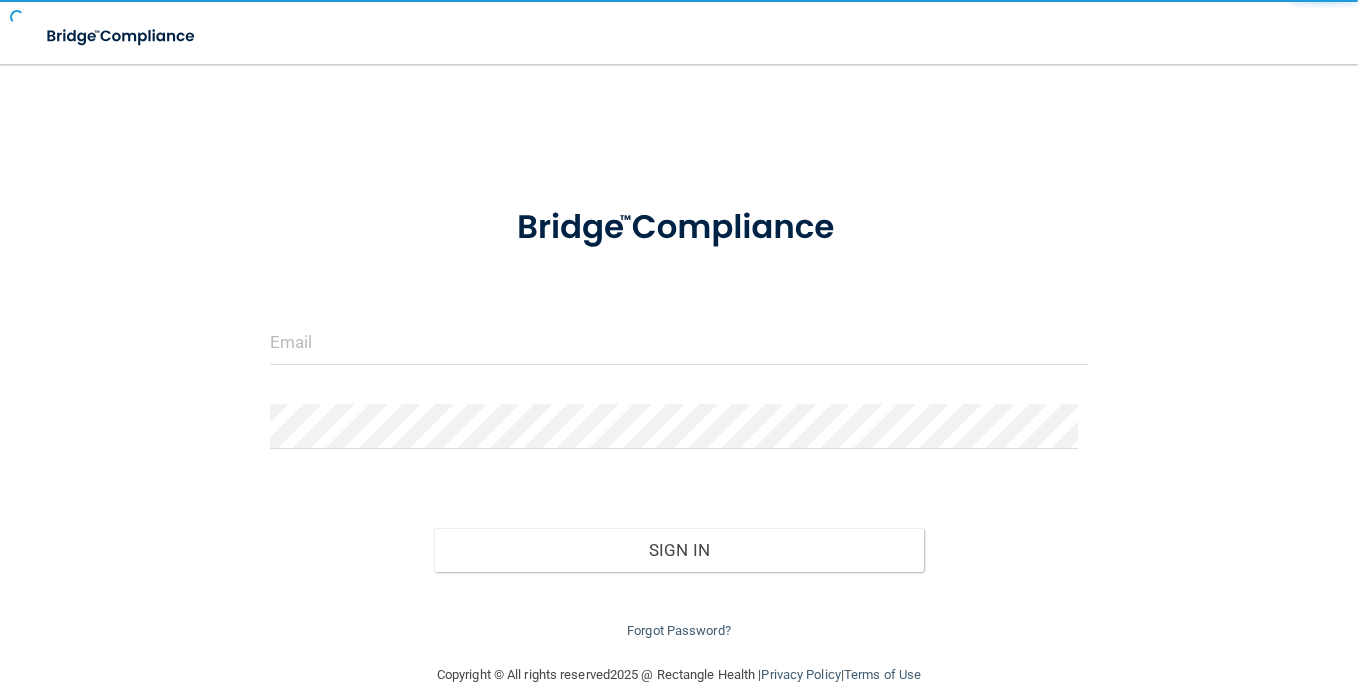 scroll, scrollTop: 0, scrollLeft: 0, axis: both 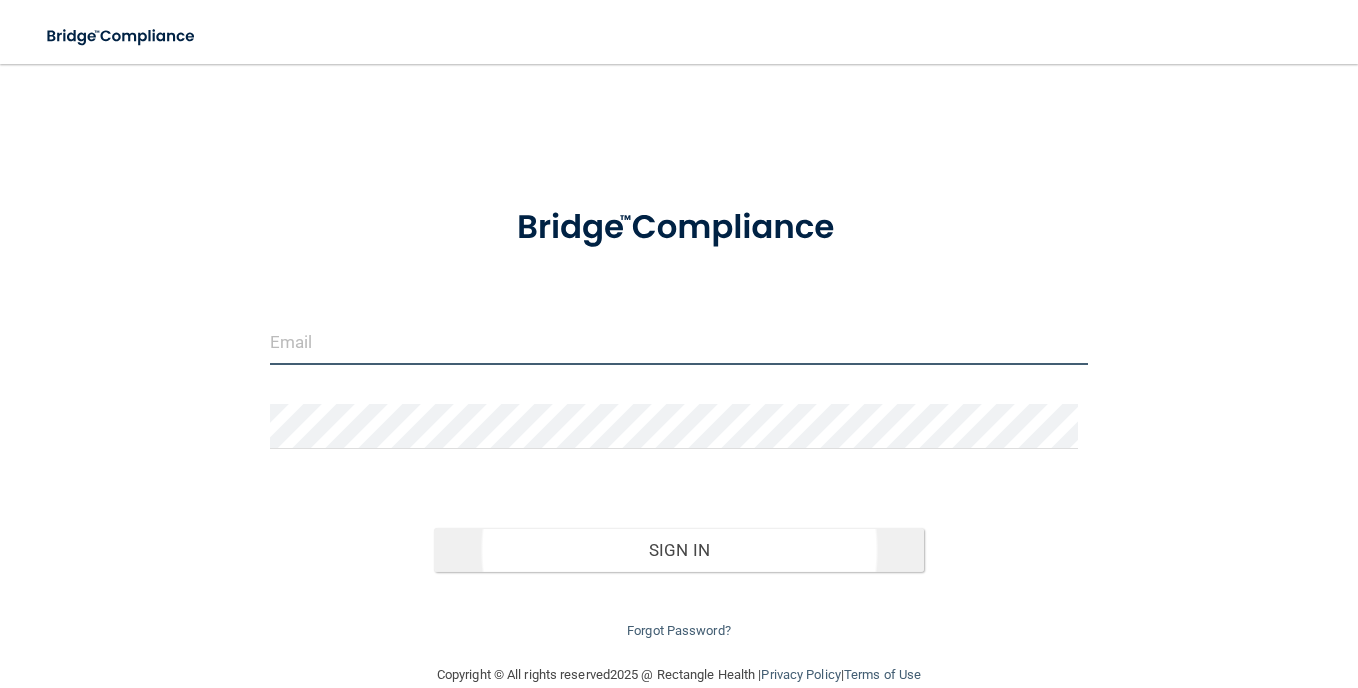 type on "[USERNAME]@[DOMAIN]" 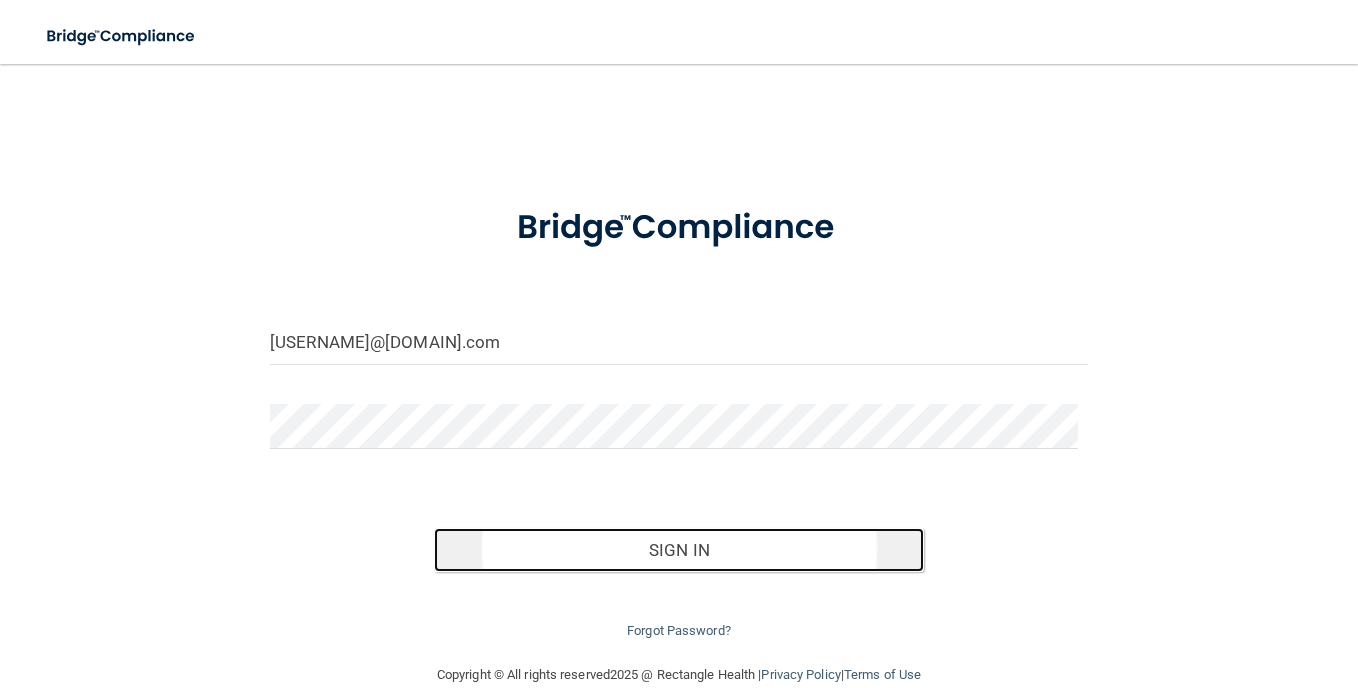 click on "Sign In" at bounding box center (679, 550) 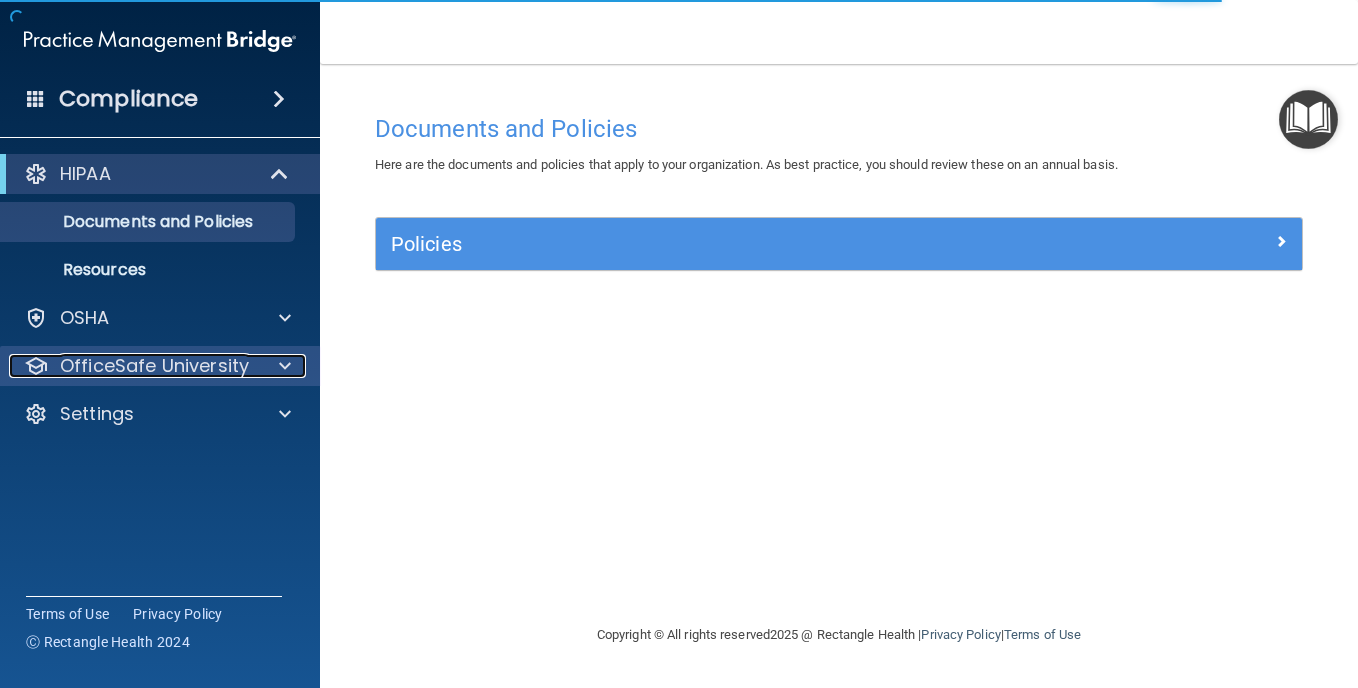 click on "OfficeSafe University" at bounding box center [154, 366] 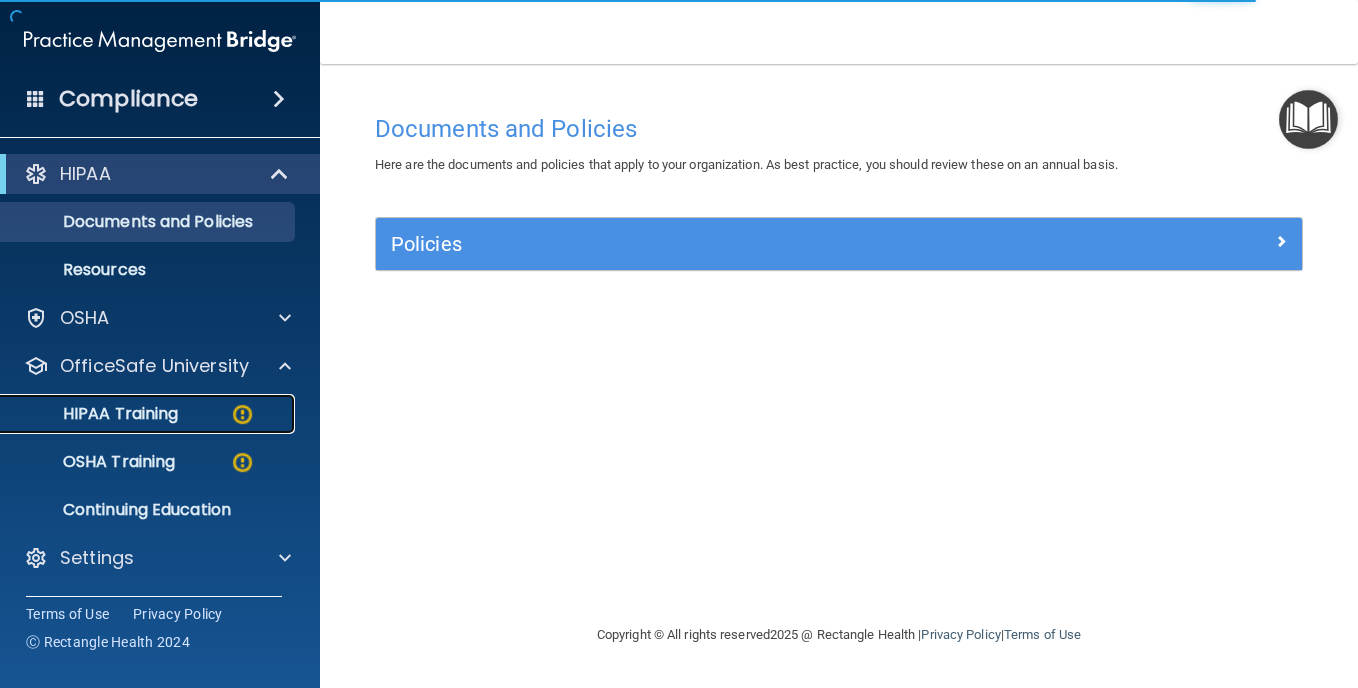 click on "HIPAA Training" at bounding box center (149, 414) 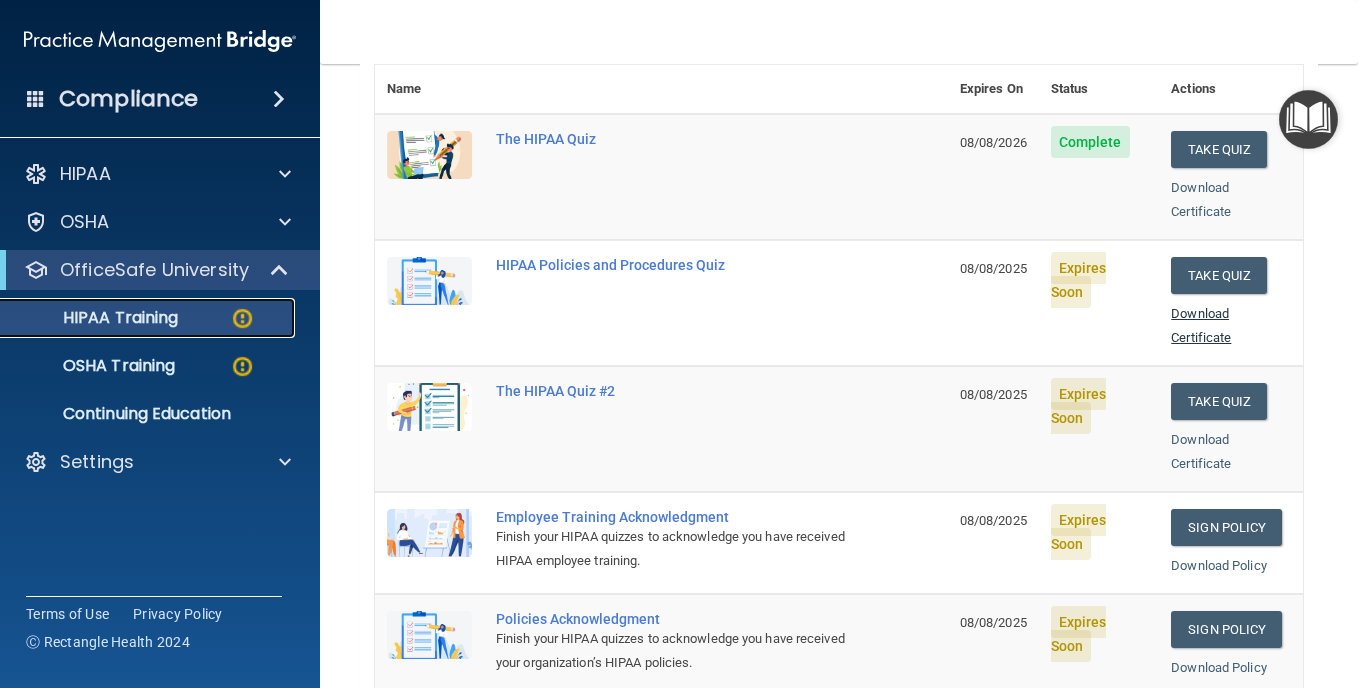 scroll, scrollTop: 200, scrollLeft: 0, axis: vertical 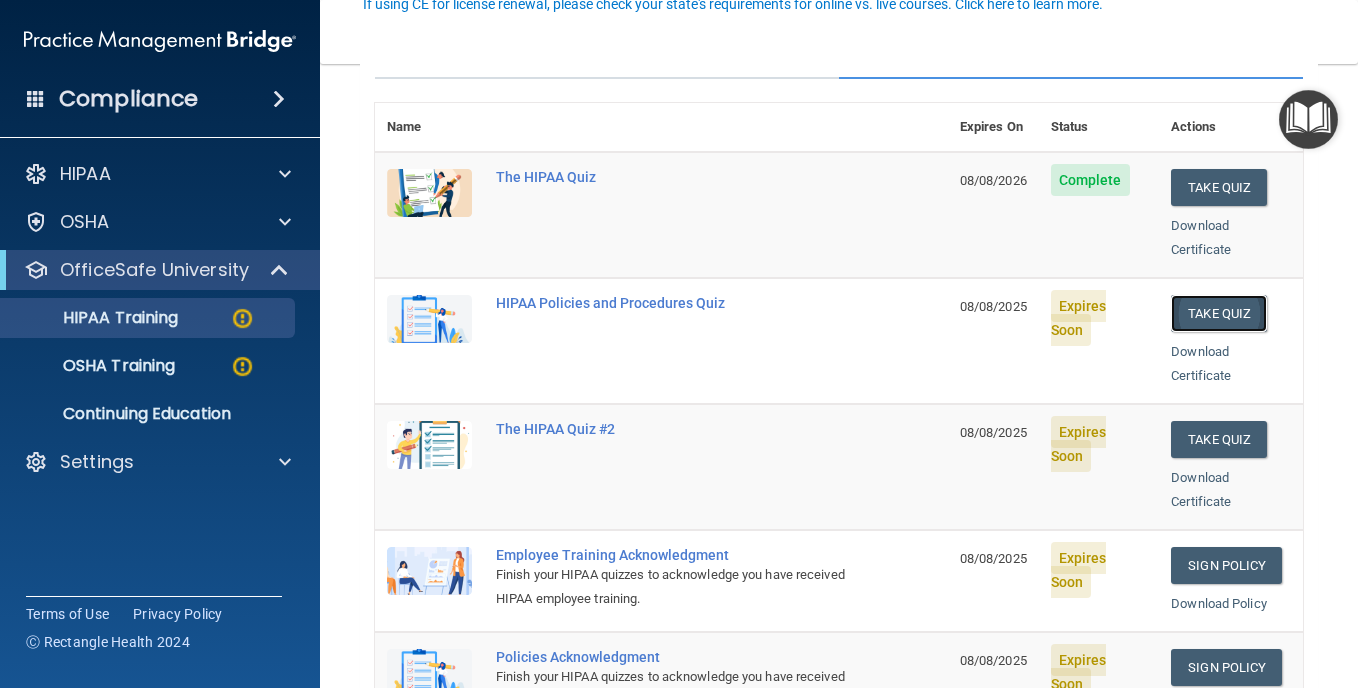 click on "Take Quiz" at bounding box center (1219, 313) 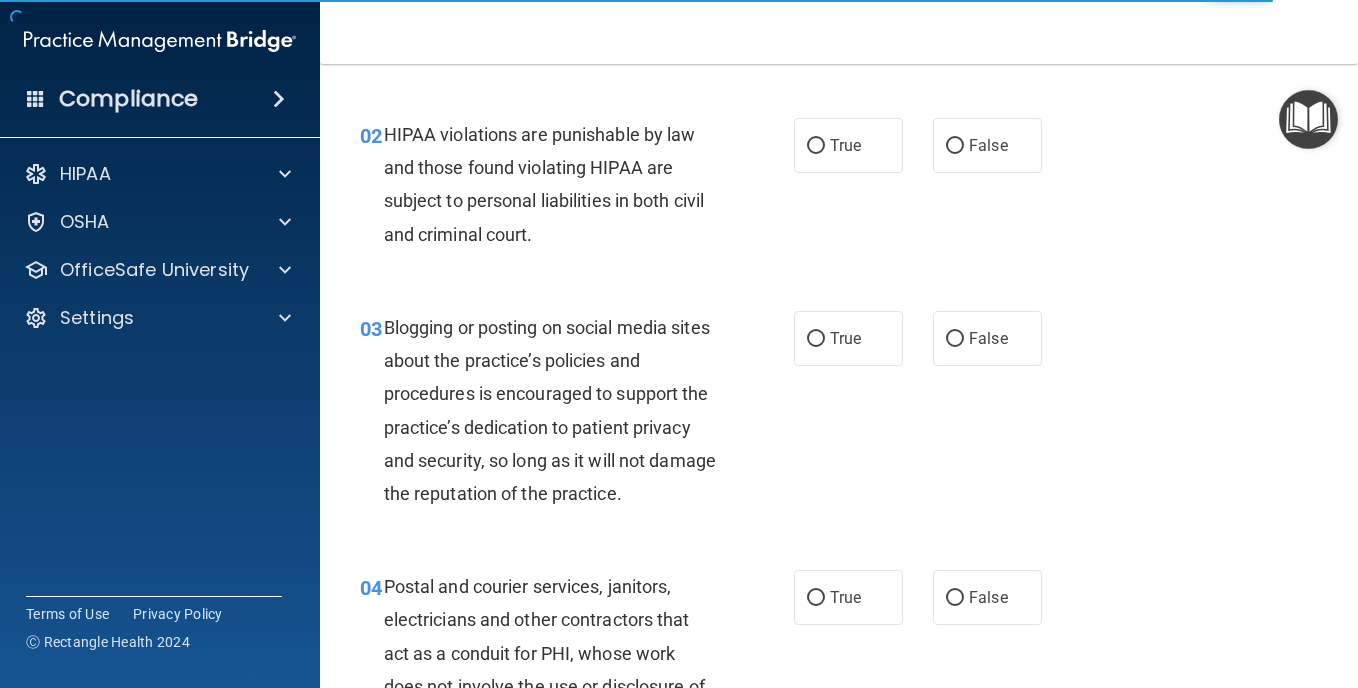 scroll, scrollTop: 0, scrollLeft: 0, axis: both 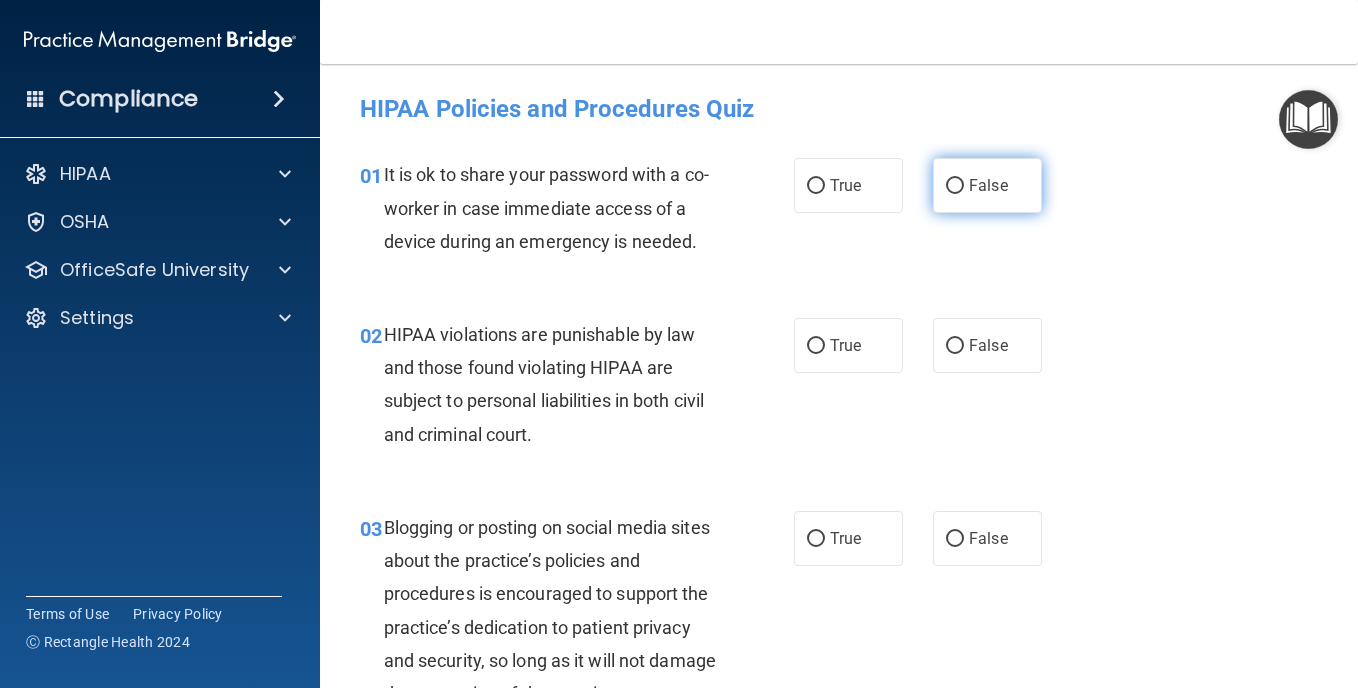 click on "False" at bounding box center [988, 185] 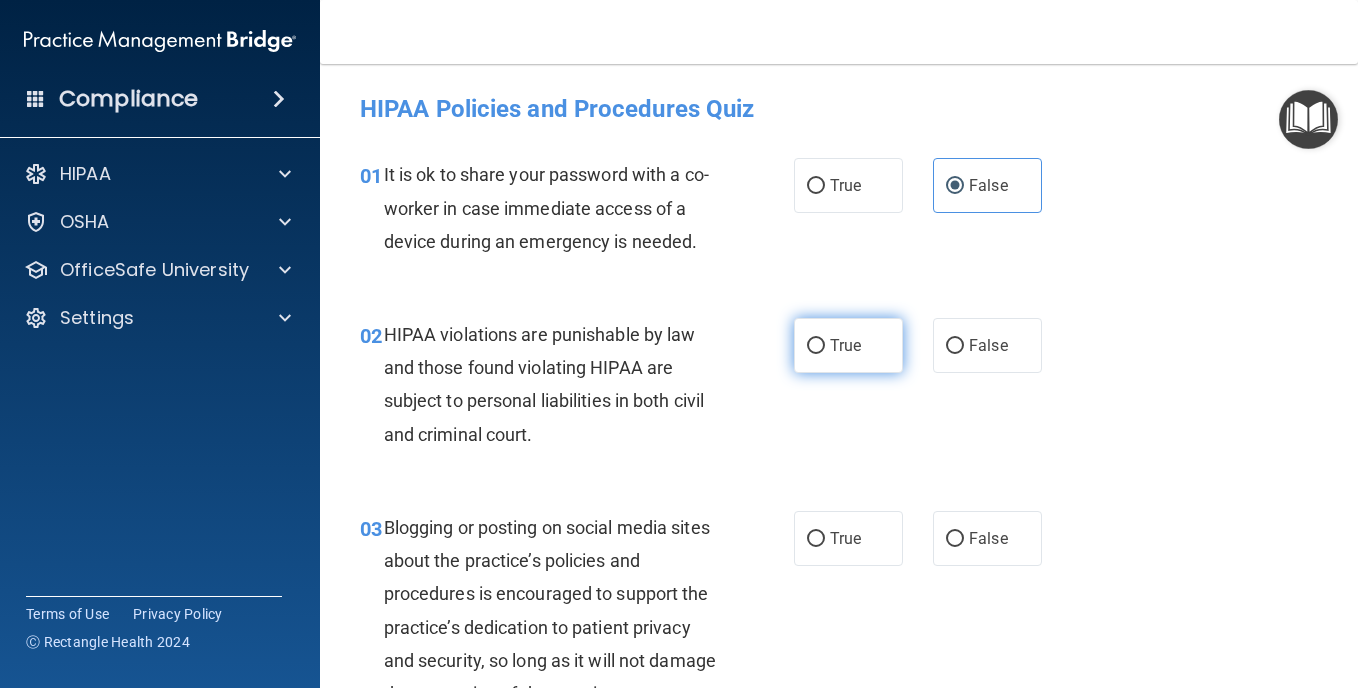 click on "True" at bounding box center [845, 345] 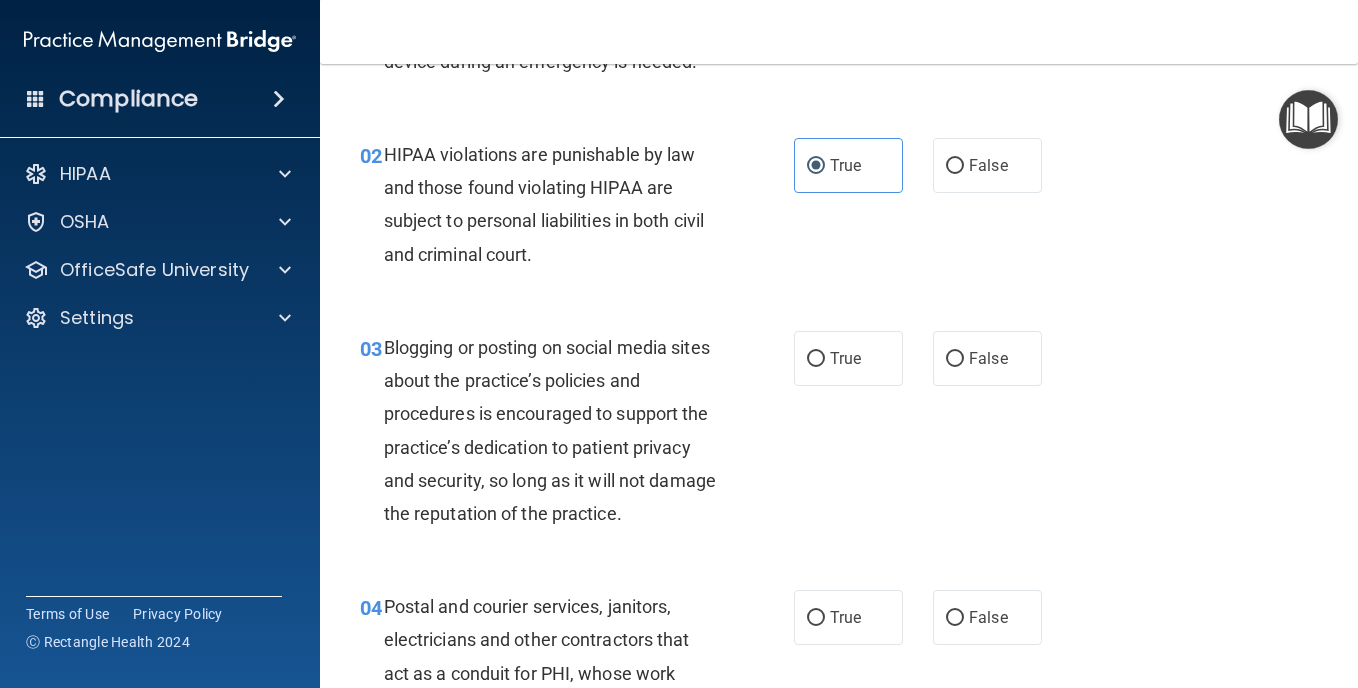 scroll, scrollTop: 200, scrollLeft: 0, axis: vertical 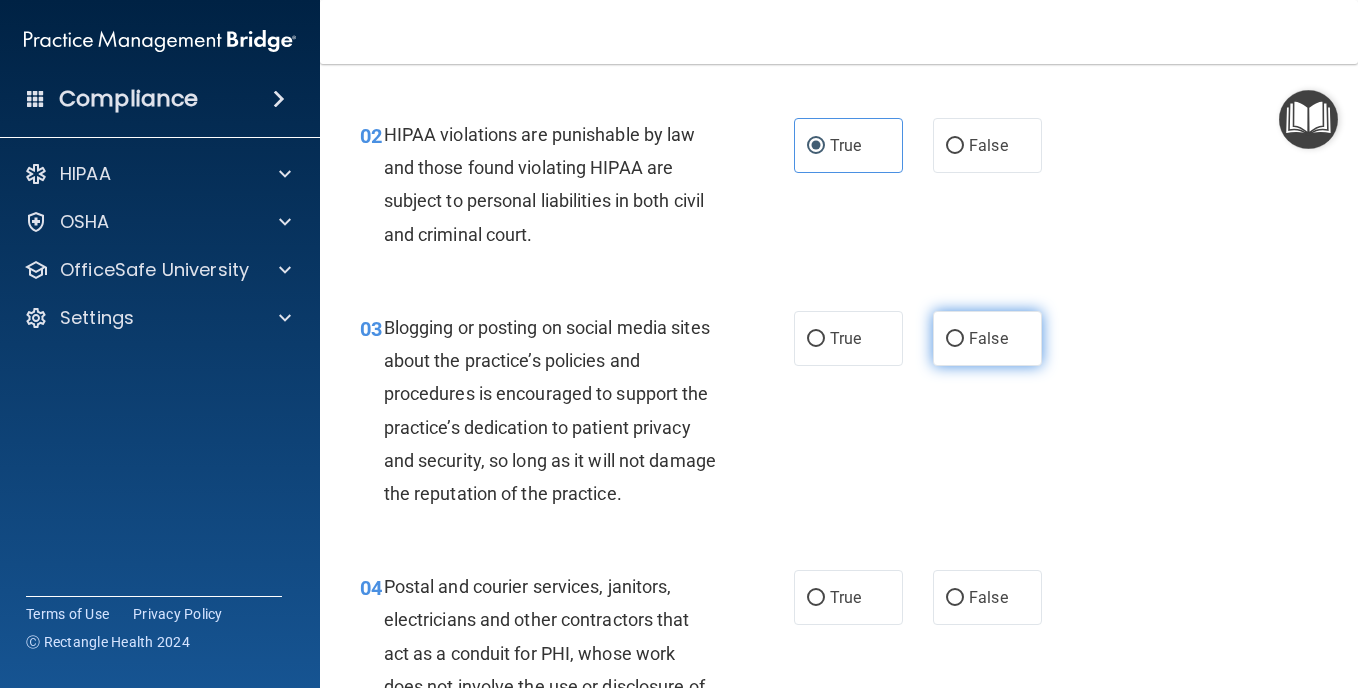 click on "False" at bounding box center [987, 338] 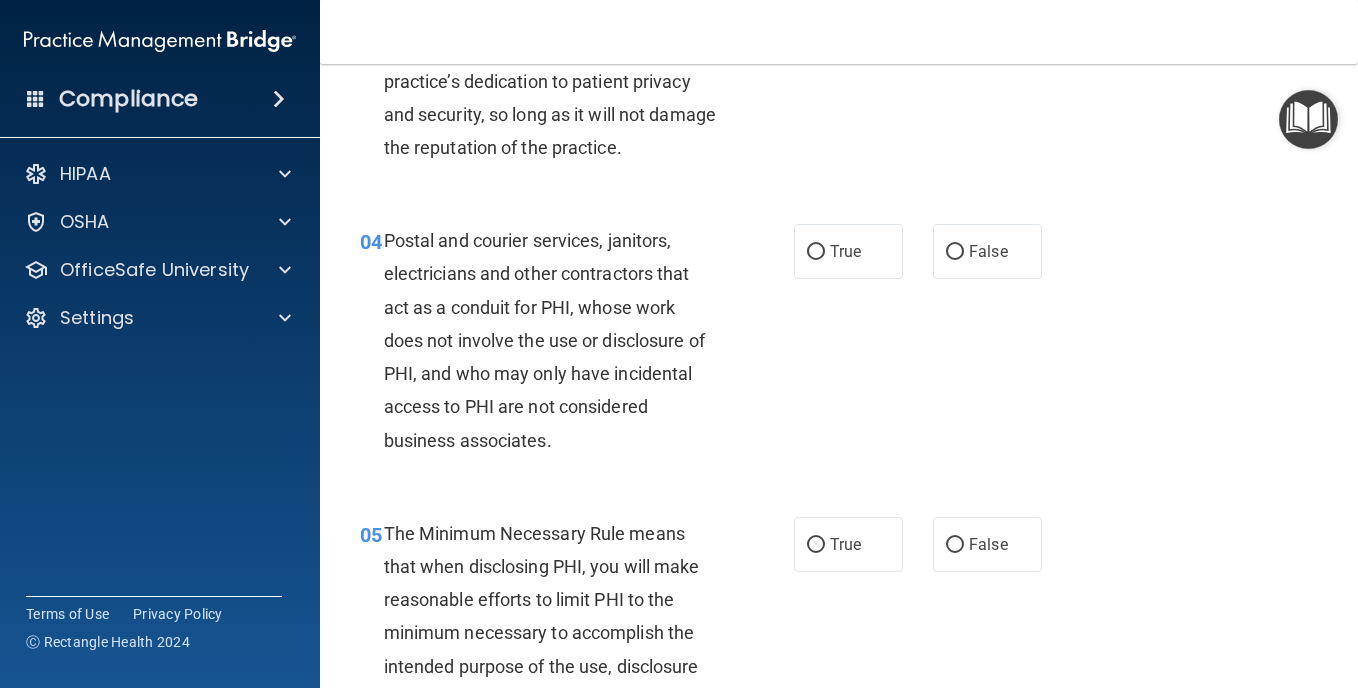 scroll, scrollTop: 600, scrollLeft: 0, axis: vertical 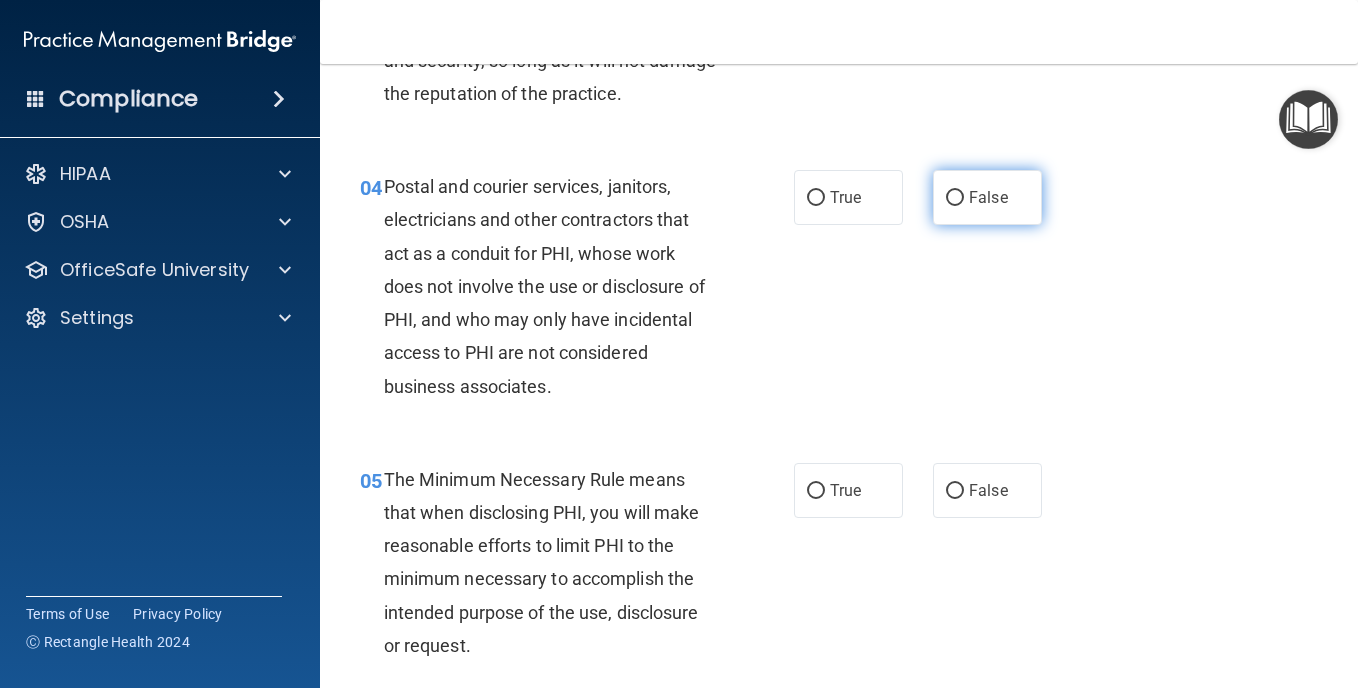 click on "False" at bounding box center (988, 197) 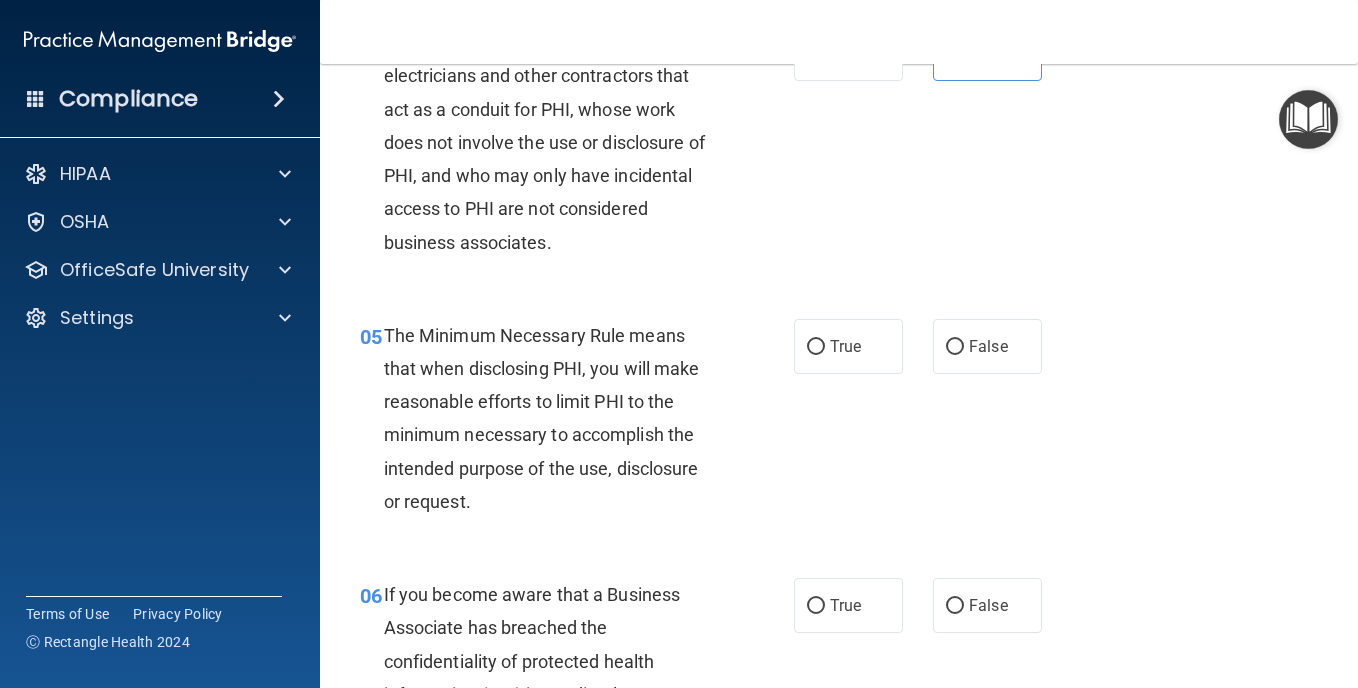 scroll, scrollTop: 700, scrollLeft: 0, axis: vertical 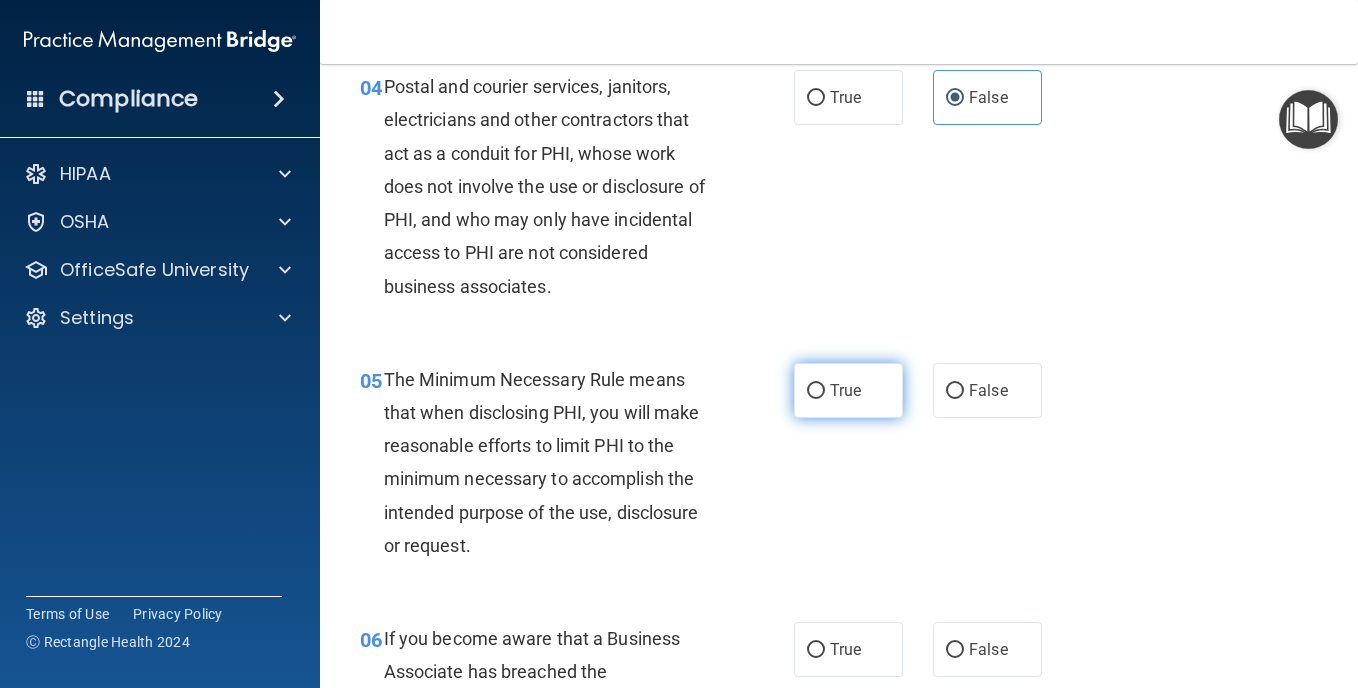 click on "True" at bounding box center (848, 390) 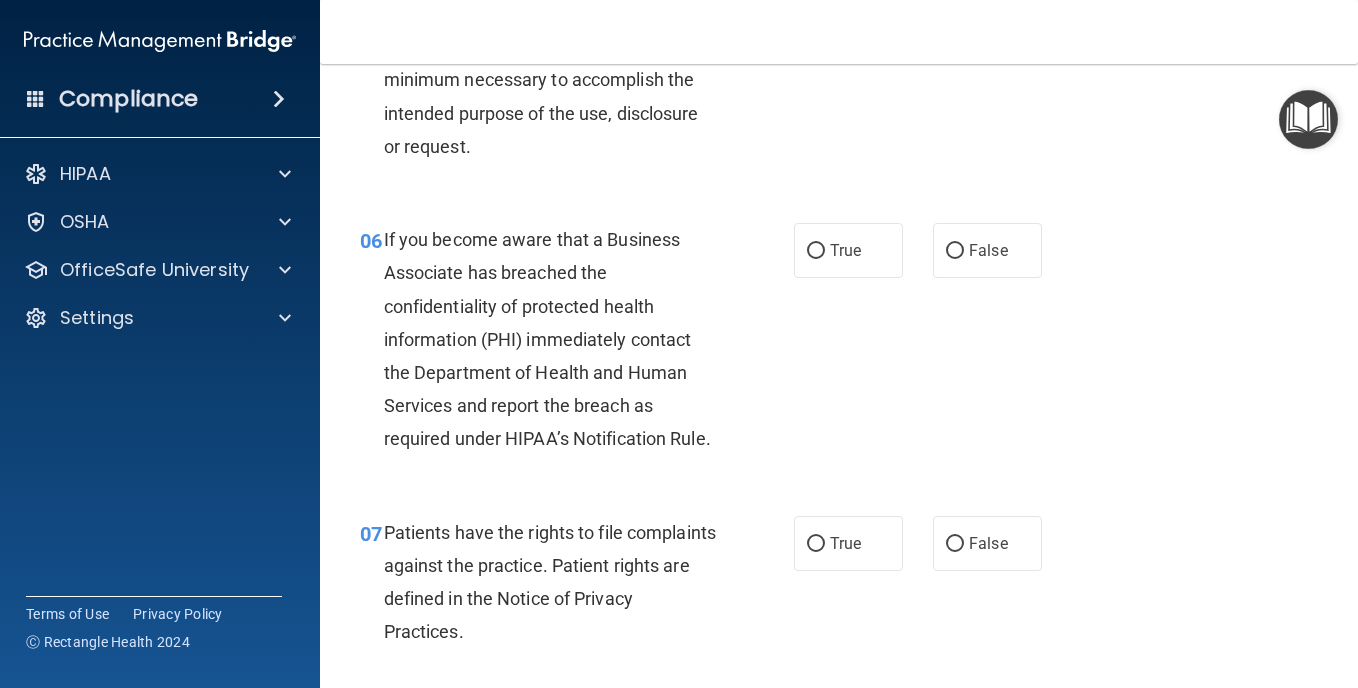 scroll, scrollTop: 1100, scrollLeft: 0, axis: vertical 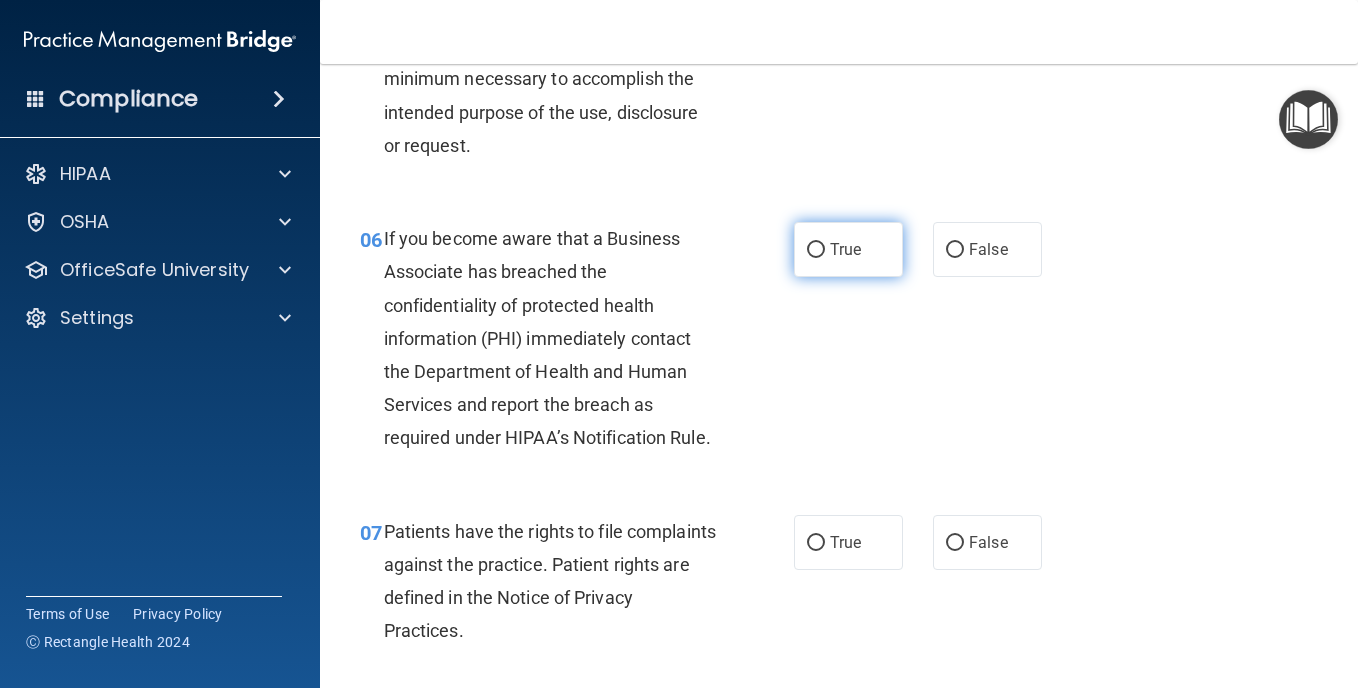 click on "True" at bounding box center (845, 249) 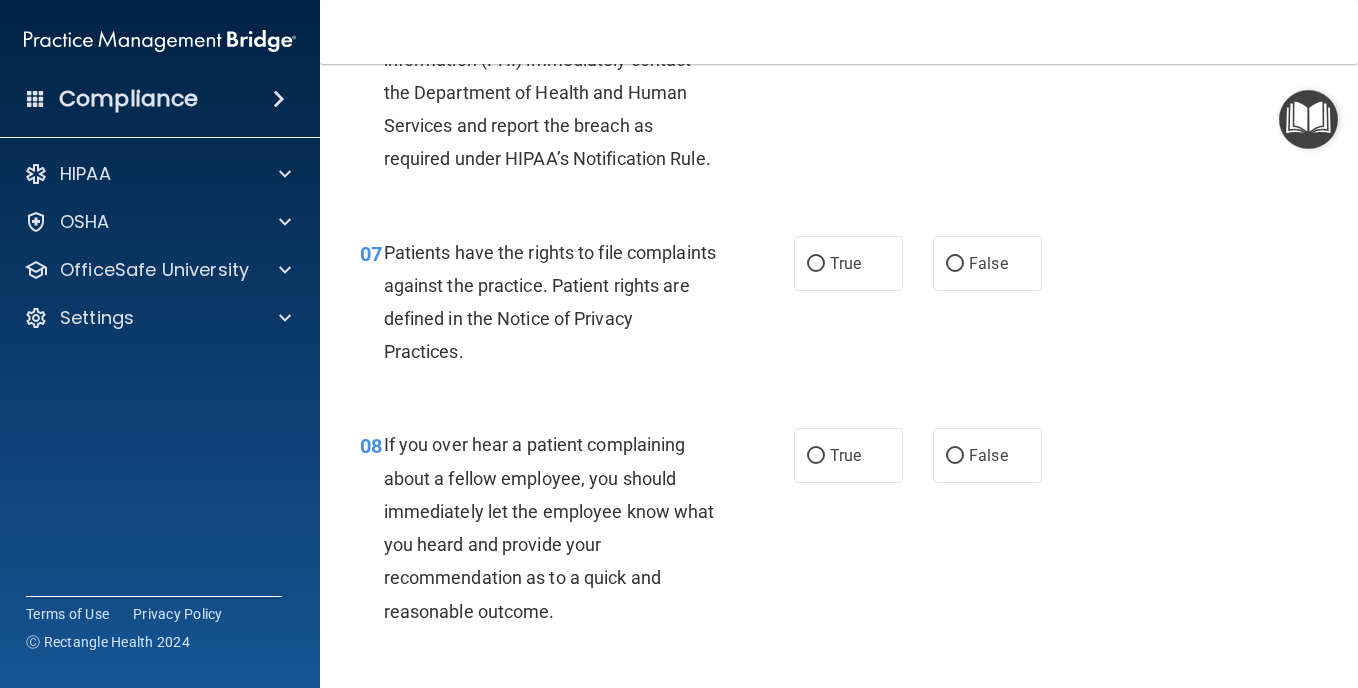 scroll, scrollTop: 1400, scrollLeft: 0, axis: vertical 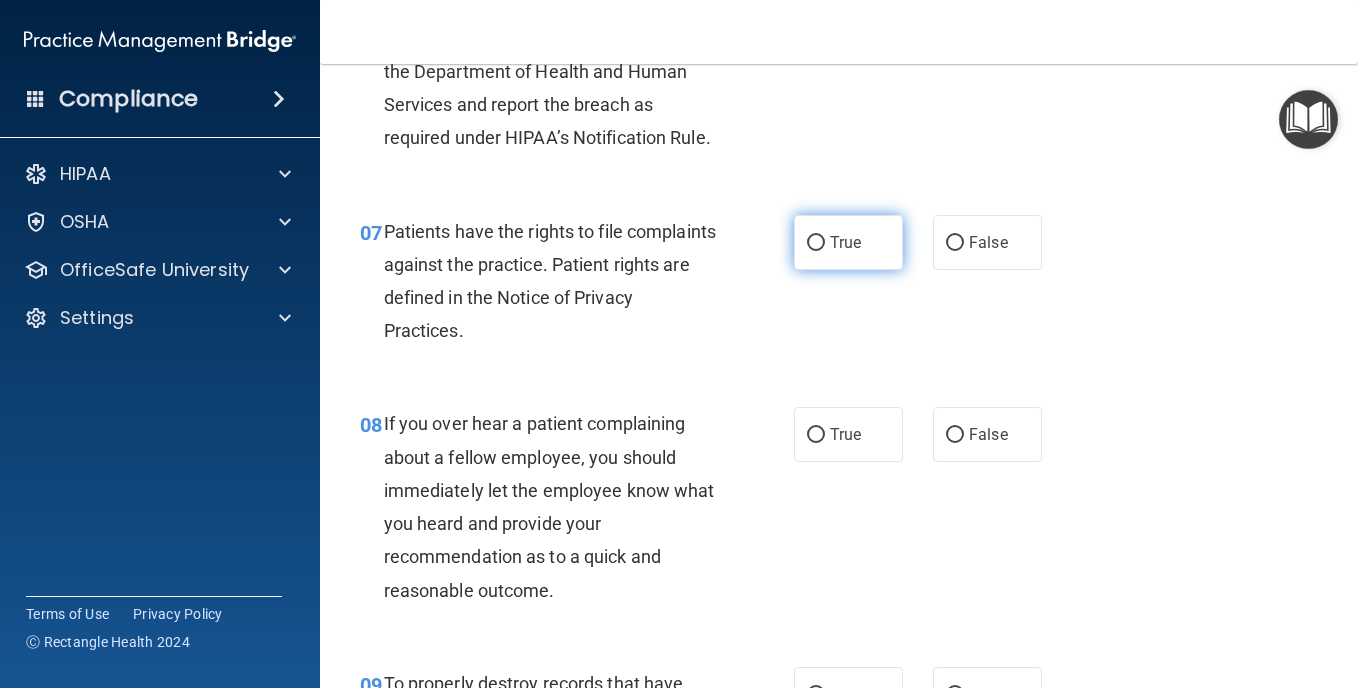 click on "True" at bounding box center [848, 242] 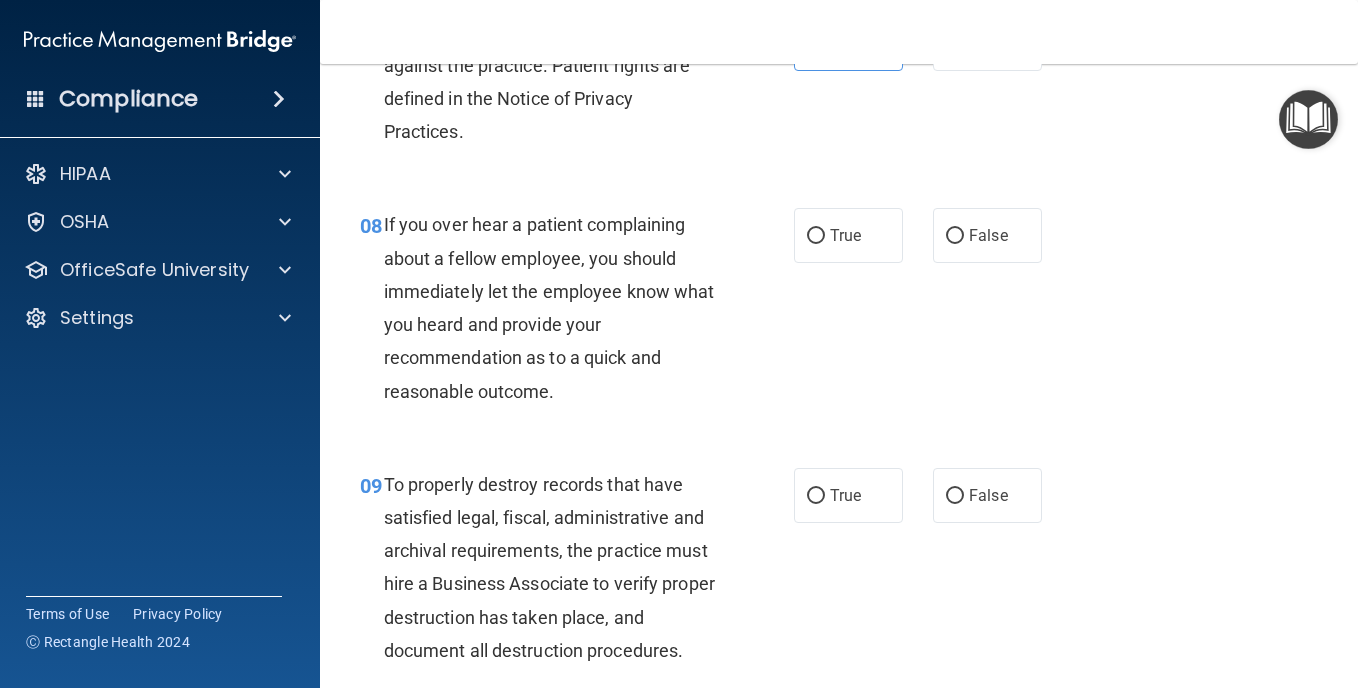 scroll, scrollTop: 1600, scrollLeft: 0, axis: vertical 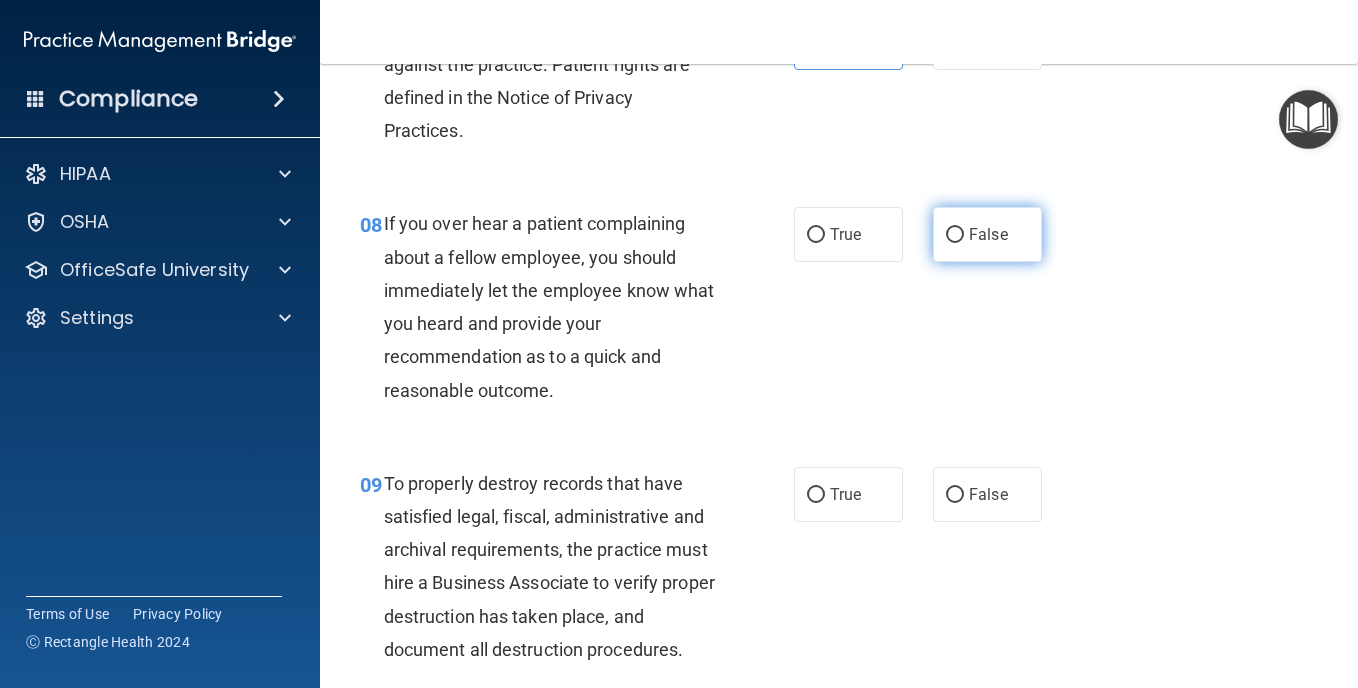 click on "False" at bounding box center (988, 234) 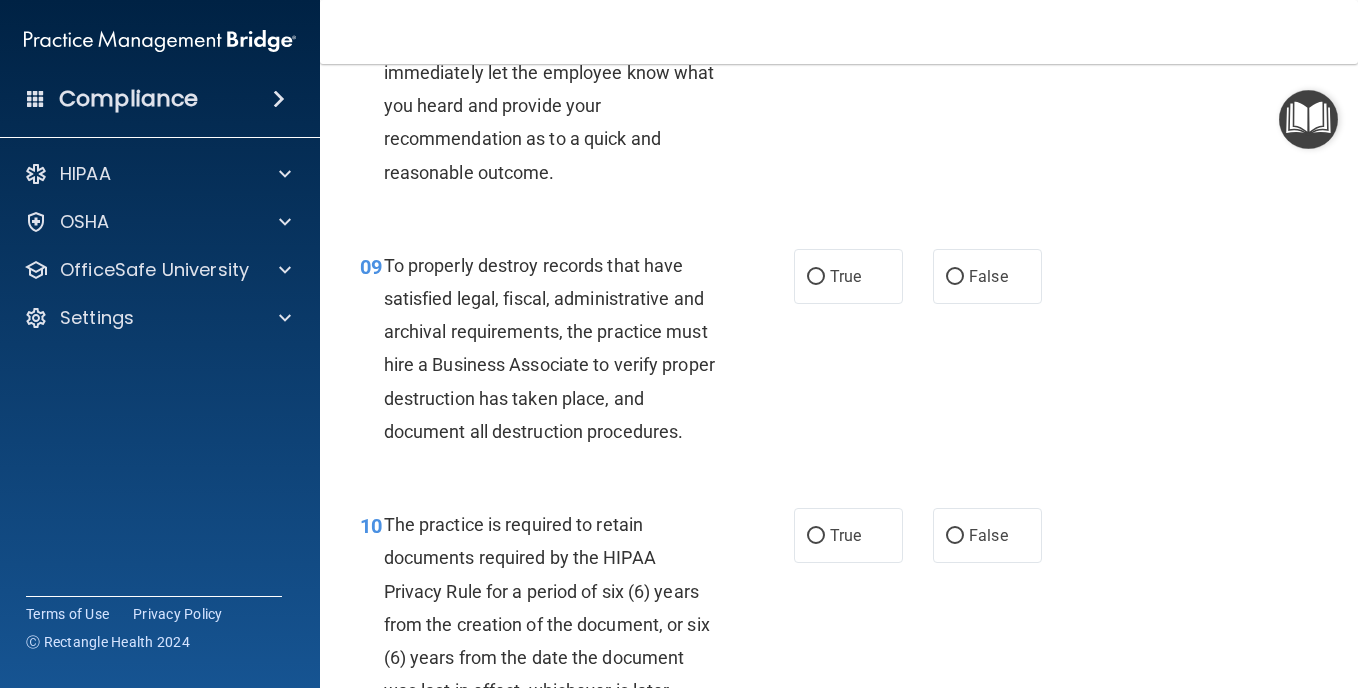 scroll, scrollTop: 1900, scrollLeft: 0, axis: vertical 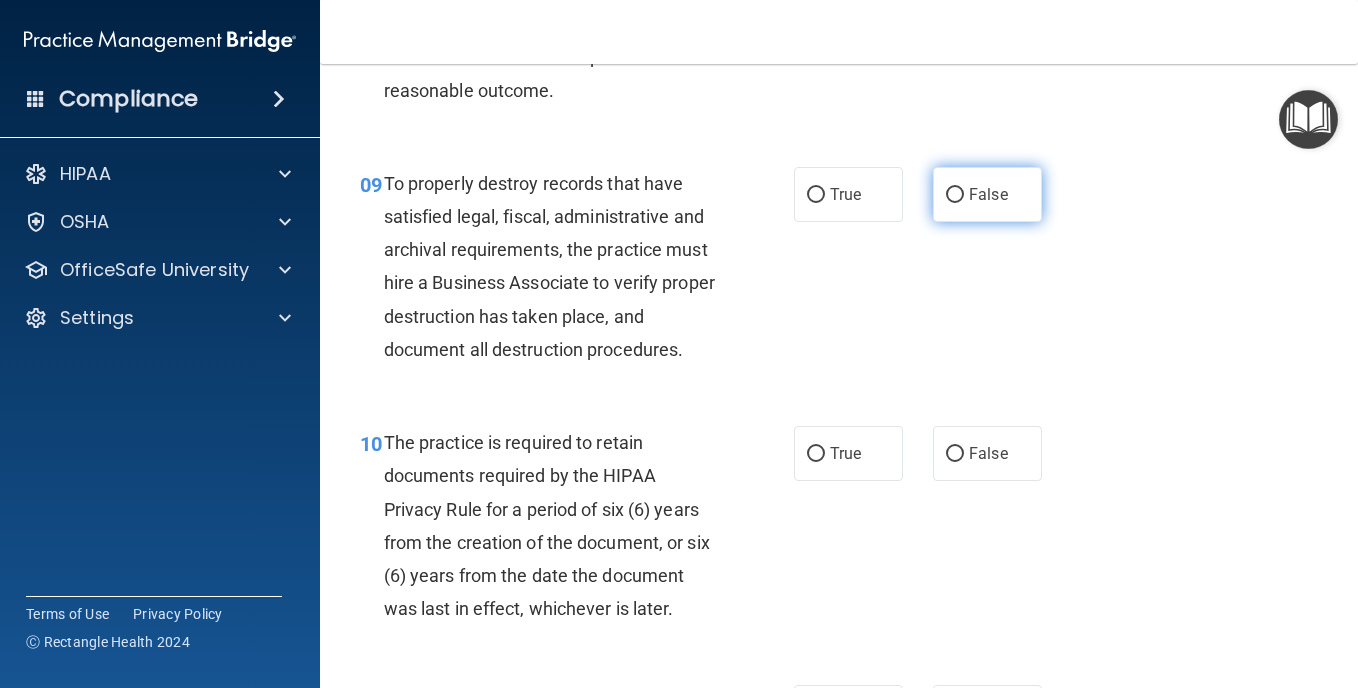 click on "False" at bounding box center [988, 194] 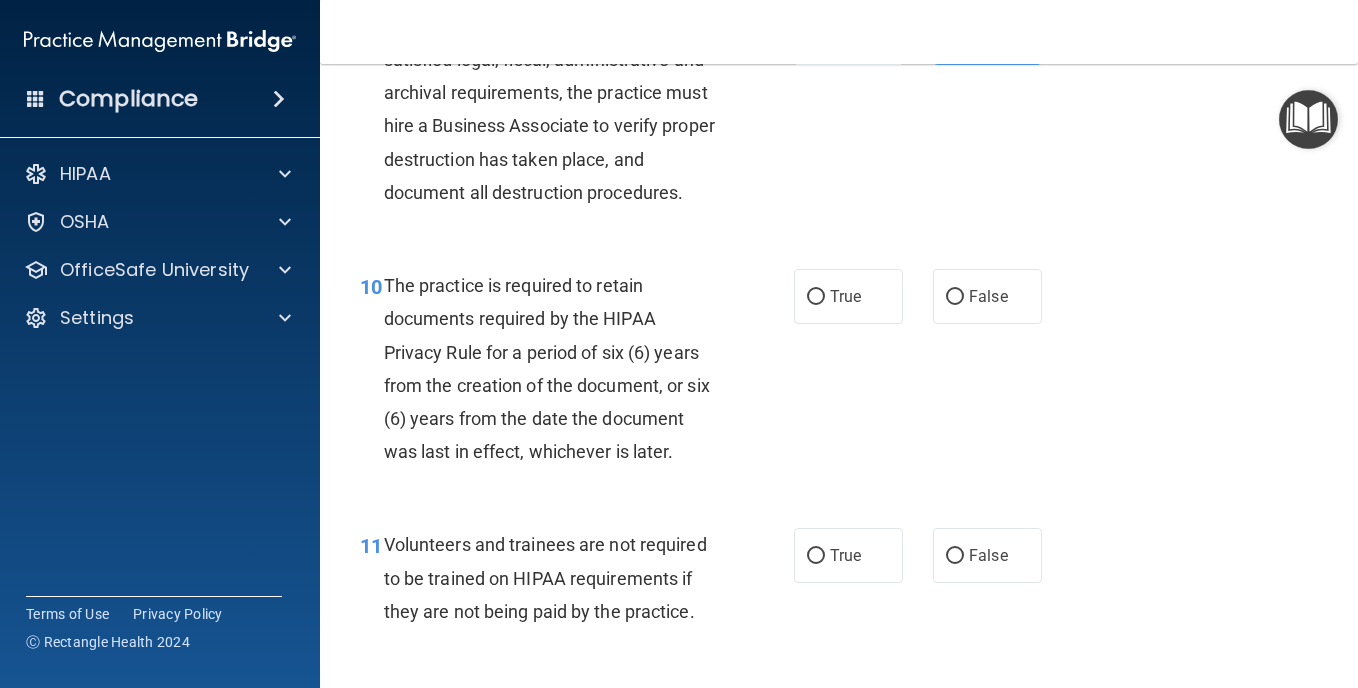 scroll, scrollTop: 2100, scrollLeft: 0, axis: vertical 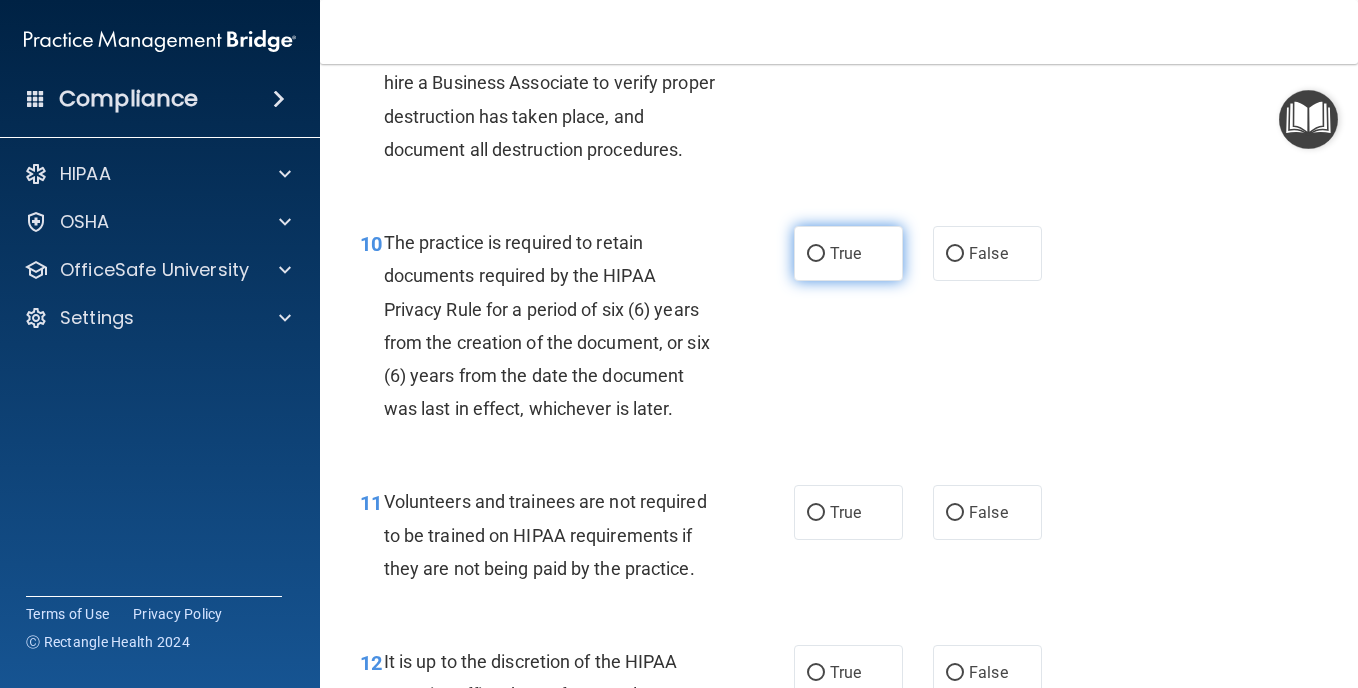 click on "True" at bounding box center [845, 253] 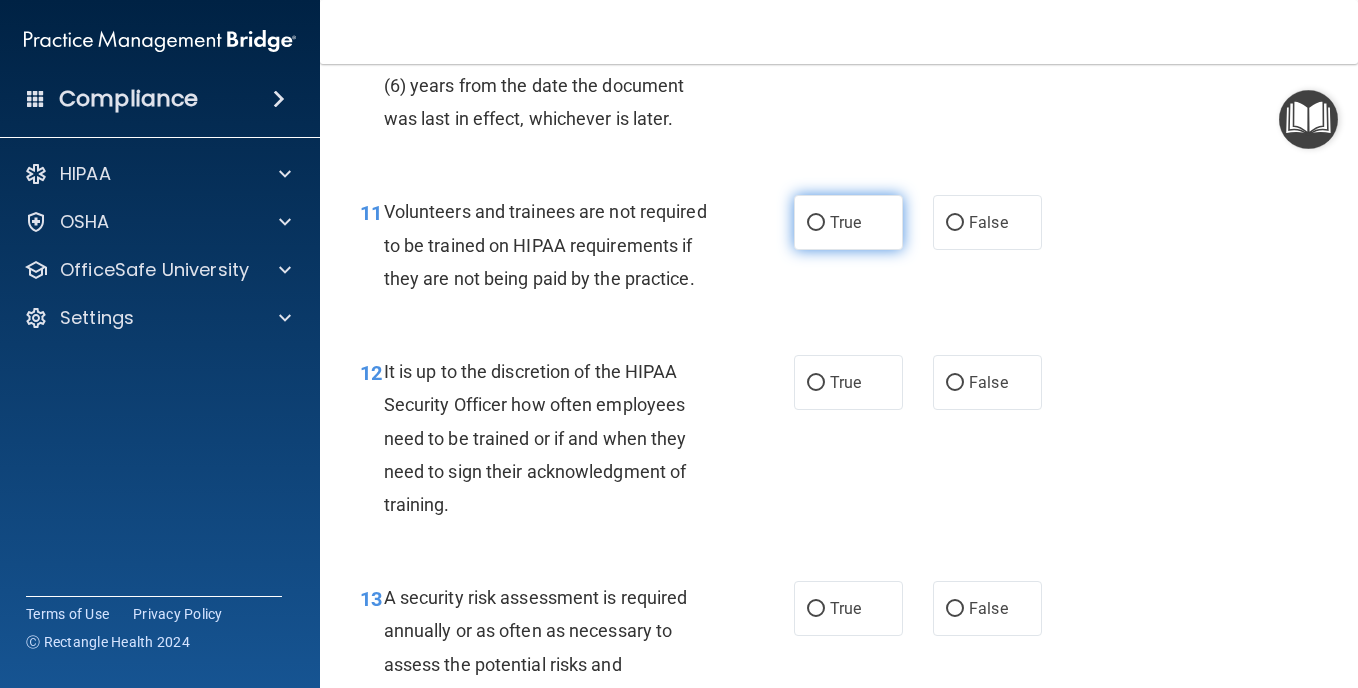 scroll, scrollTop: 2400, scrollLeft: 0, axis: vertical 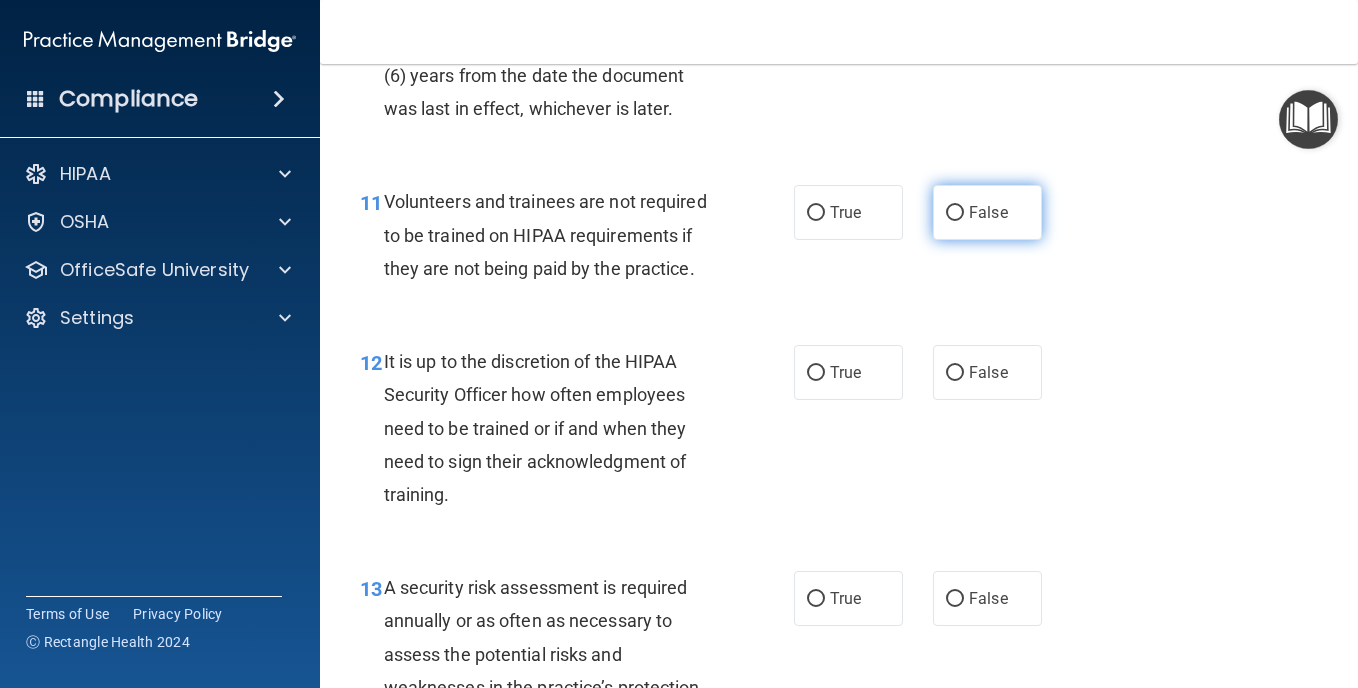 click on "False" at bounding box center (988, 212) 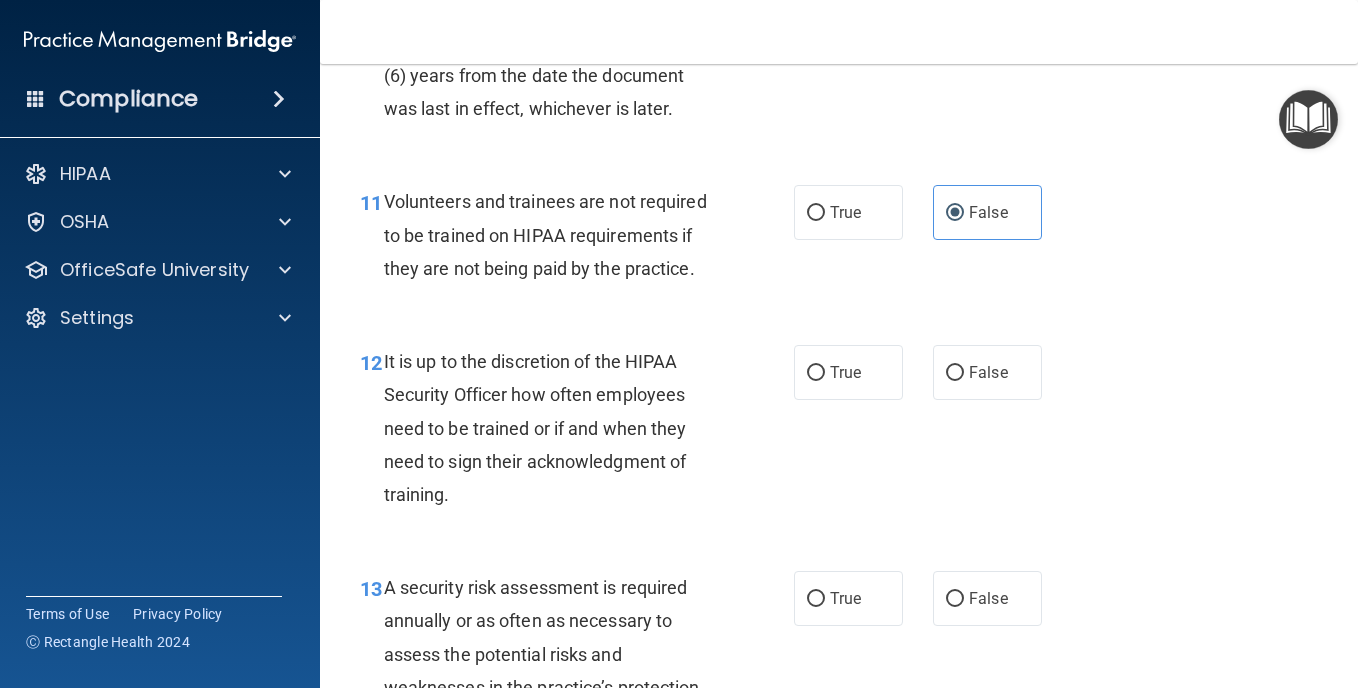 scroll, scrollTop: 2500, scrollLeft: 0, axis: vertical 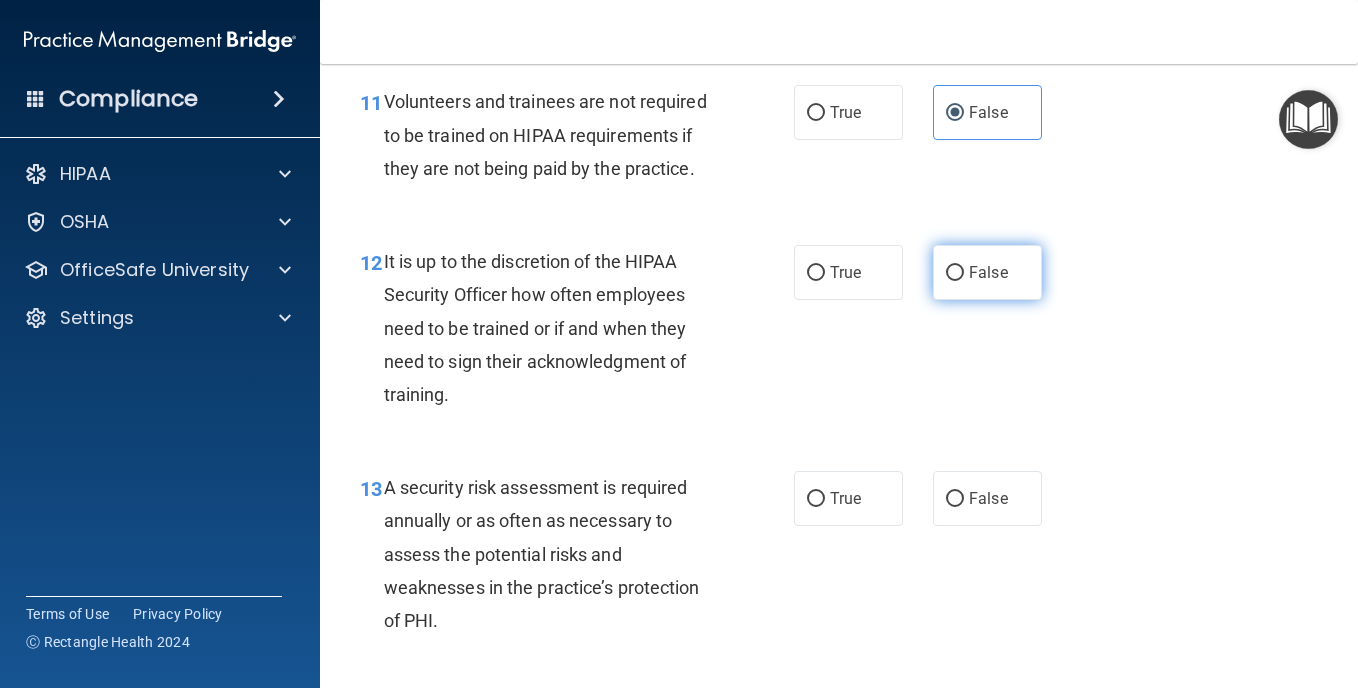 click on "False" at bounding box center [955, 273] 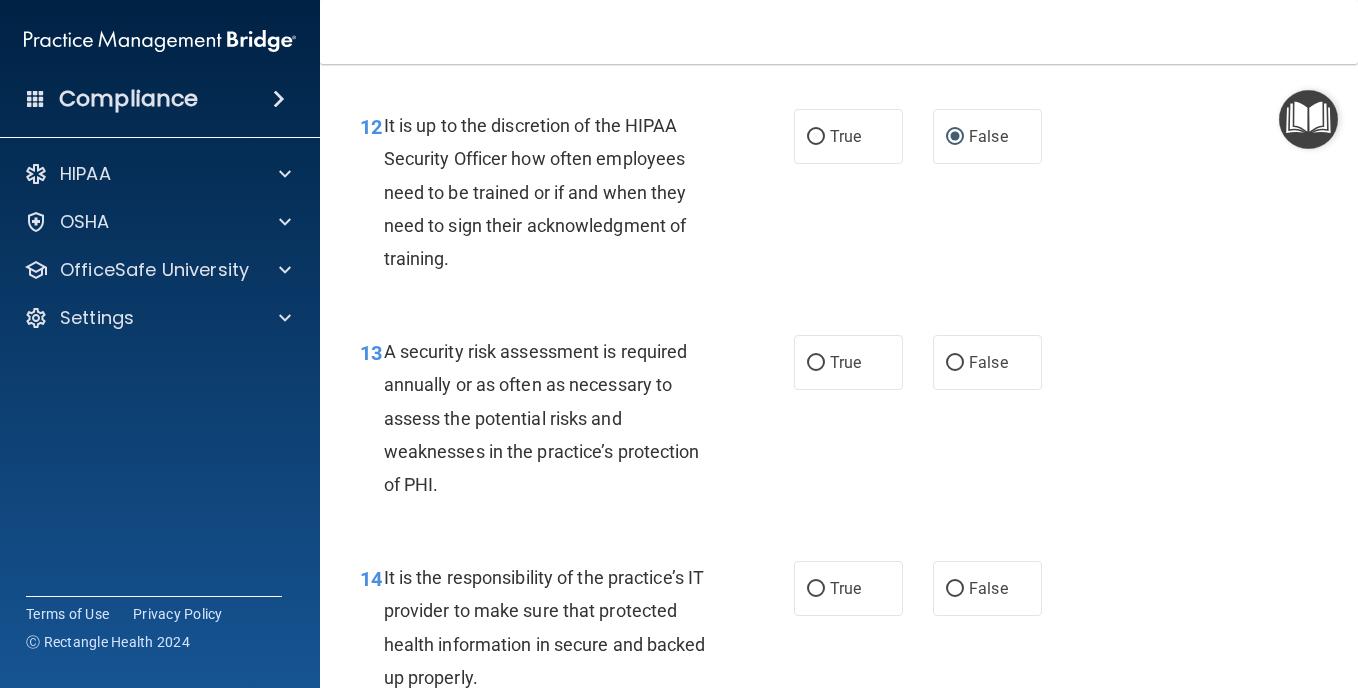 scroll, scrollTop: 2800, scrollLeft: 0, axis: vertical 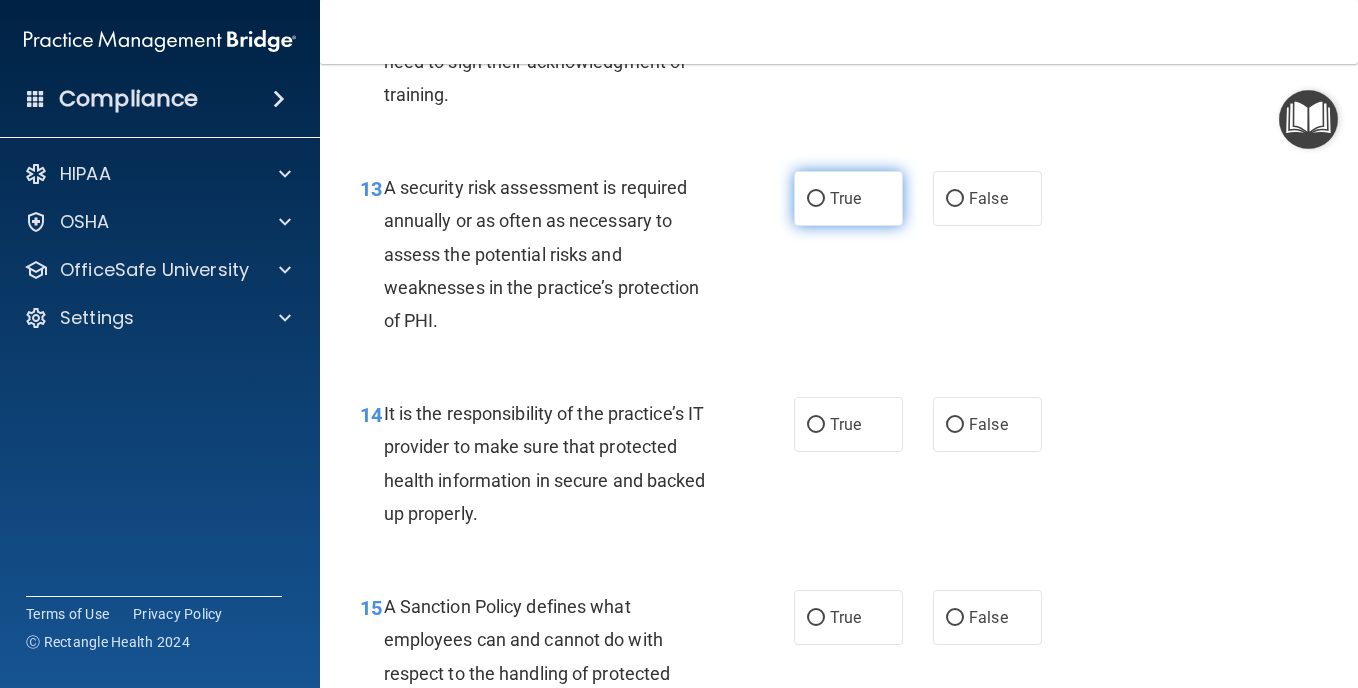 click on "True" at bounding box center (848, 198) 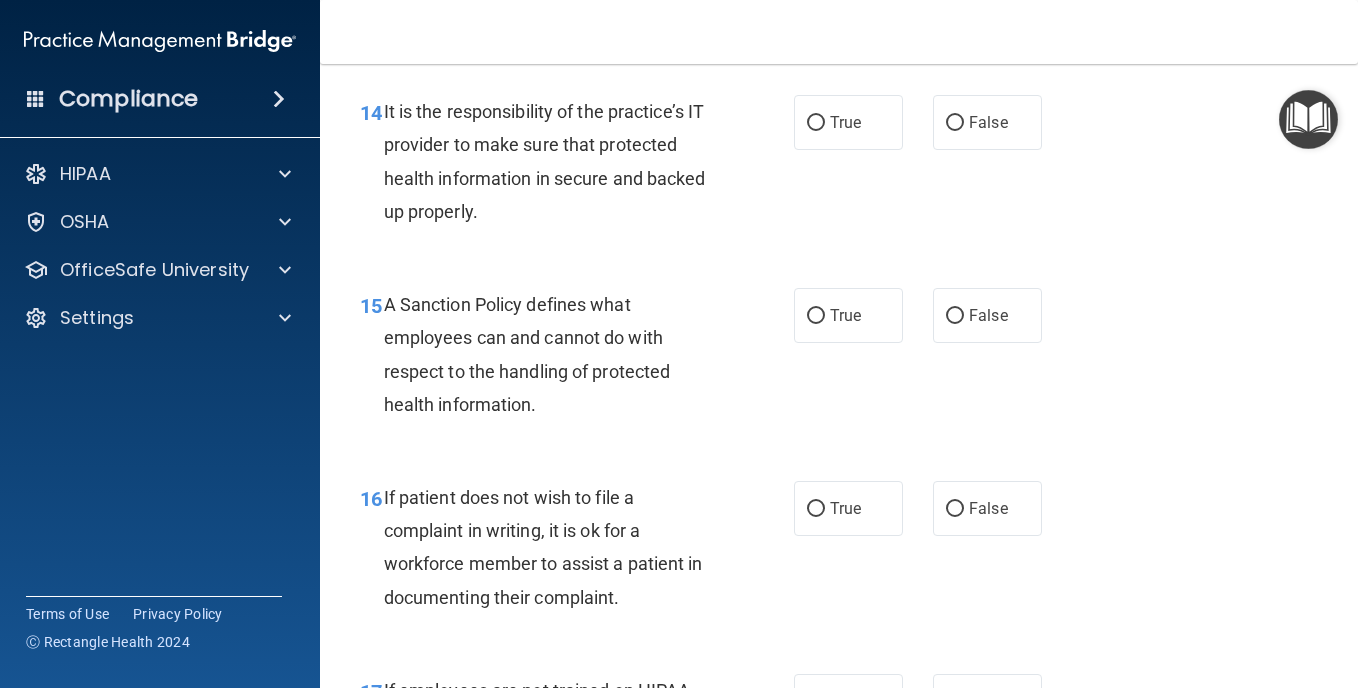 scroll, scrollTop: 3100, scrollLeft: 0, axis: vertical 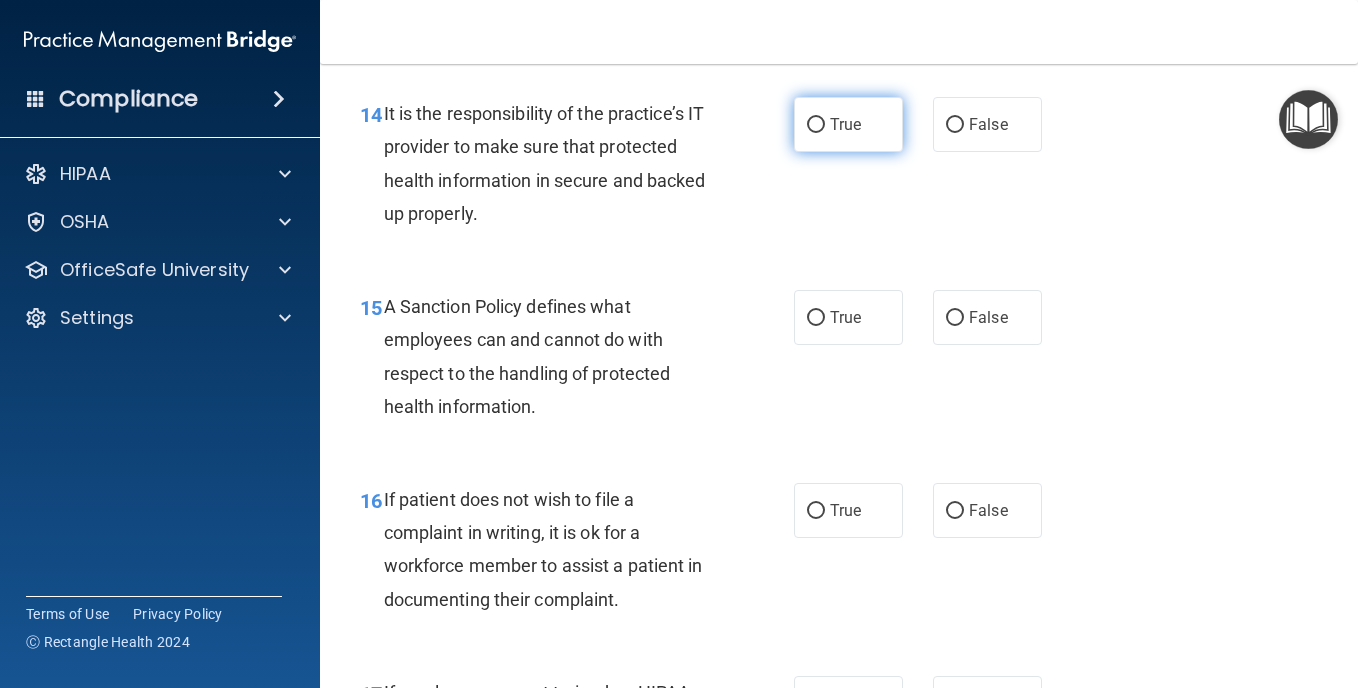 click on "True" at bounding box center (845, 124) 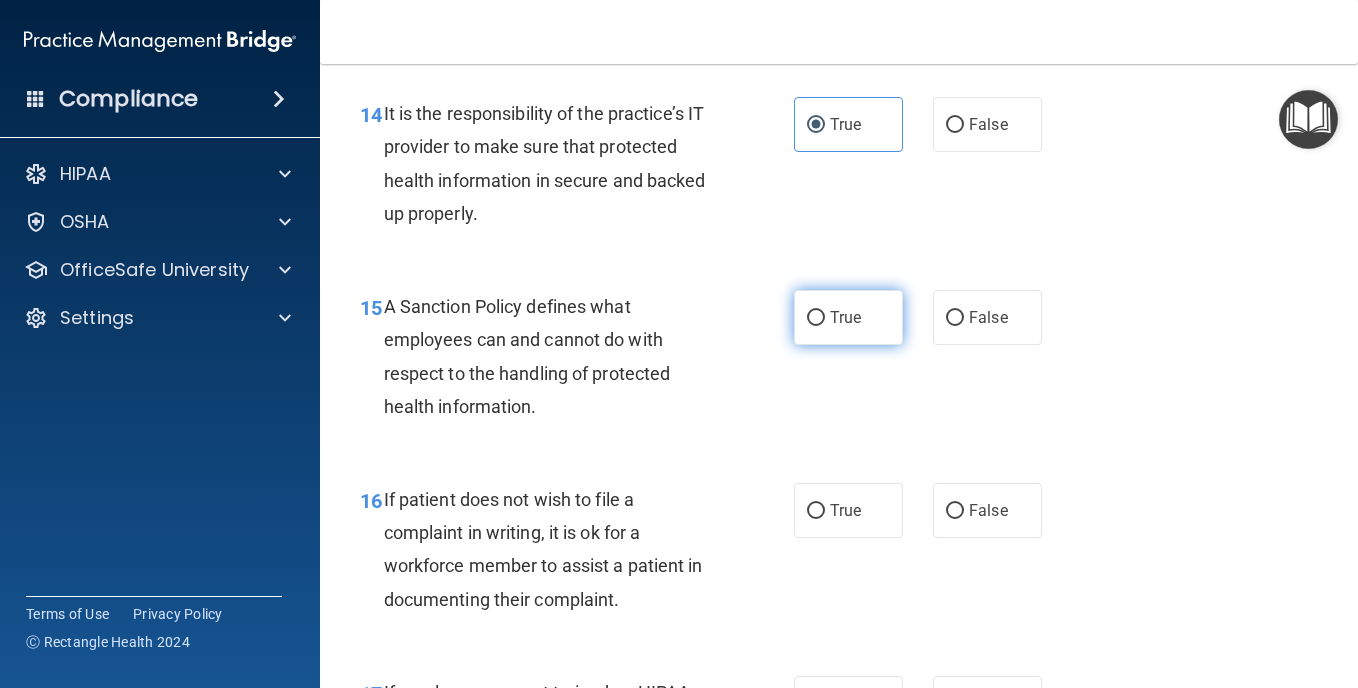 click on "True" at bounding box center (848, 317) 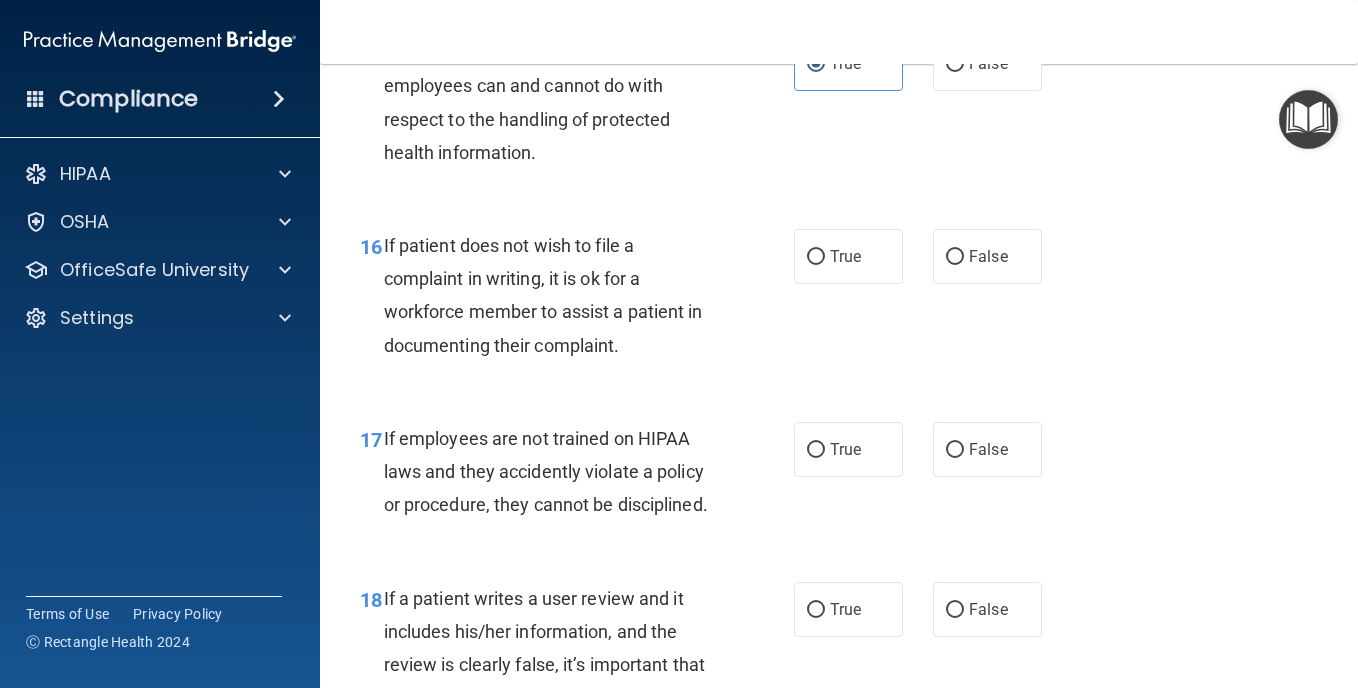 scroll, scrollTop: 3500, scrollLeft: 0, axis: vertical 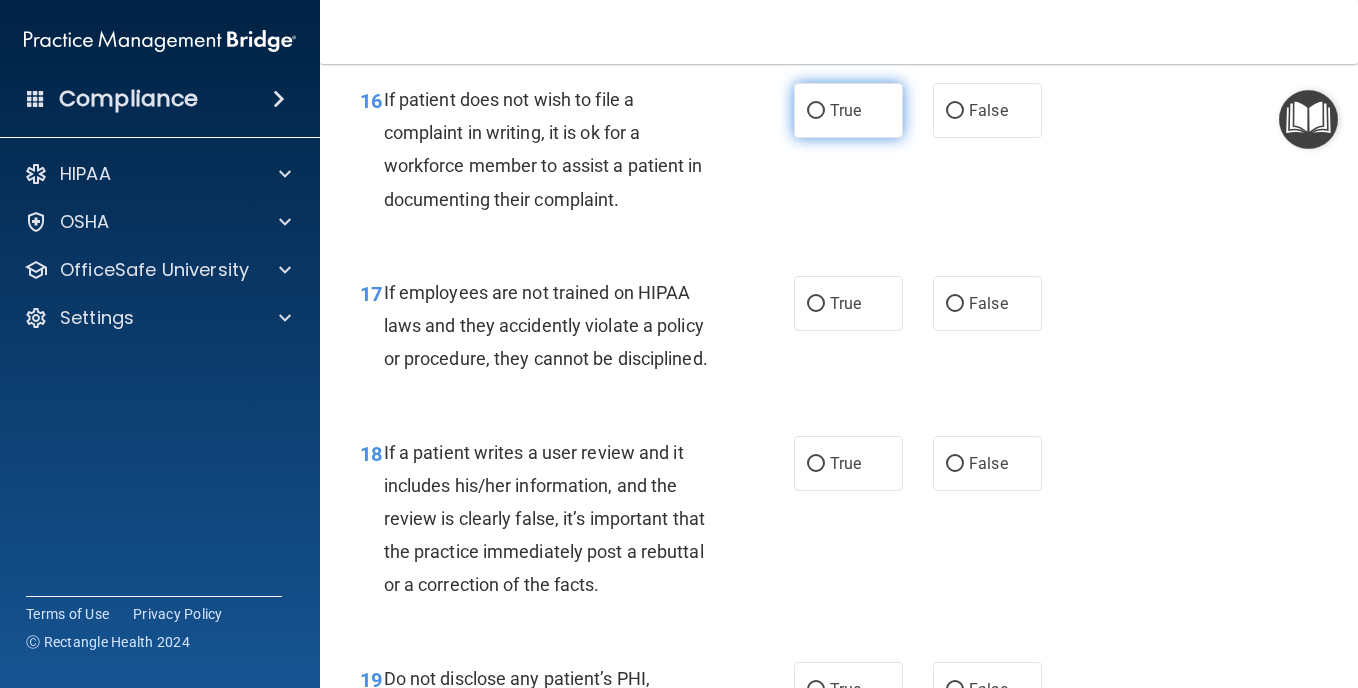 click on "True" at bounding box center [848, 110] 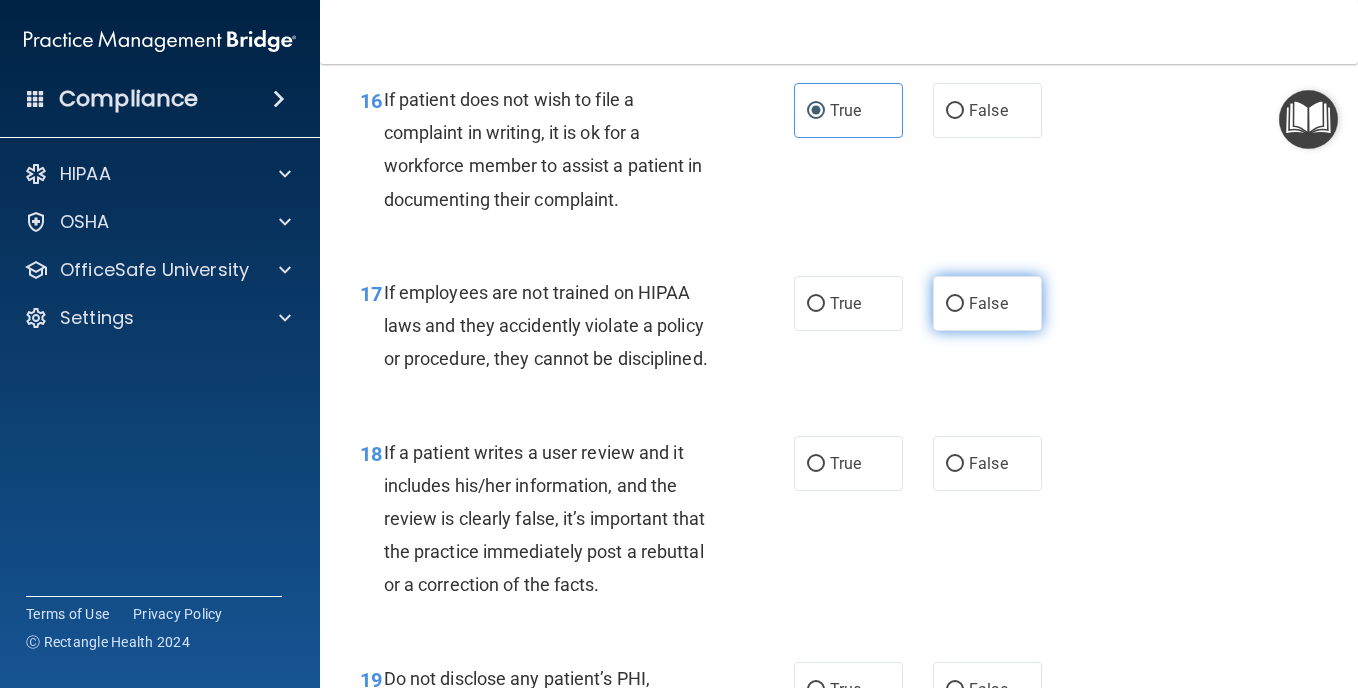 click on "False" at bounding box center (987, 303) 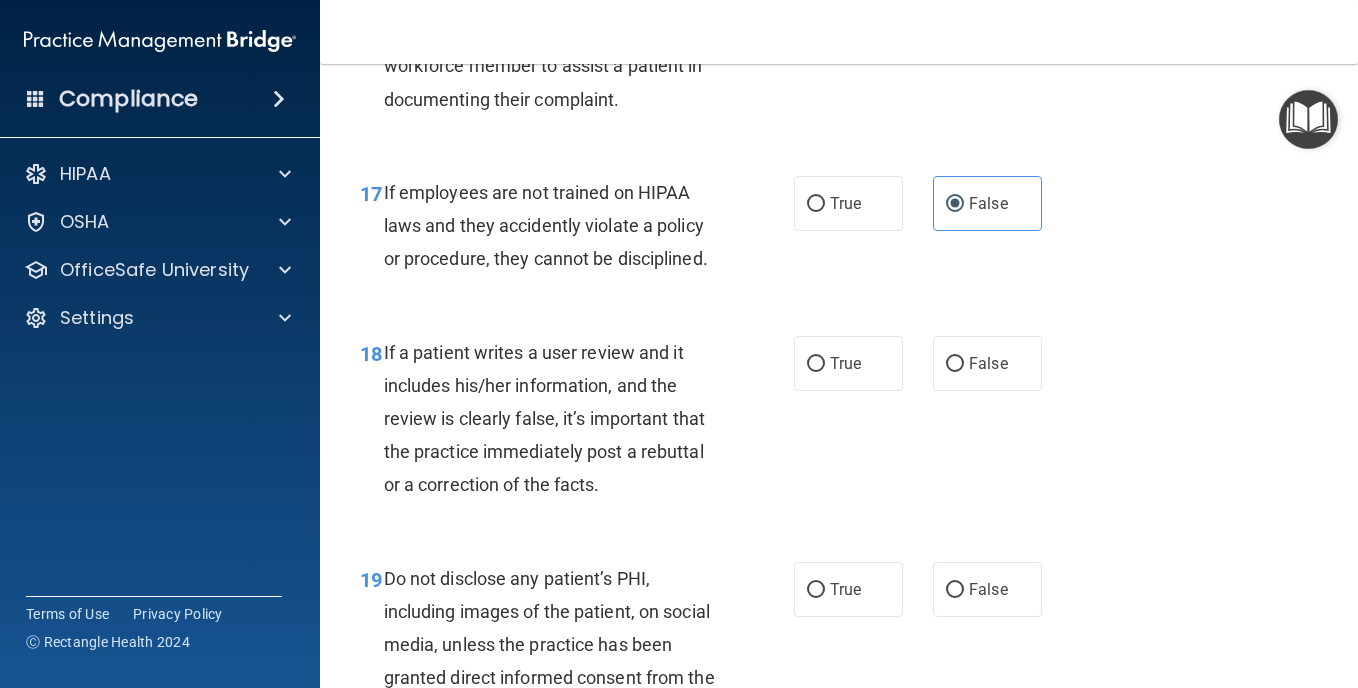 scroll, scrollTop: 3700, scrollLeft: 0, axis: vertical 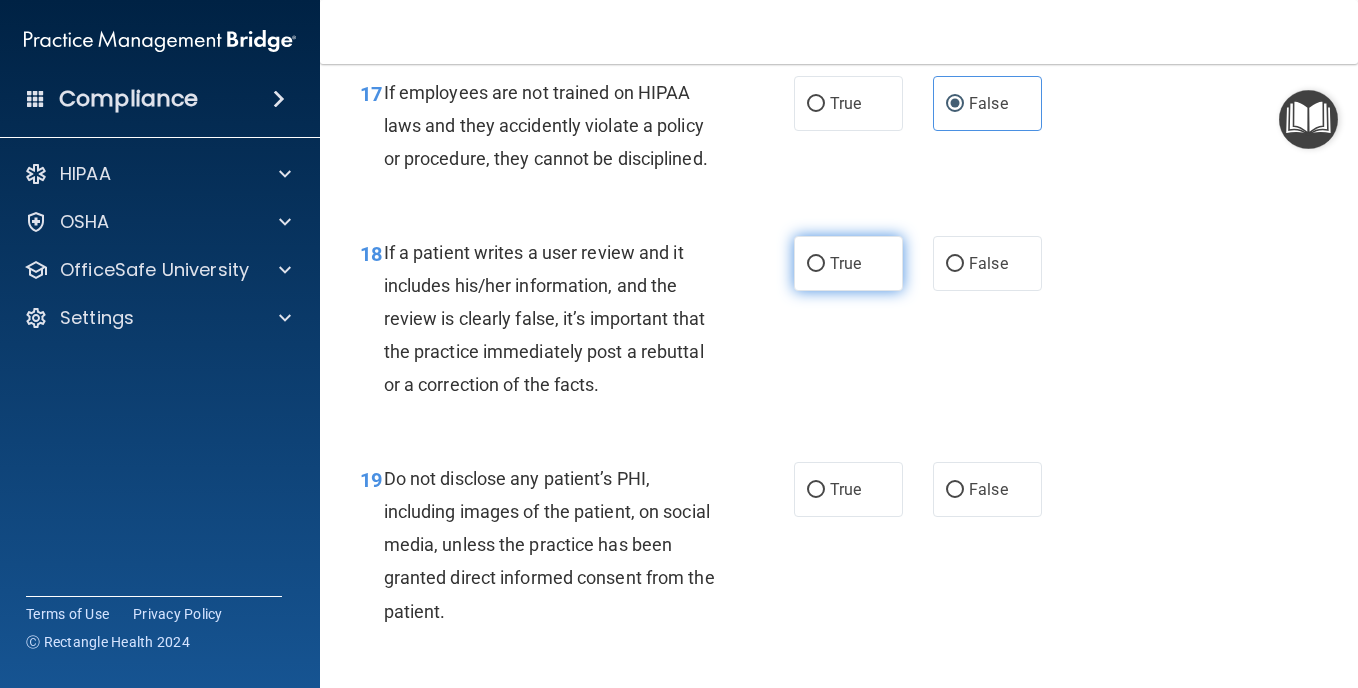click on "True" at bounding box center [848, 263] 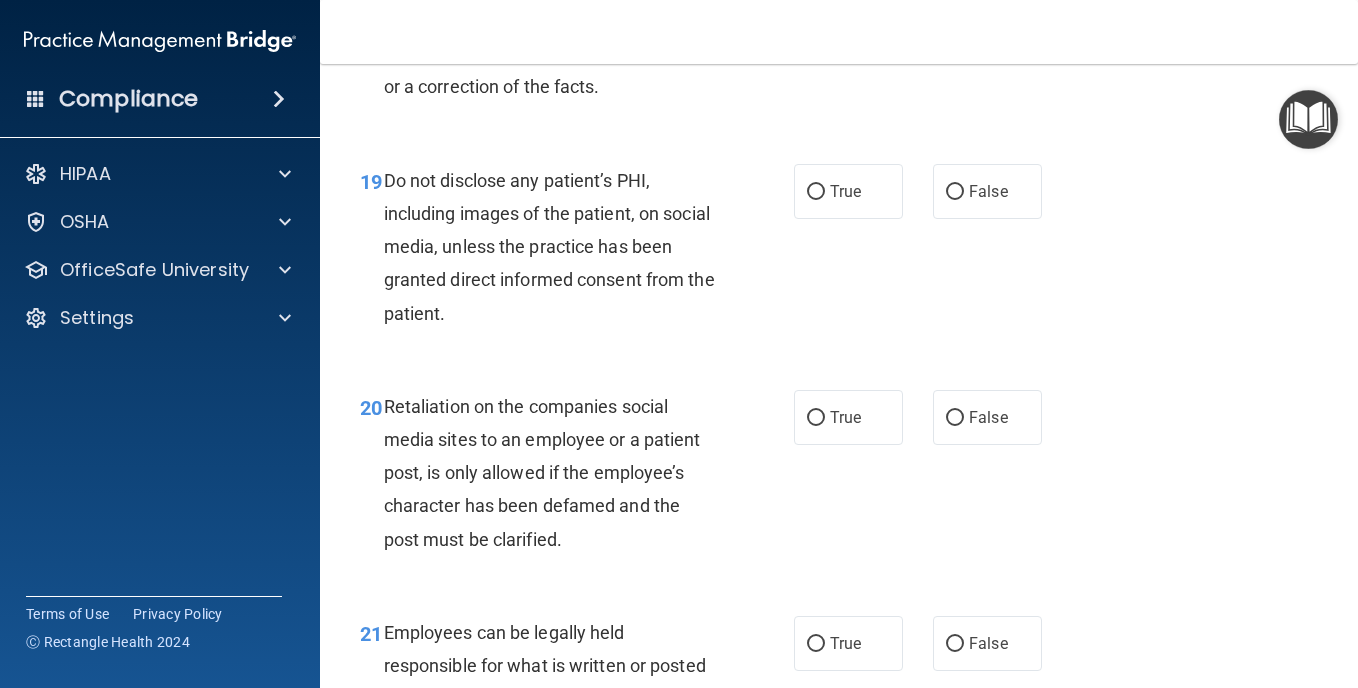 scroll, scrollTop: 4000, scrollLeft: 0, axis: vertical 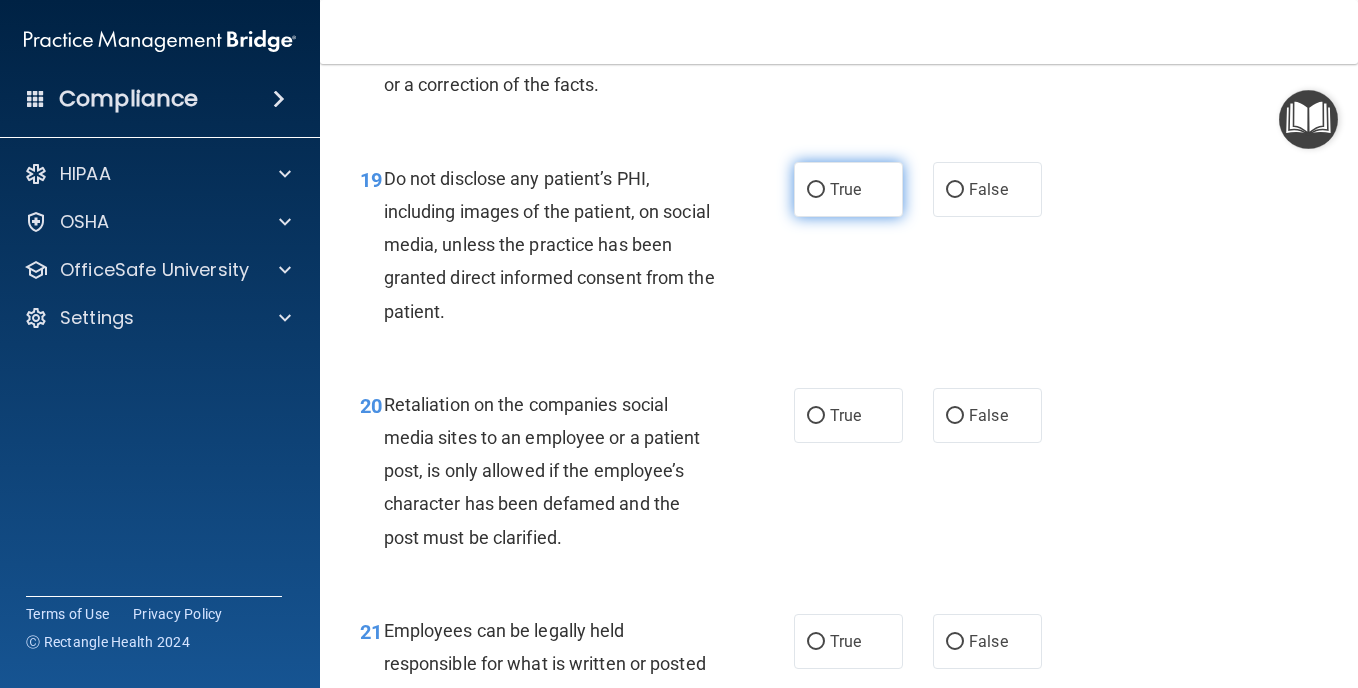 click on "True" at bounding box center [845, 189] 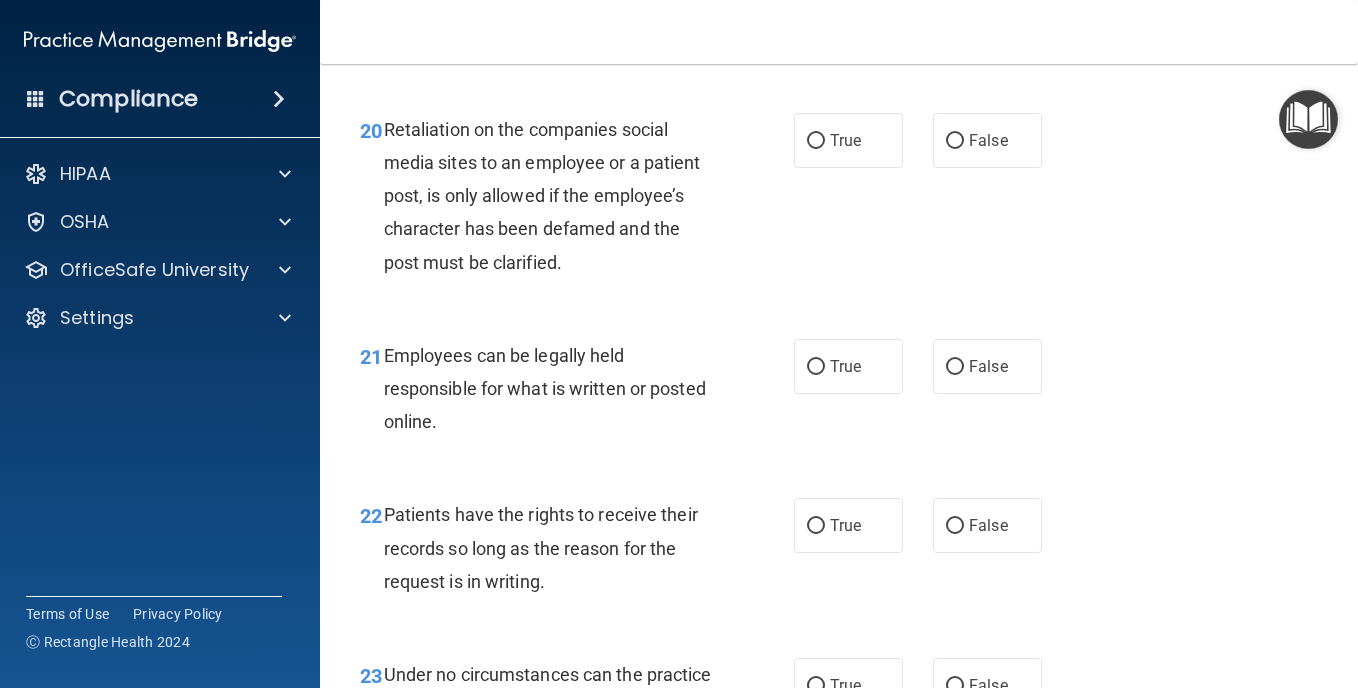 scroll, scrollTop: 4300, scrollLeft: 0, axis: vertical 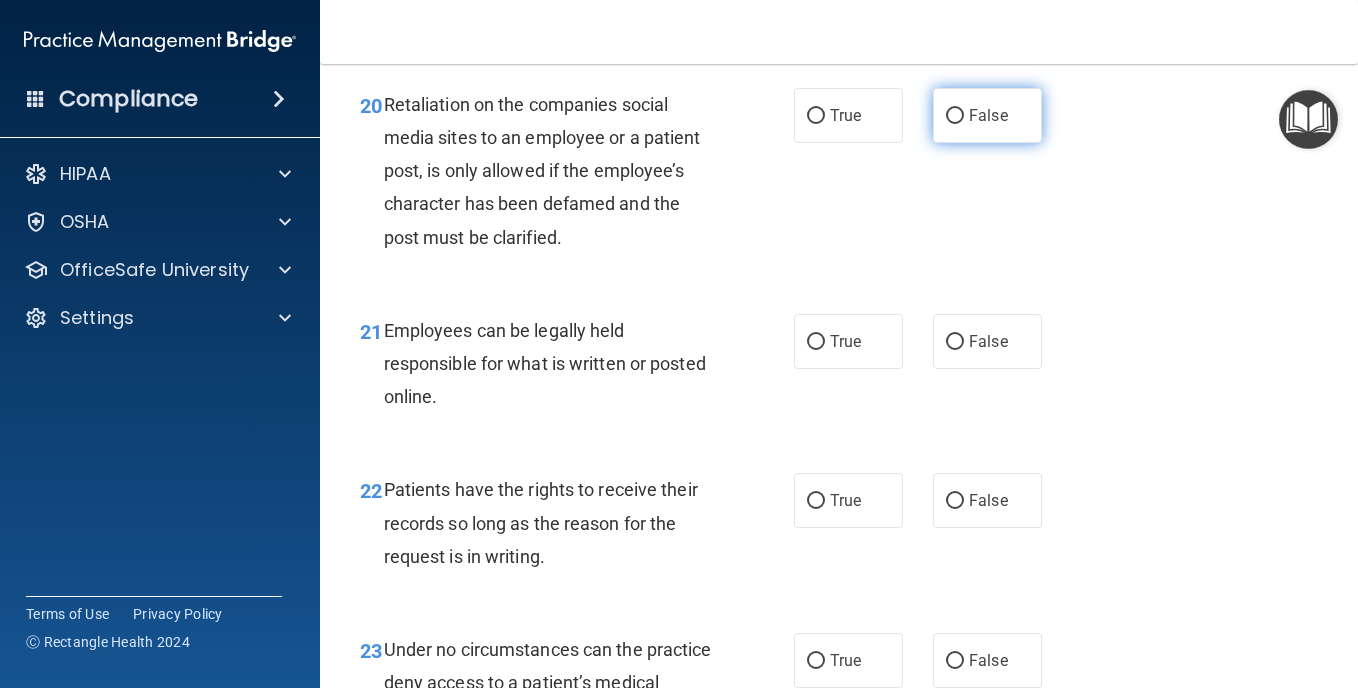 click on "False" at bounding box center (955, 116) 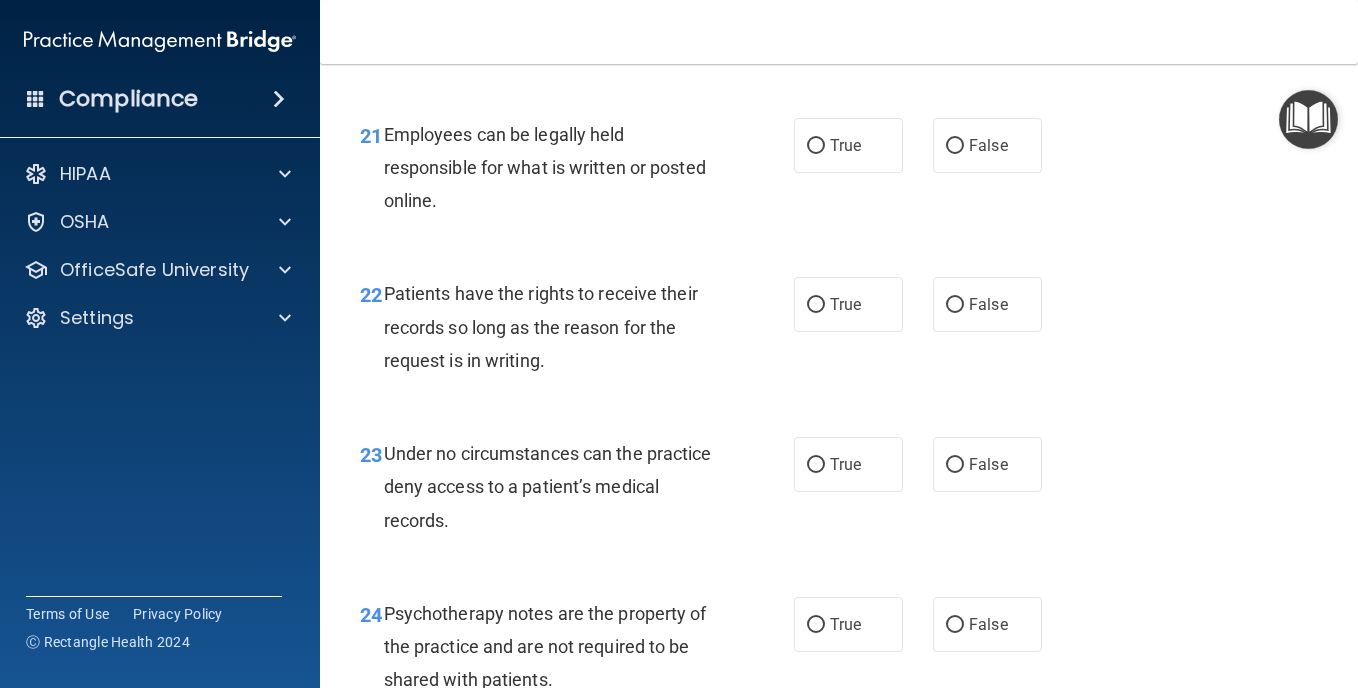 scroll, scrollTop: 4500, scrollLeft: 0, axis: vertical 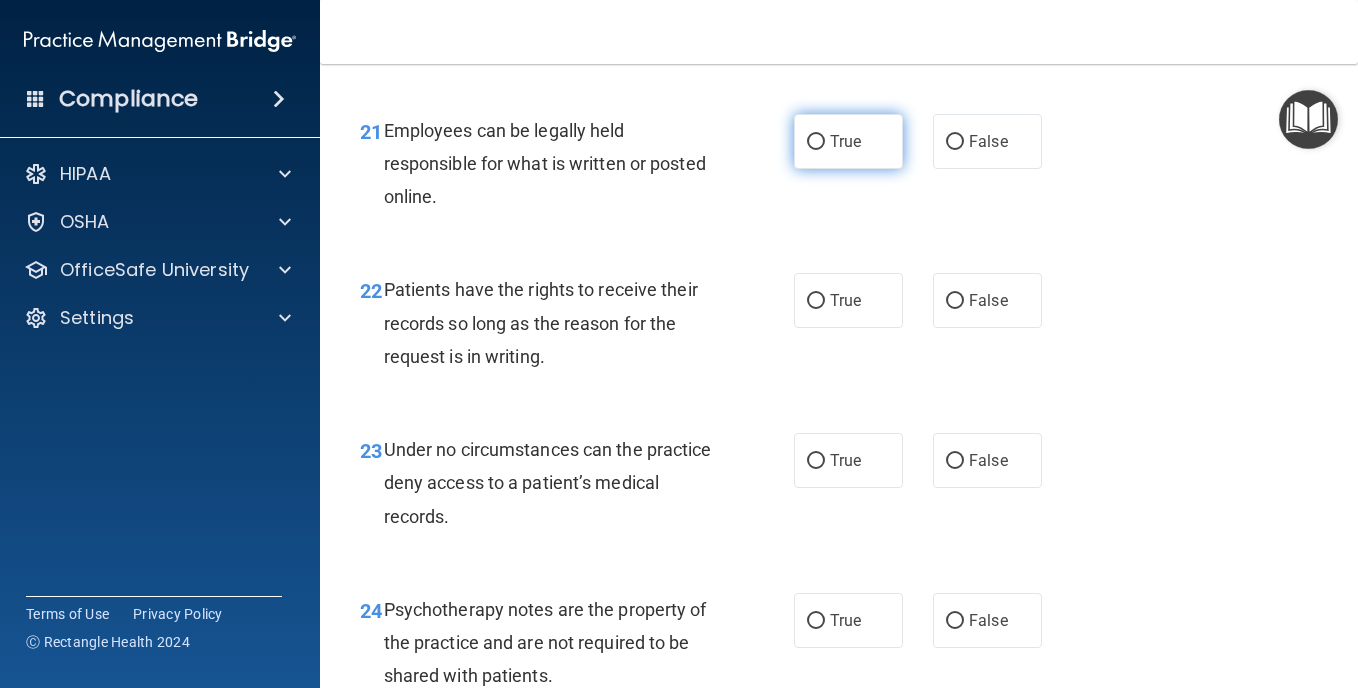 click on "True" at bounding box center [845, 141] 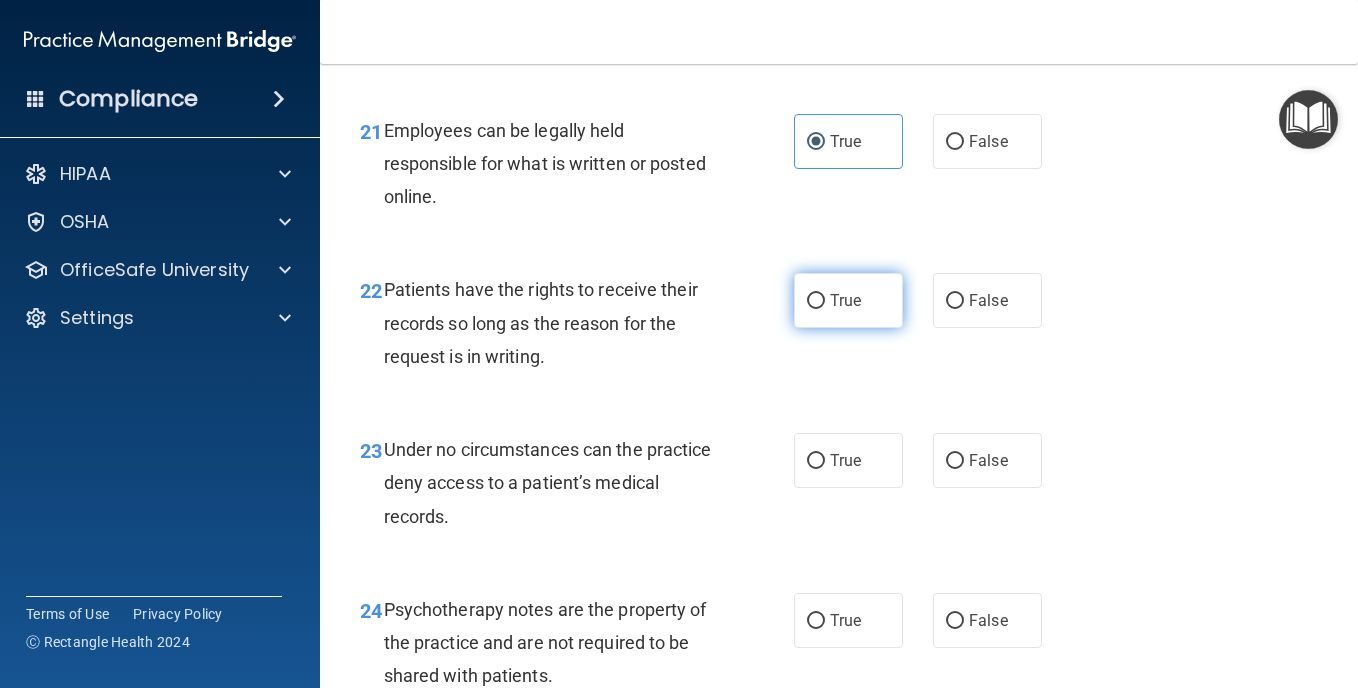 click on "True" at bounding box center (848, 300) 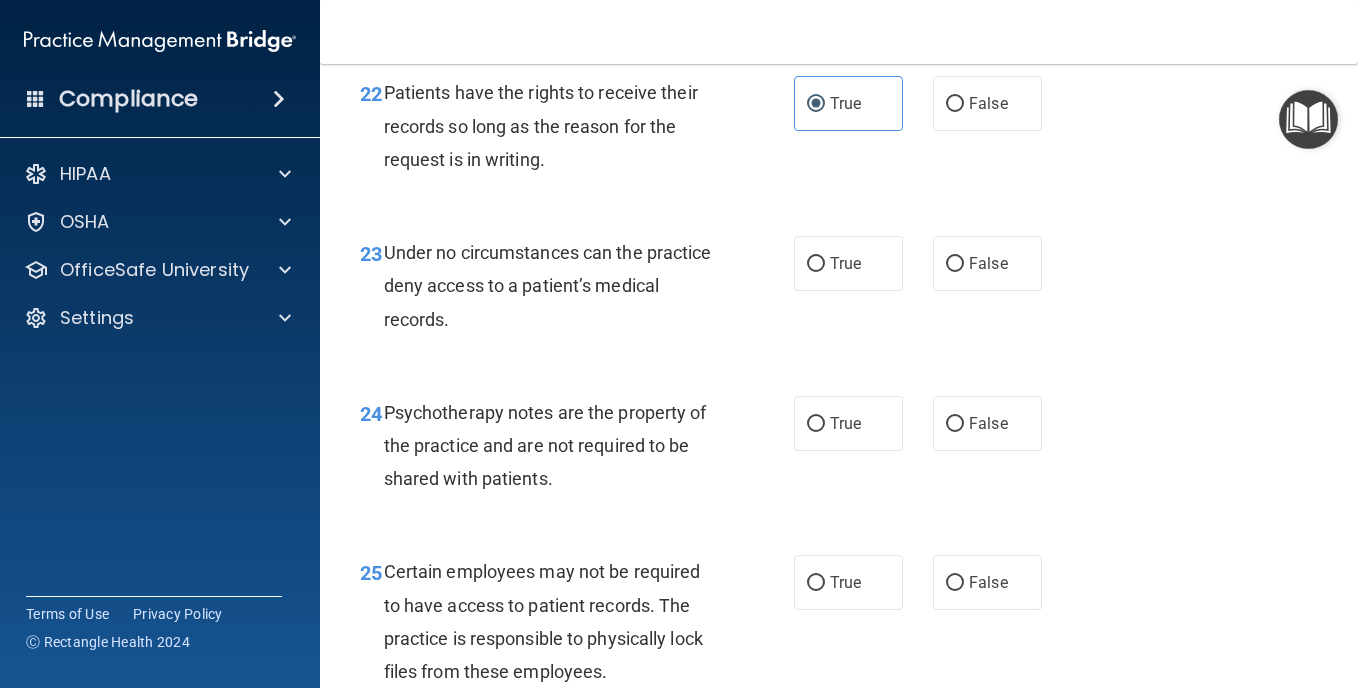 scroll, scrollTop: 4700, scrollLeft: 0, axis: vertical 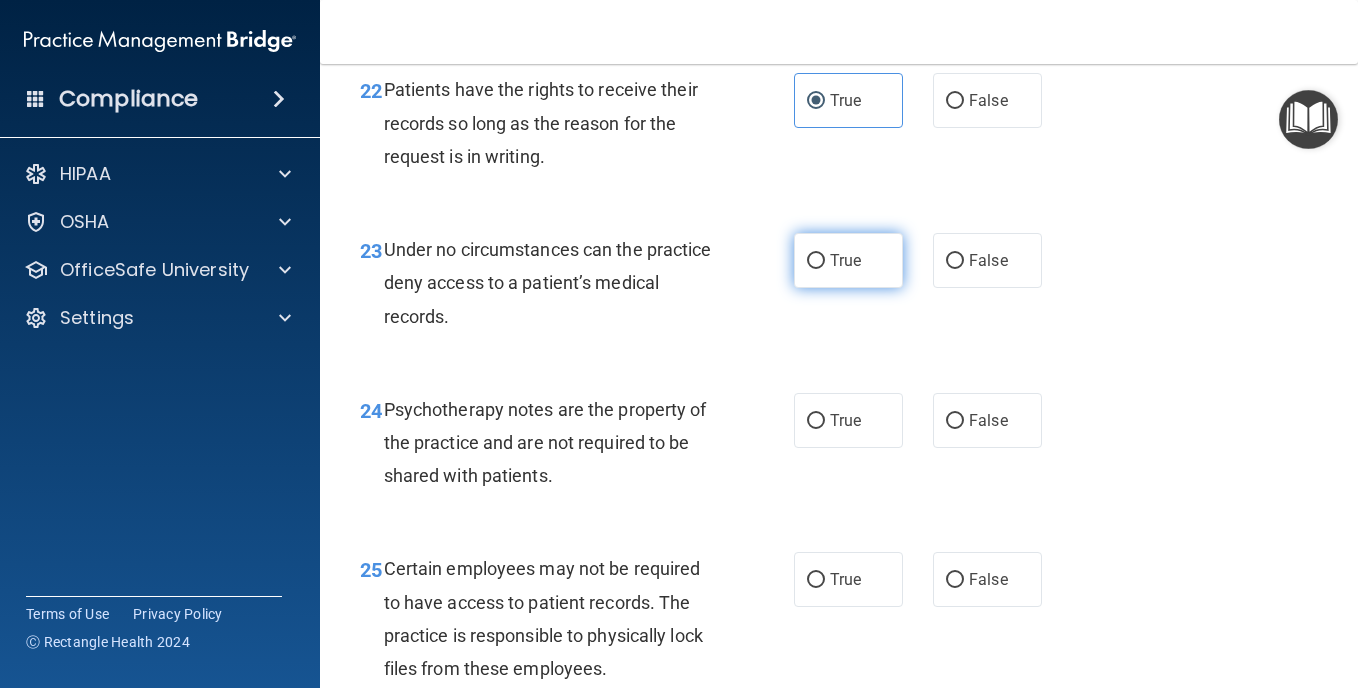 click on "True" at bounding box center [848, 260] 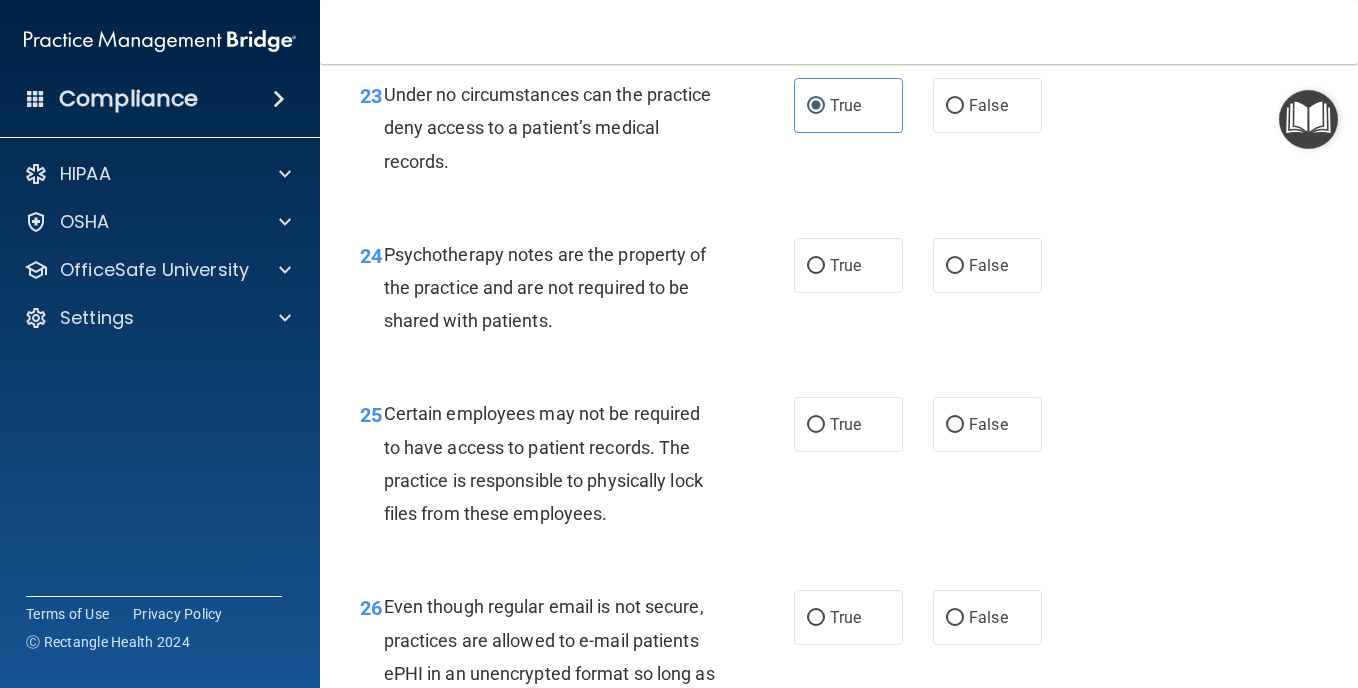 scroll, scrollTop: 4900, scrollLeft: 0, axis: vertical 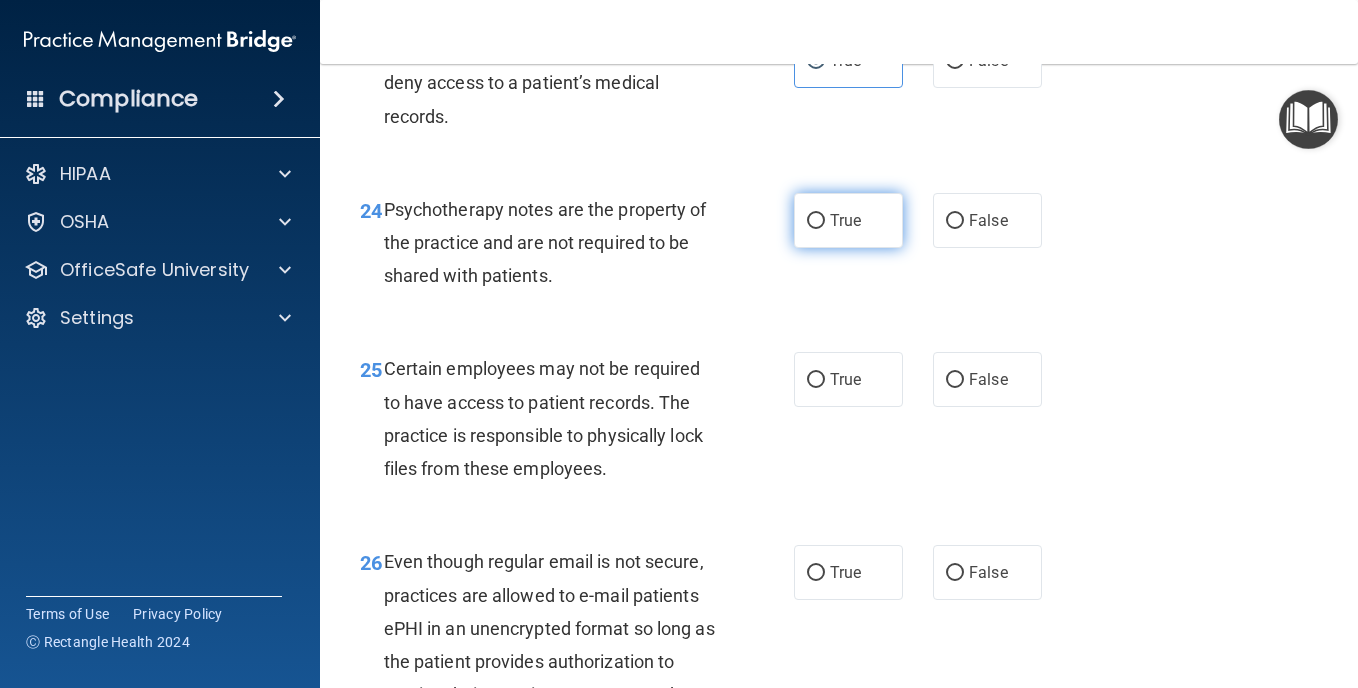 click on "True" at bounding box center (848, 220) 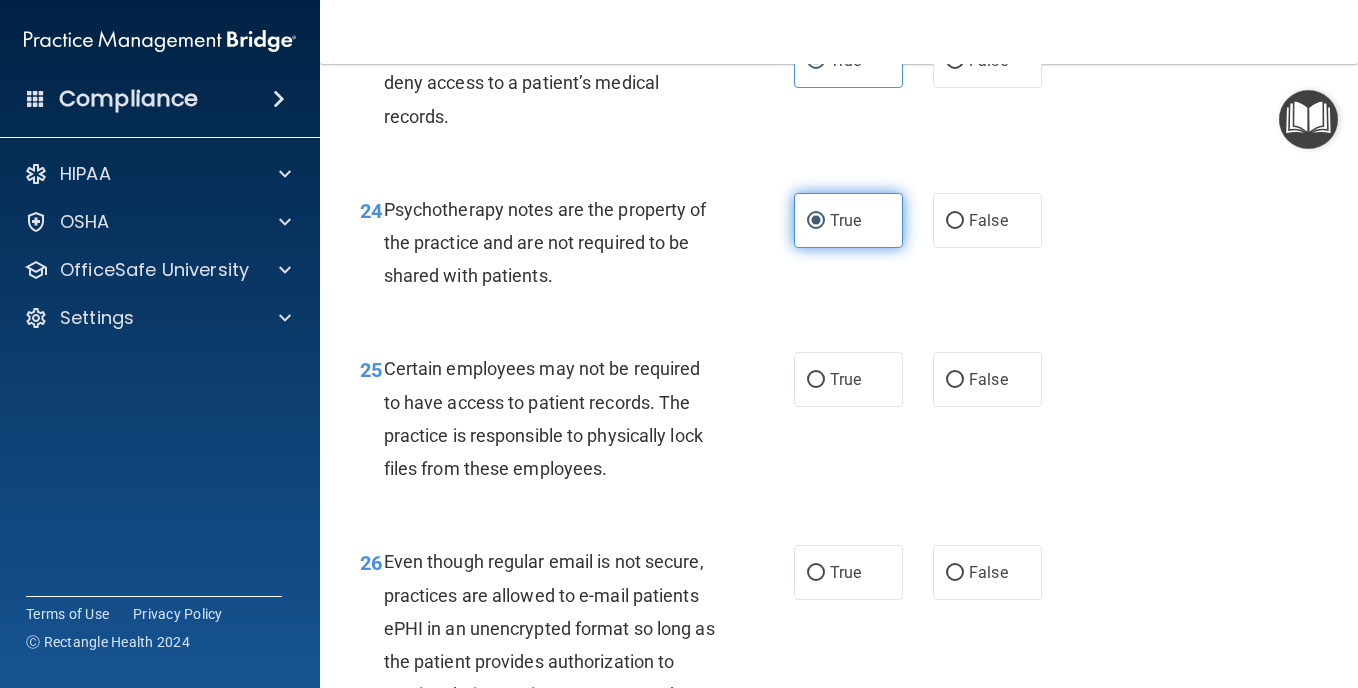 click on "True" at bounding box center (848, 220) 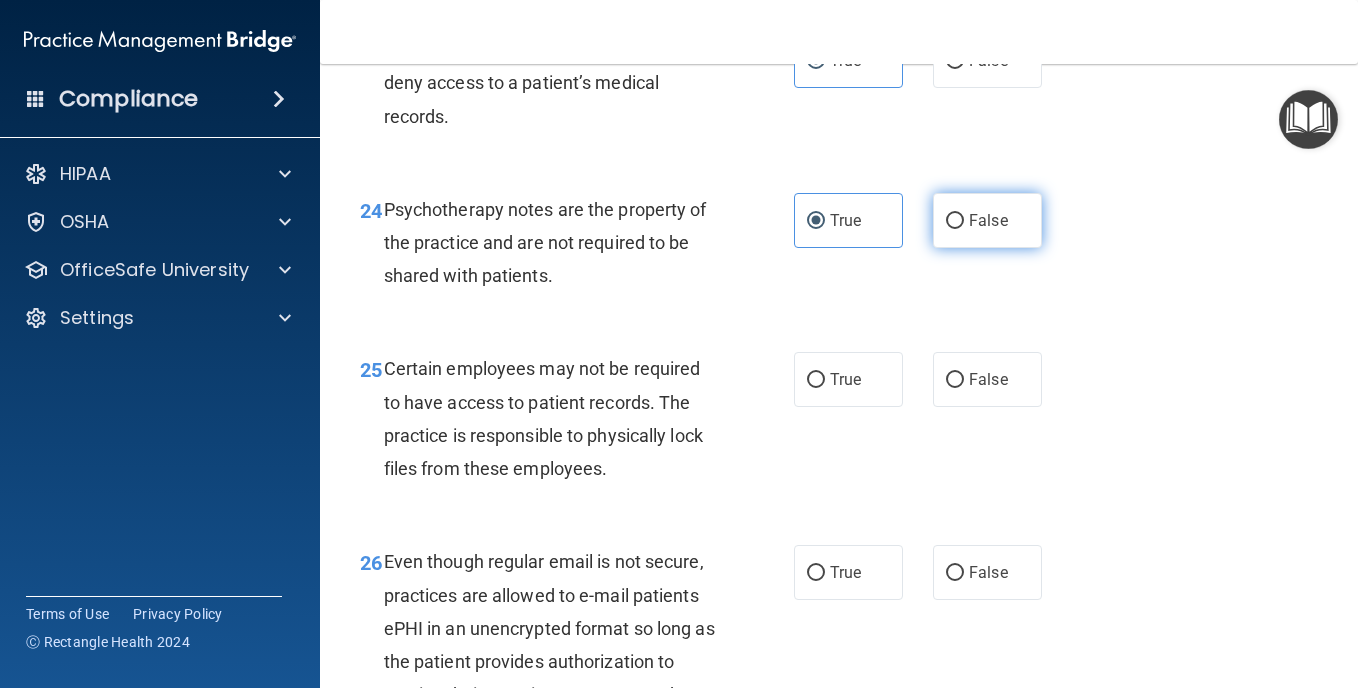 click on "False" at bounding box center [955, 221] 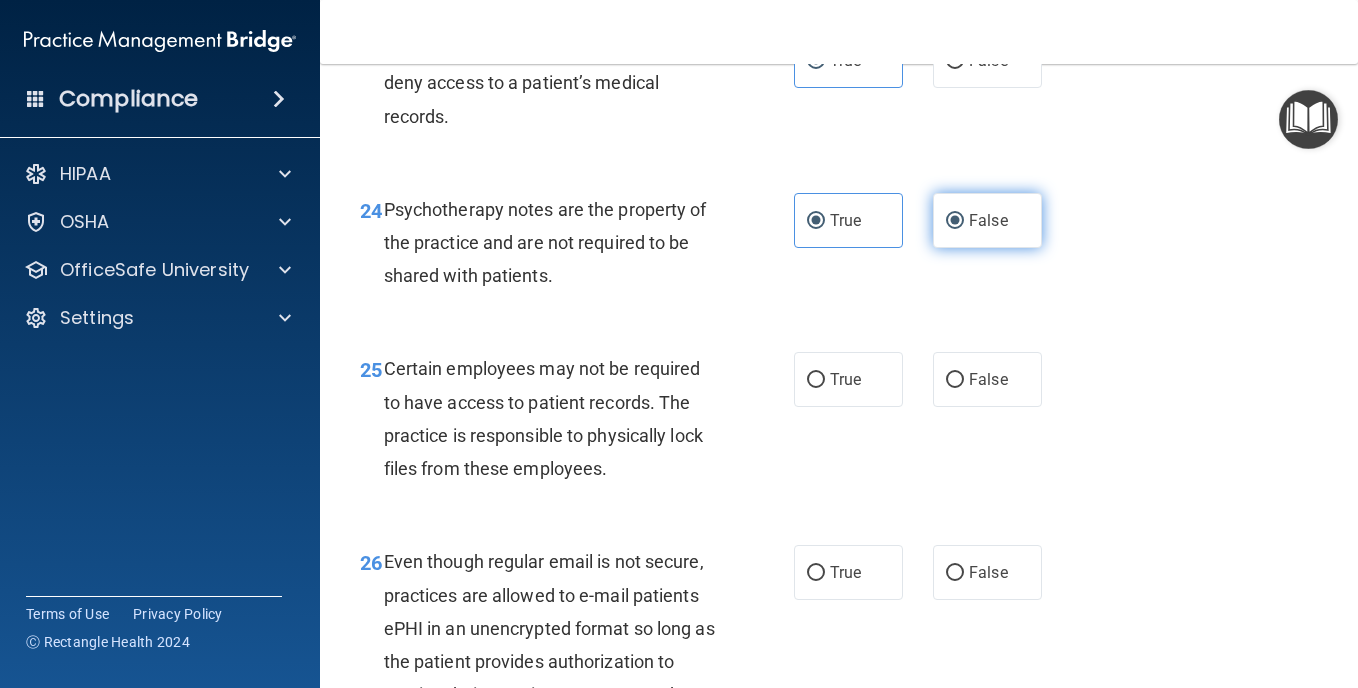 radio on "false" 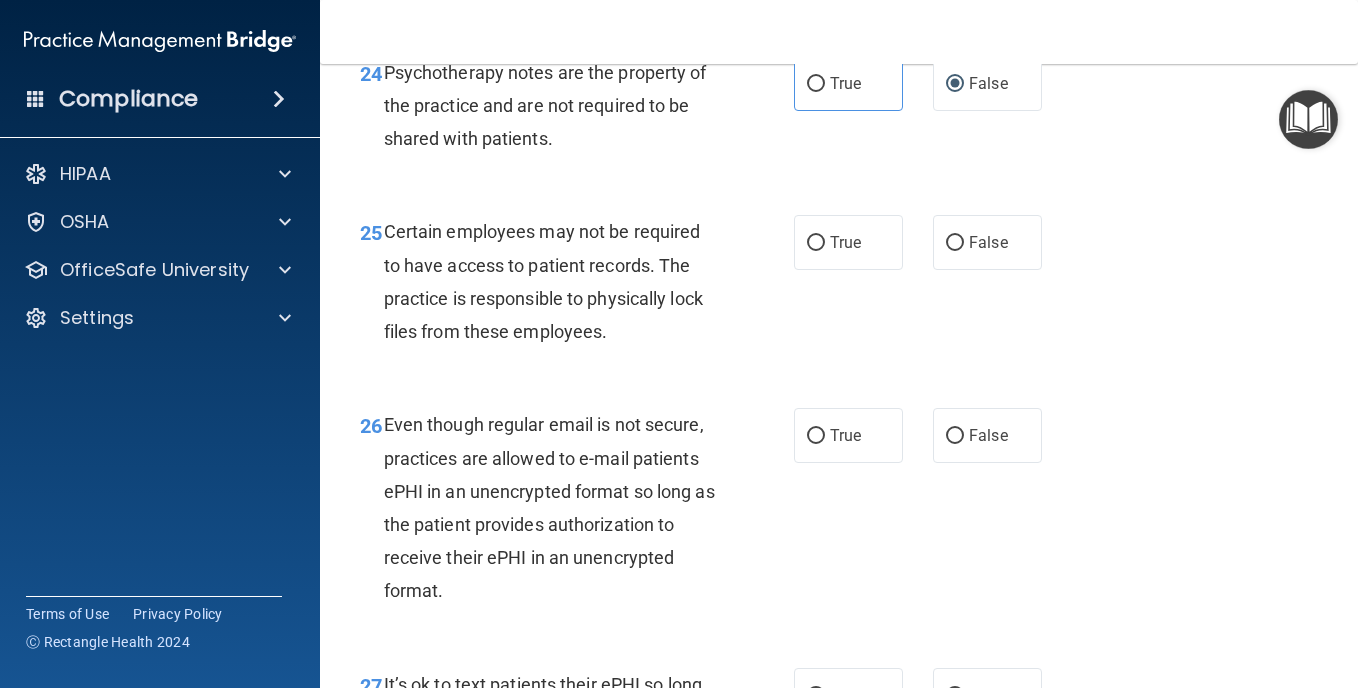 scroll, scrollTop: 5100, scrollLeft: 0, axis: vertical 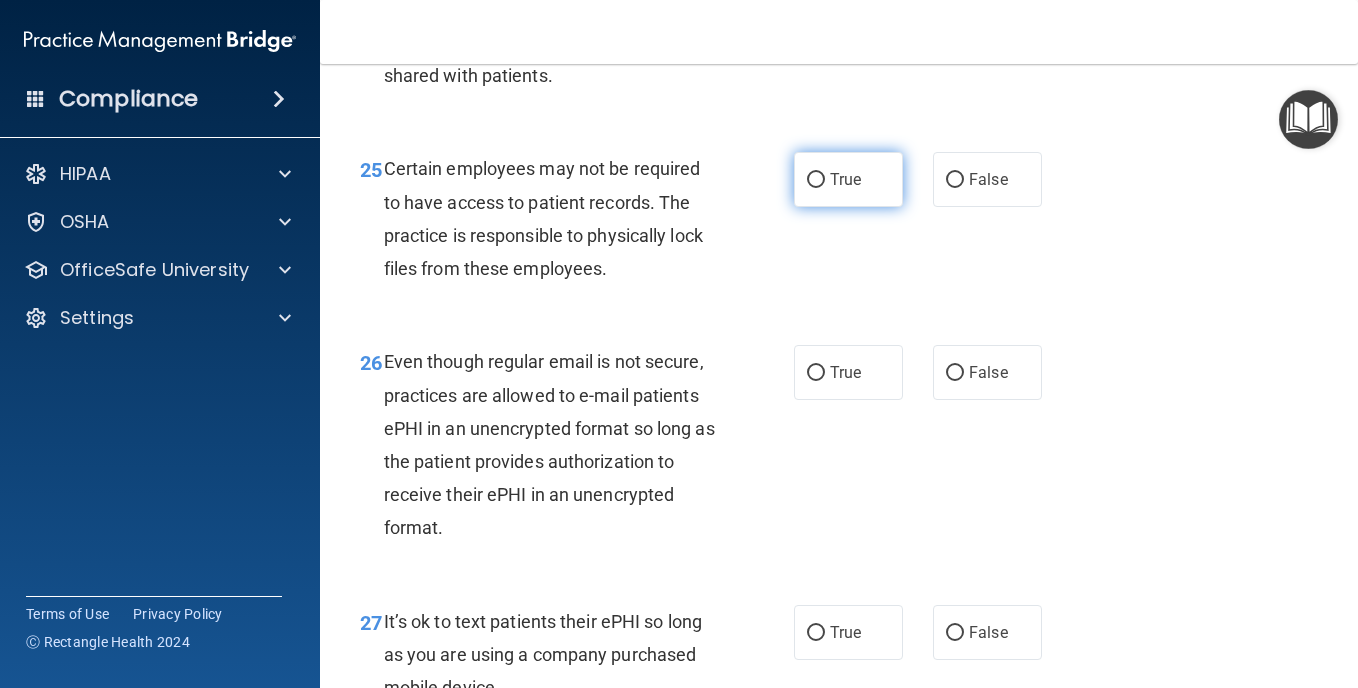 click on "True" at bounding box center [845, 179] 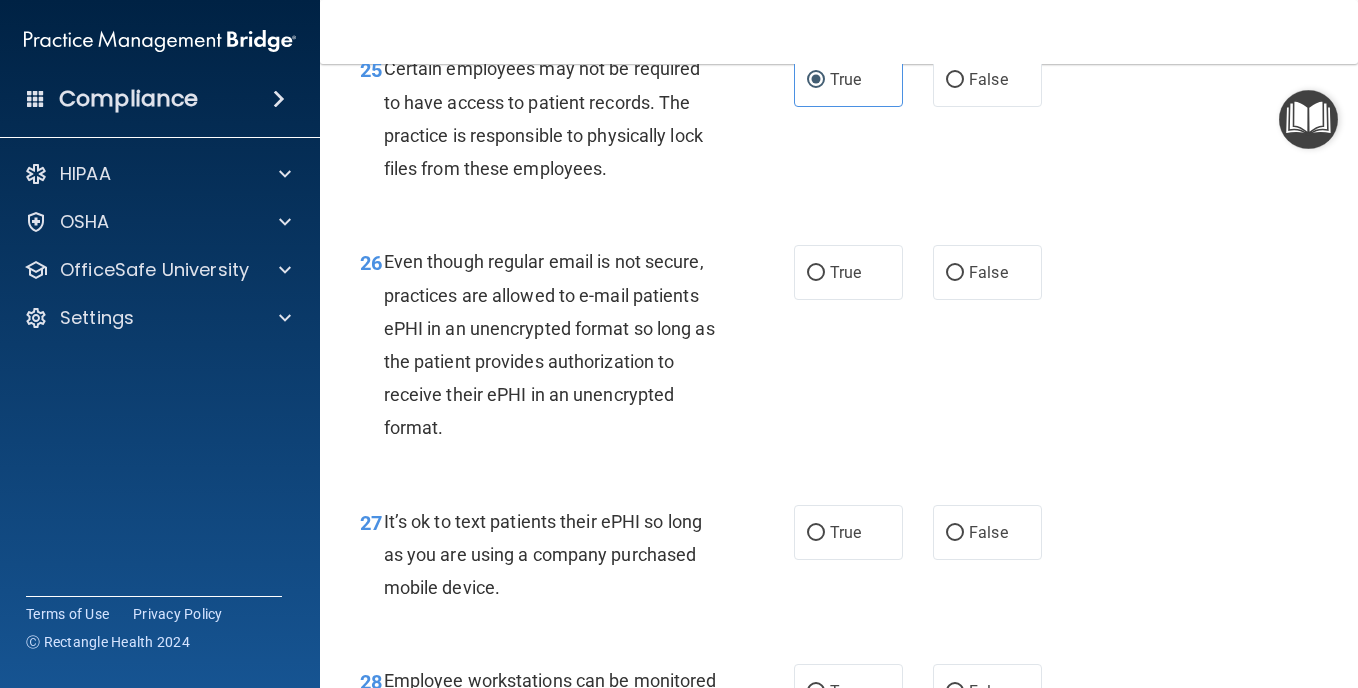 scroll, scrollTop: 5300, scrollLeft: 0, axis: vertical 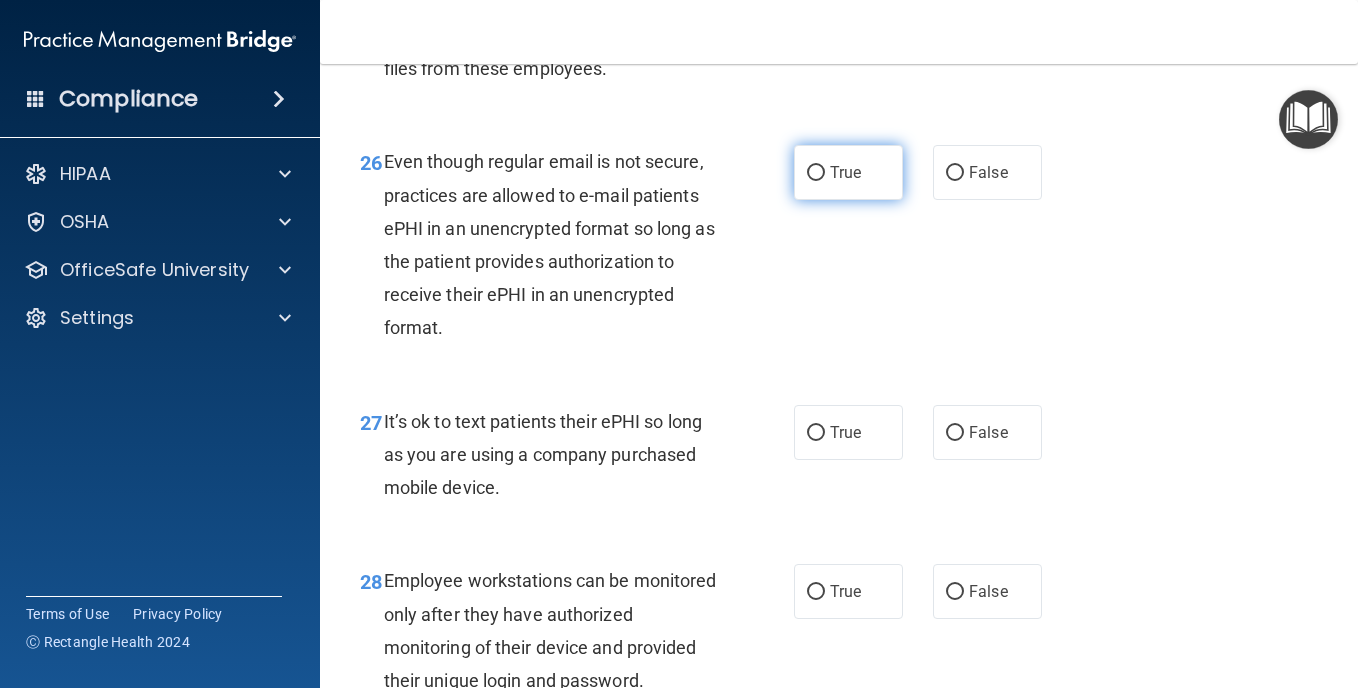 click on "True" at bounding box center [848, 172] 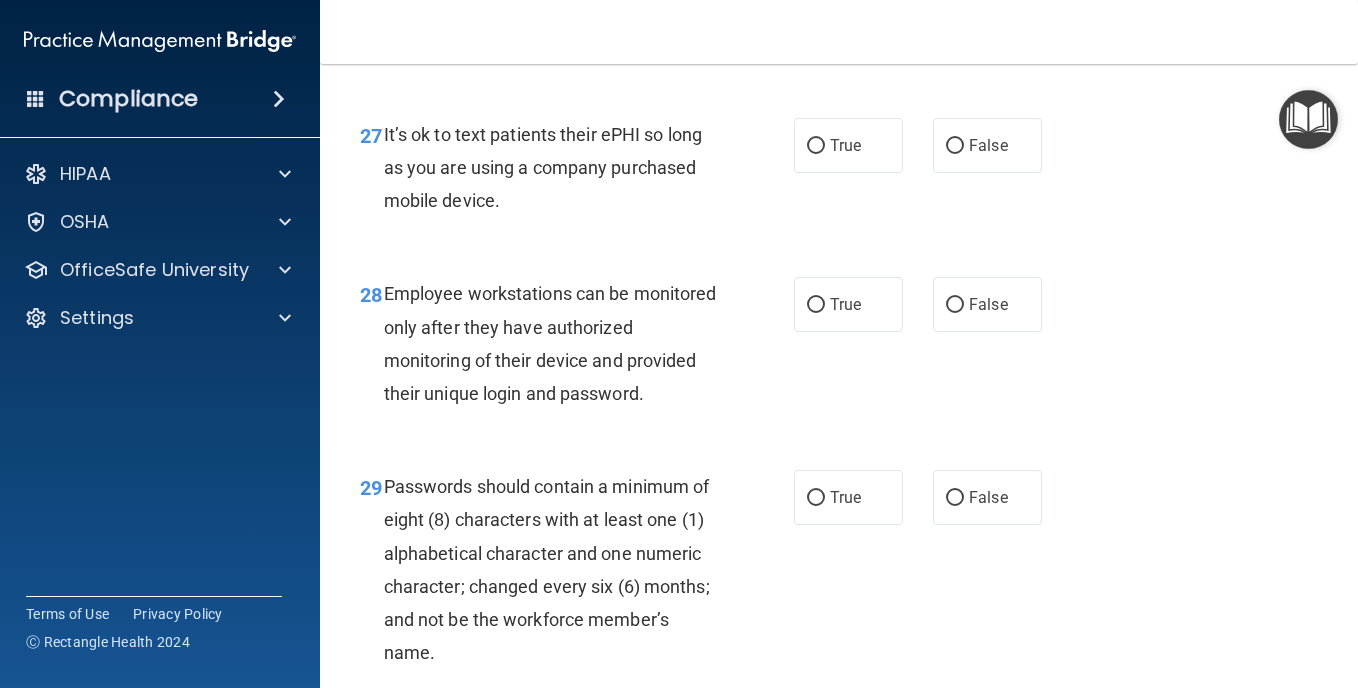 scroll, scrollTop: 5600, scrollLeft: 0, axis: vertical 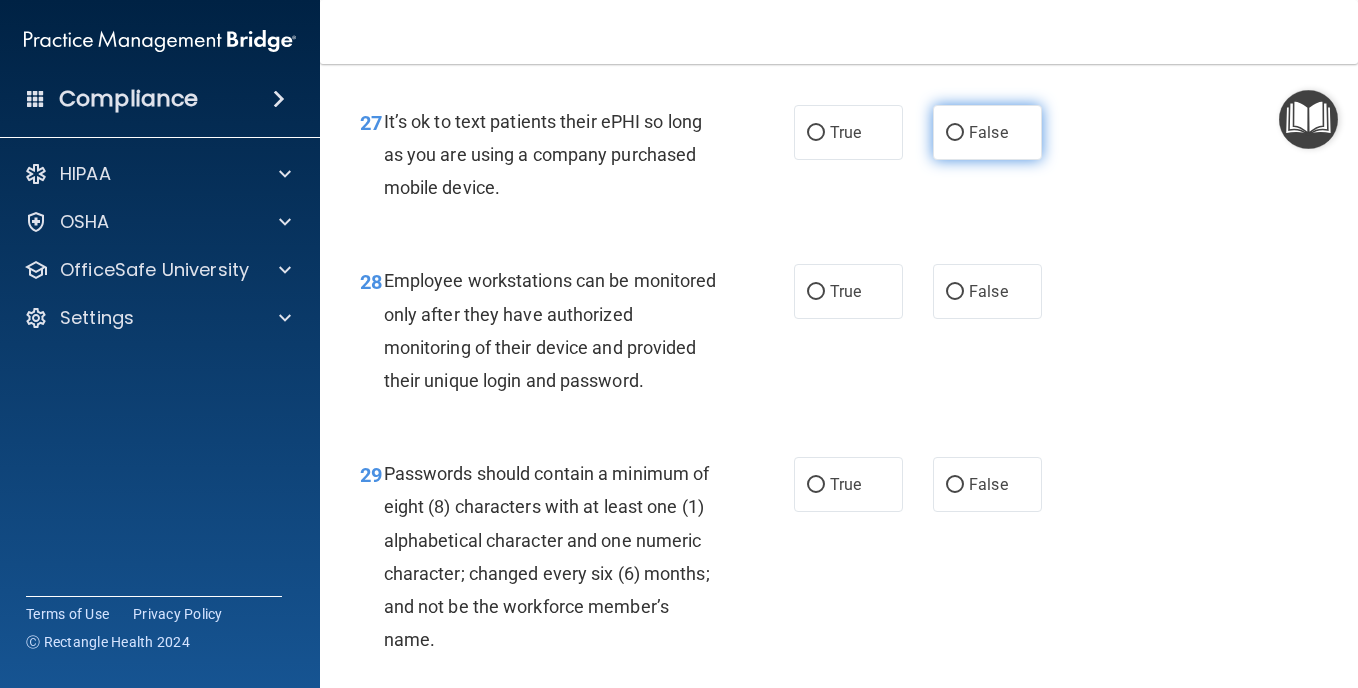 click on "False" at bounding box center [988, 132] 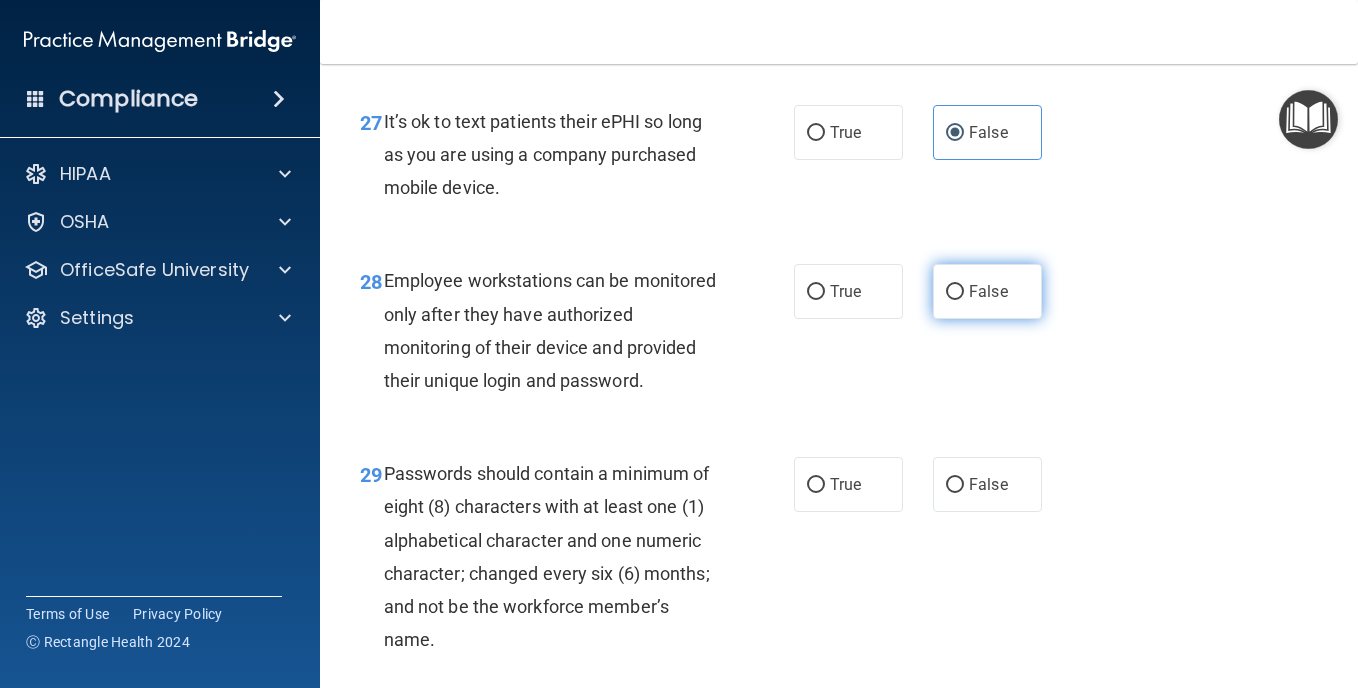 click on "False" at bounding box center (988, 291) 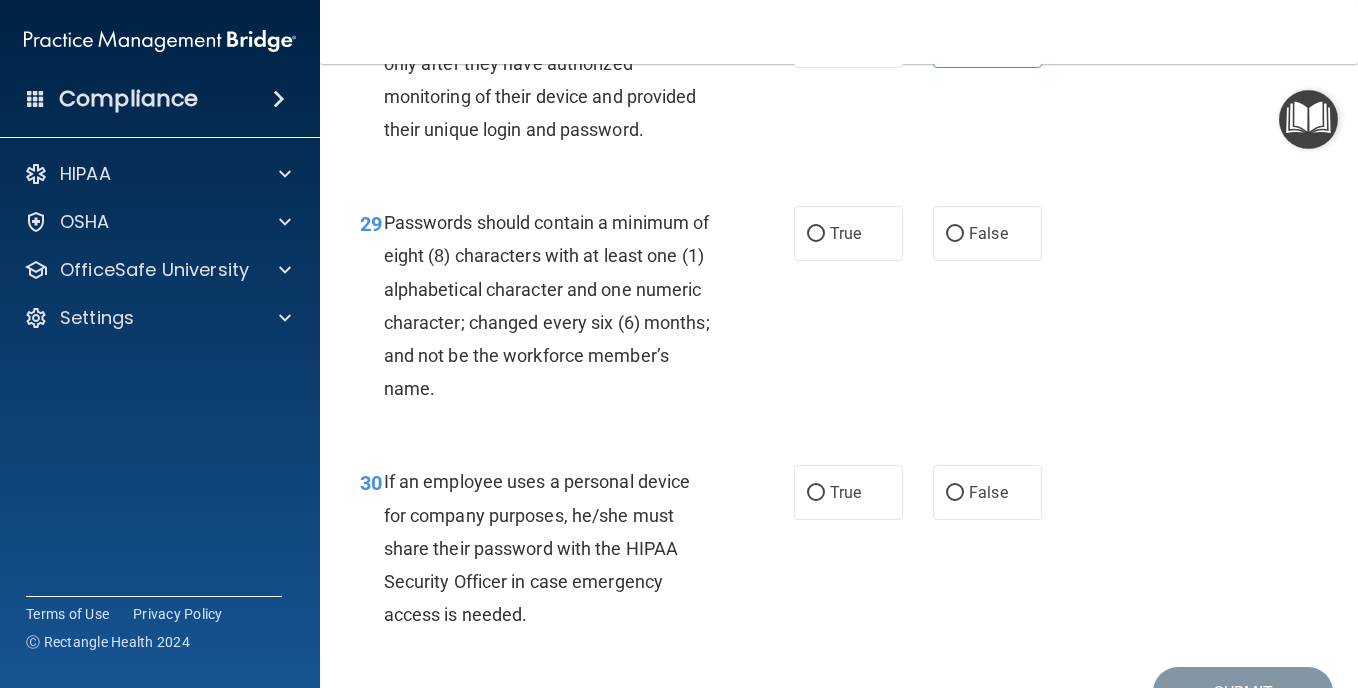 scroll, scrollTop: 5900, scrollLeft: 0, axis: vertical 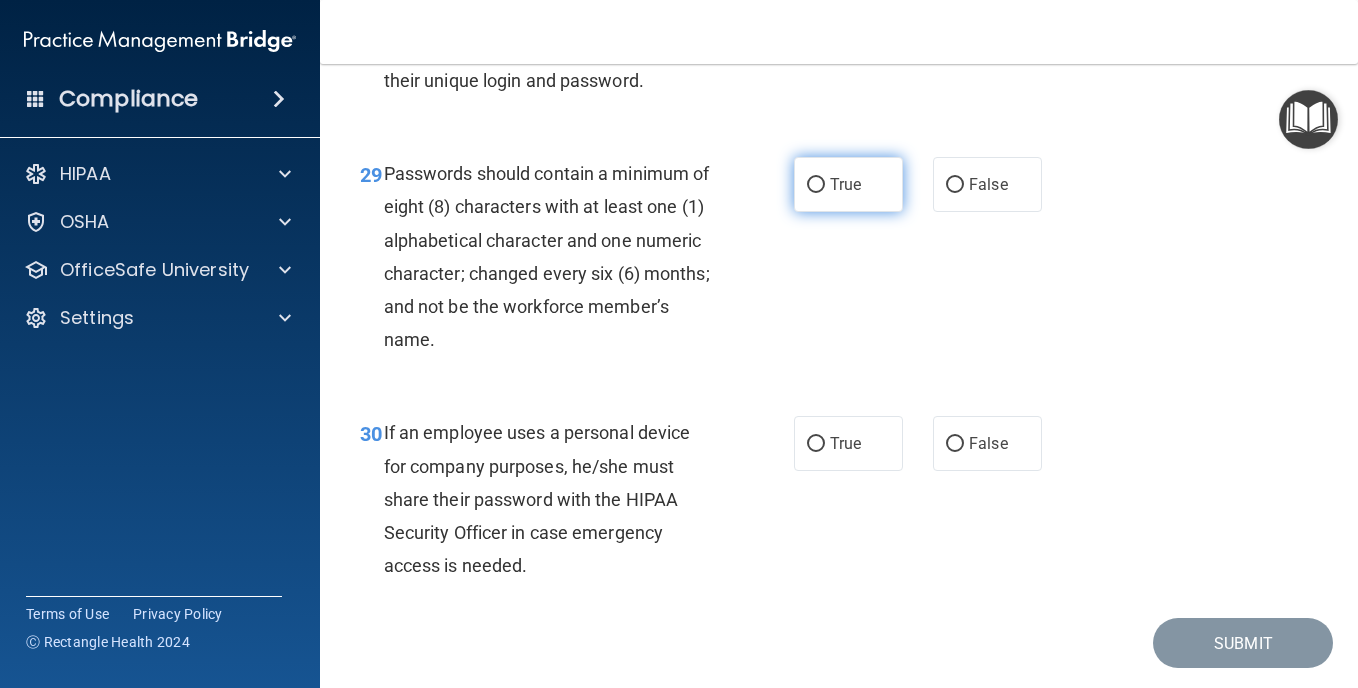 click on "True" at bounding box center [848, 184] 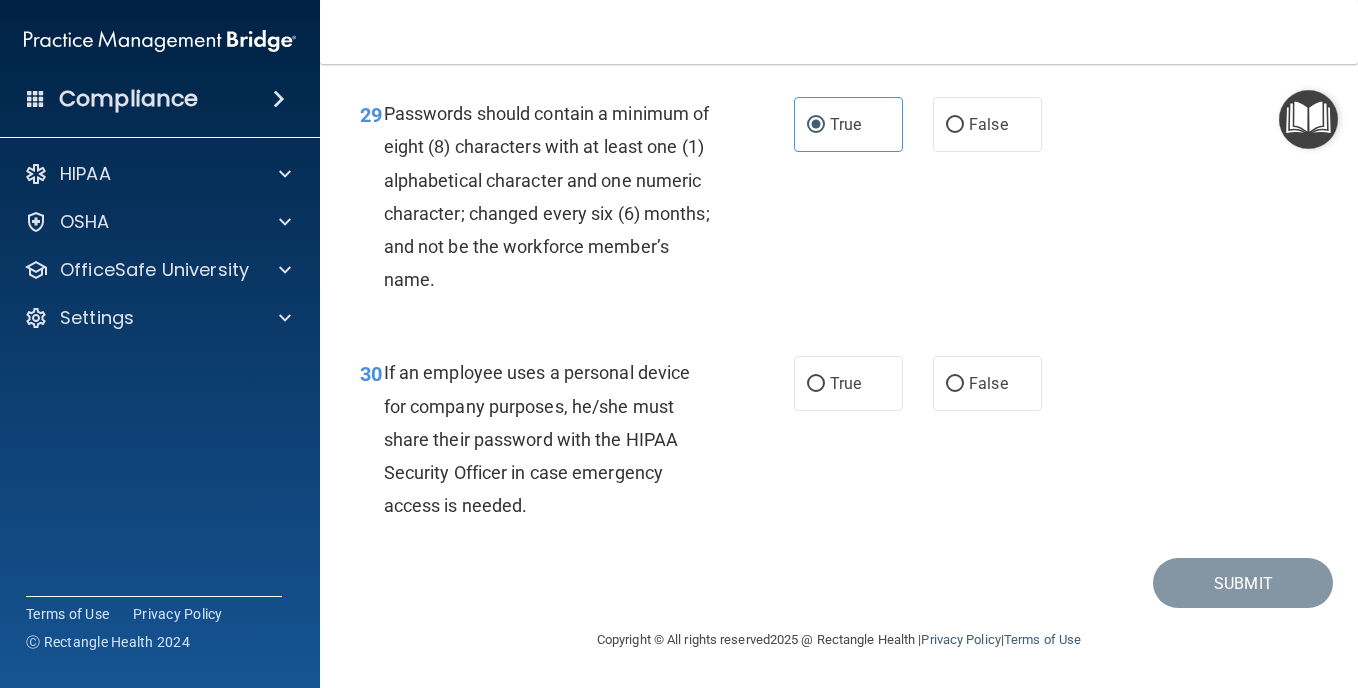 scroll, scrollTop: 6126, scrollLeft: 0, axis: vertical 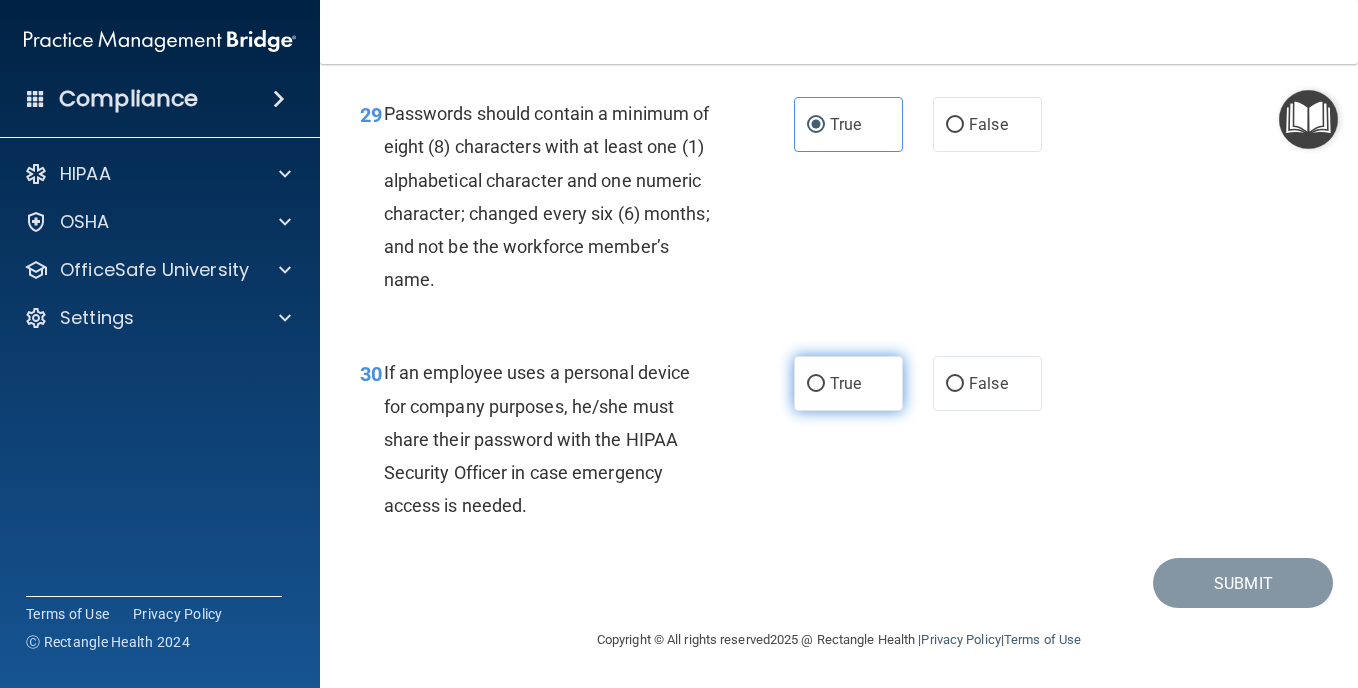 click on "True" at bounding box center (848, 383) 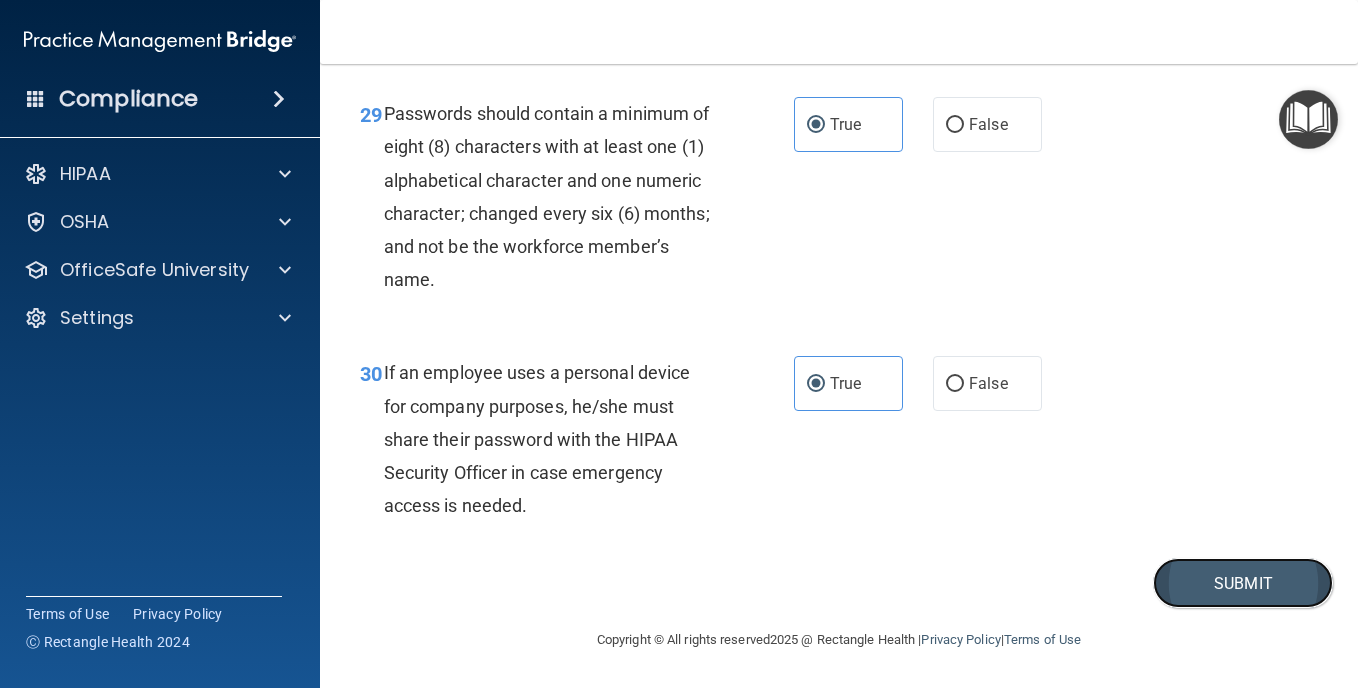 click on "Submit" at bounding box center (1243, 583) 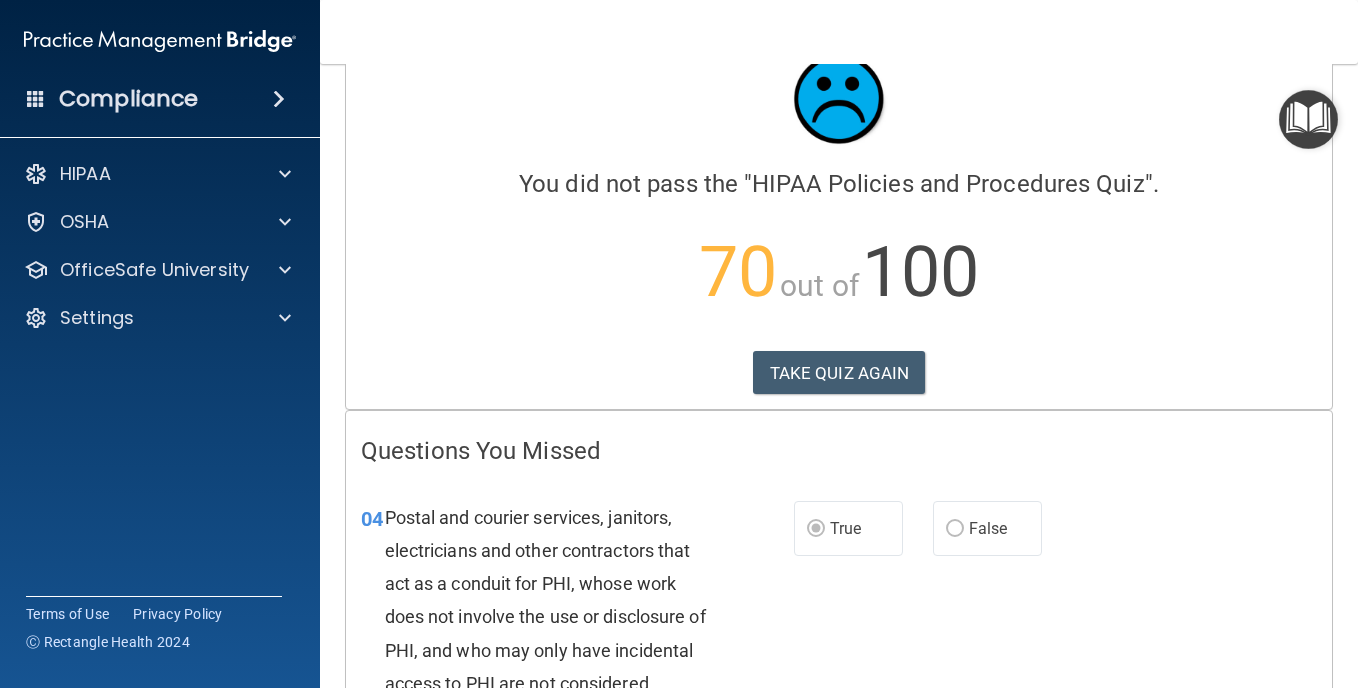 scroll, scrollTop: 0, scrollLeft: 0, axis: both 